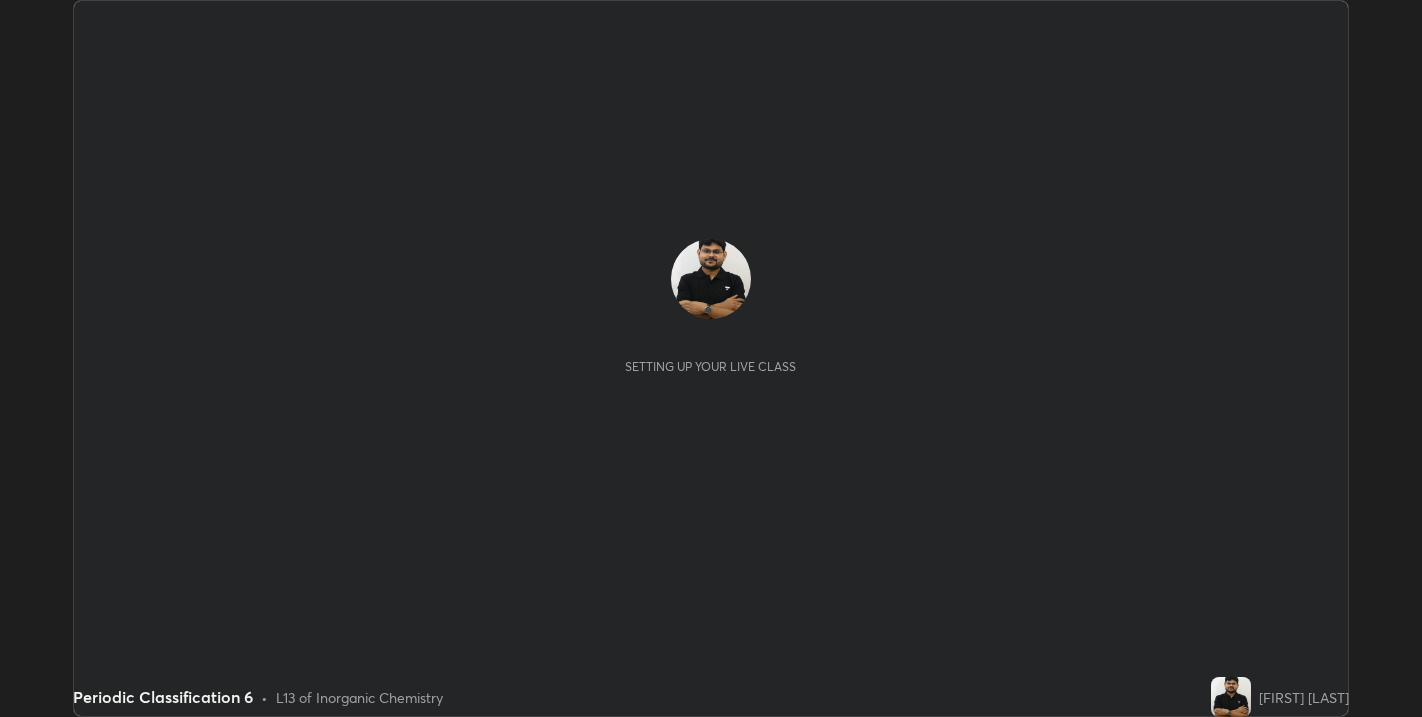 scroll, scrollTop: 0, scrollLeft: 0, axis: both 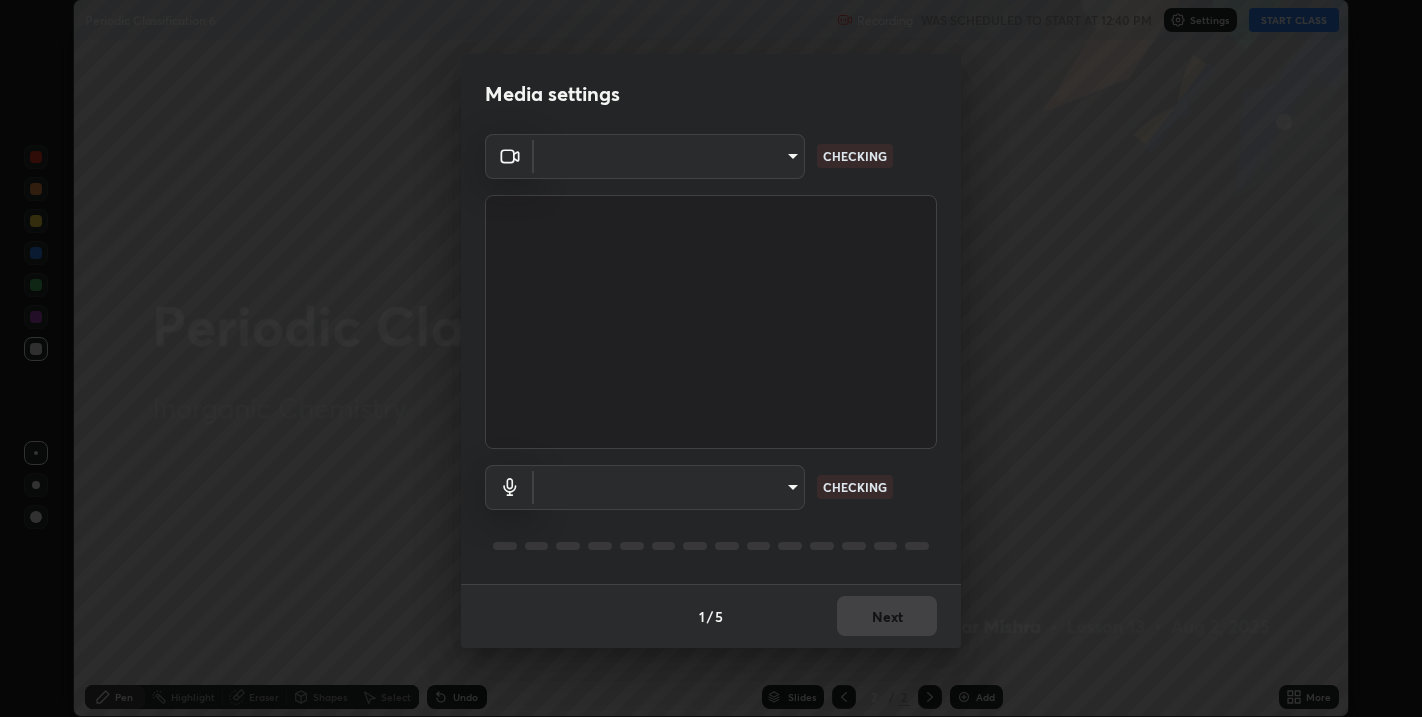 click on "Erase all Periodic Classification 6 Recording WAS SCHEDULED TO START AT  12:40 PM Settings START CLASS Setting up your live class Periodic Classification 6 • L13 of Inorganic Chemistry [FIRST] [LAST] Pen Highlight Eraser Shapes Select Undo Slides 2 / 2 Add More No doubts shared Encourage your learners to ask a doubt for better clarity Report an issue Reason for reporting Buffering Chat not working Audio - Video sync issue Educator video quality low ​ Attach an image Report" at bounding box center [711, 358] 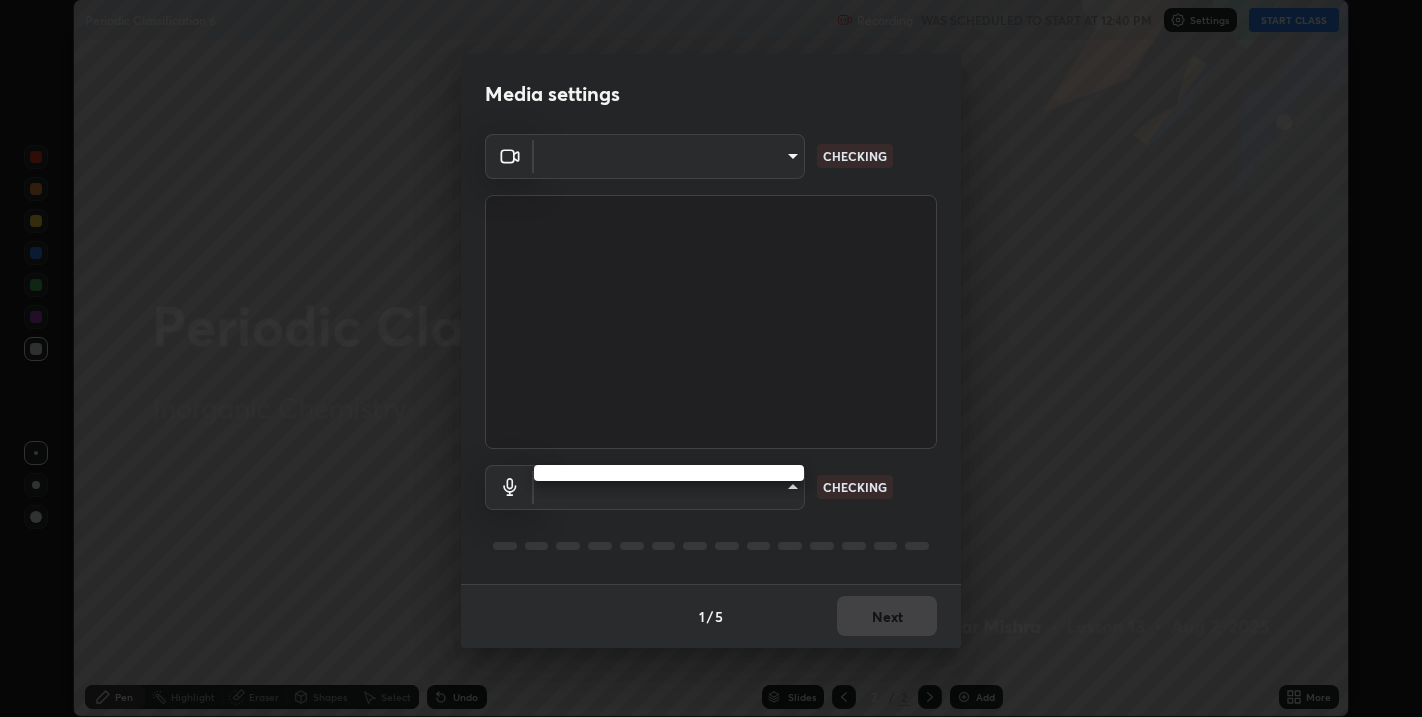 type on "67417adfccfa8b42c30ef4407fe4a6c493a28e79373338af571501226f50bce5" 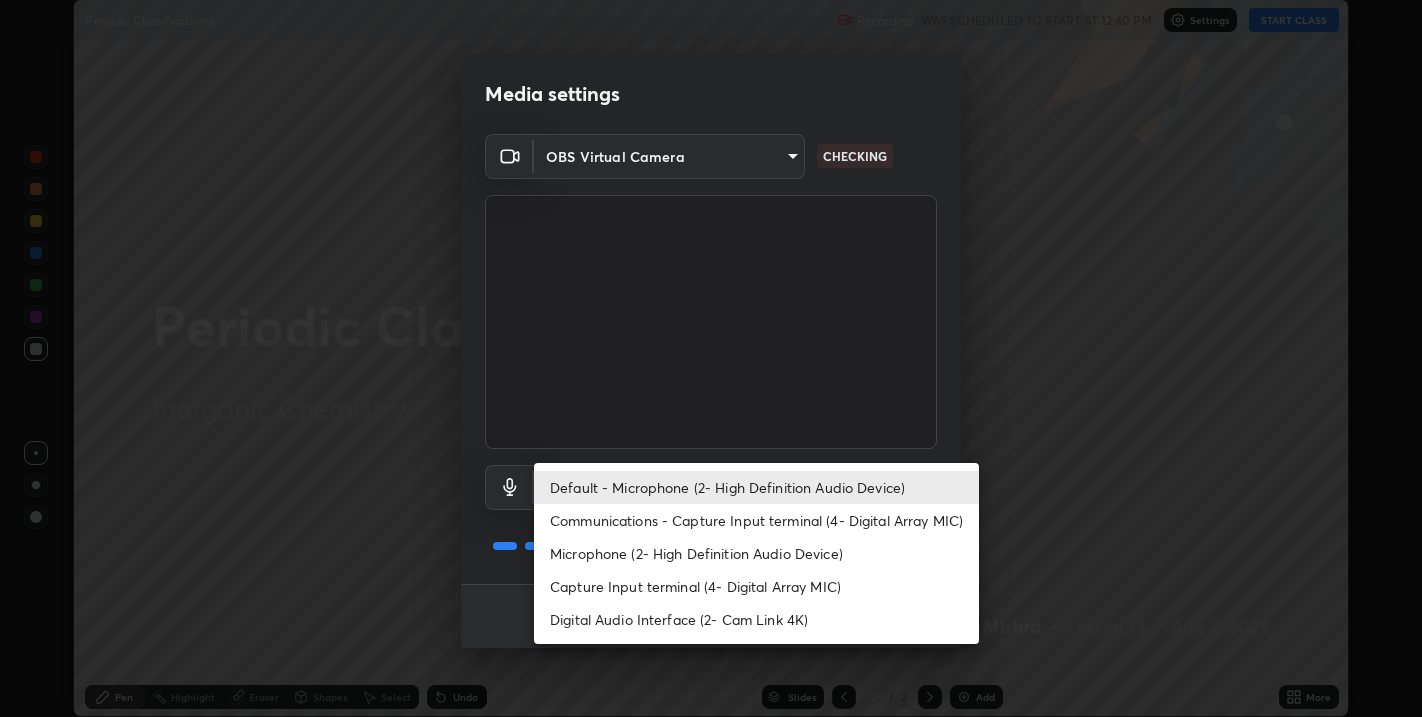 click on "Microphone (2- High Definition Audio Device)" at bounding box center (756, 553) 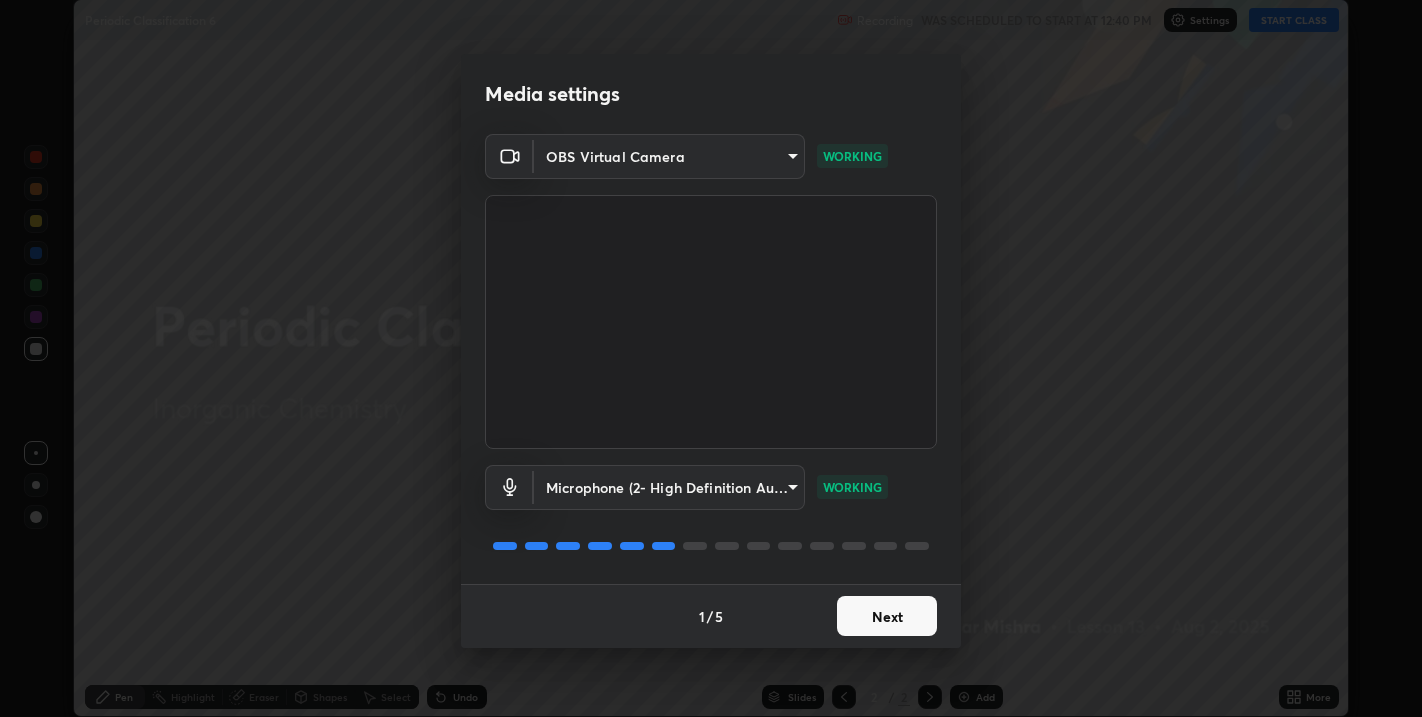 click on "Next" at bounding box center (887, 616) 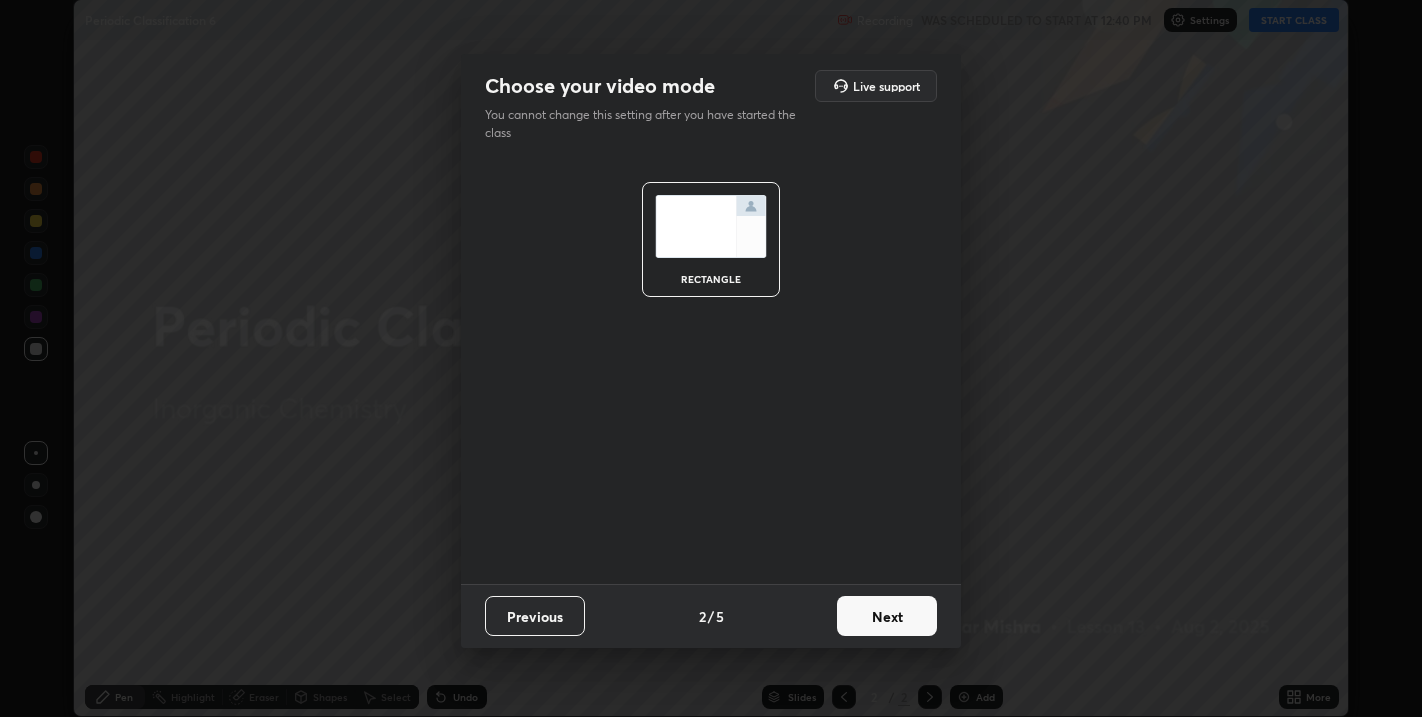 click on "Next" at bounding box center [887, 616] 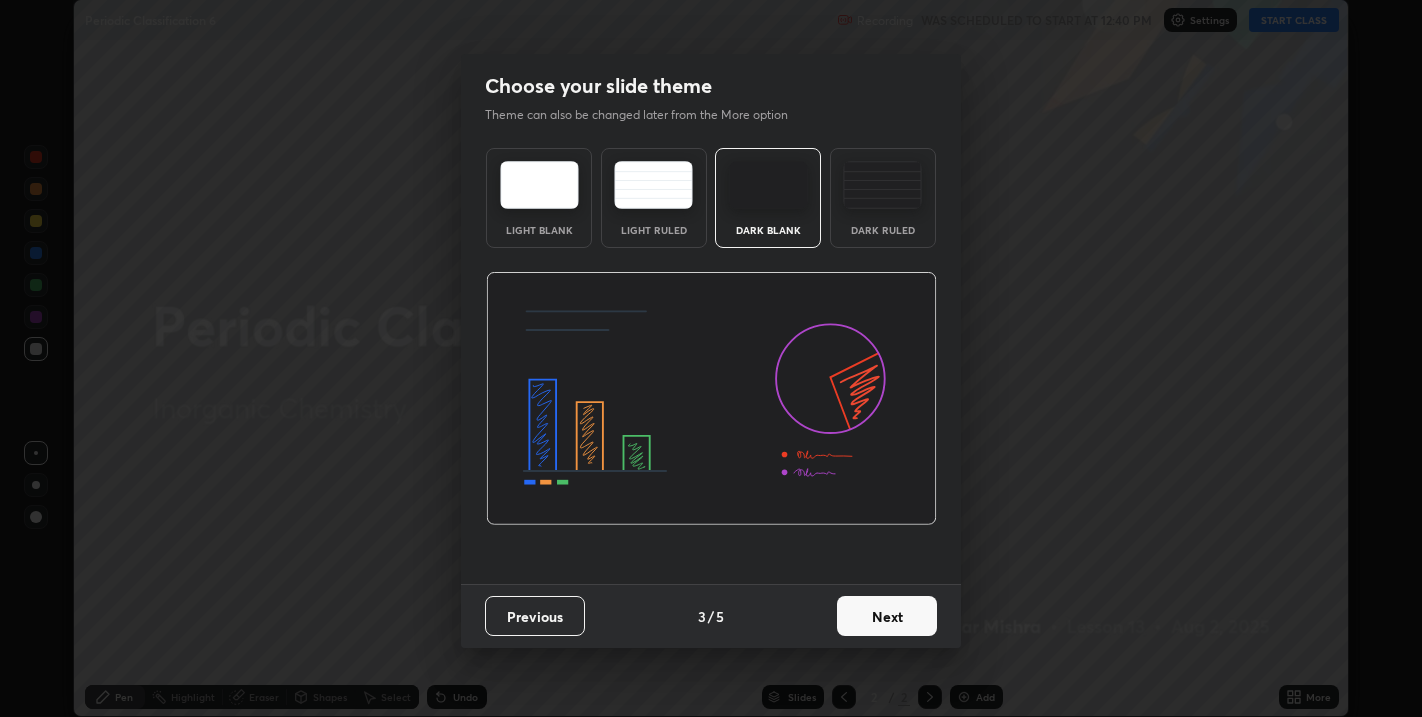 click on "Next" at bounding box center (887, 616) 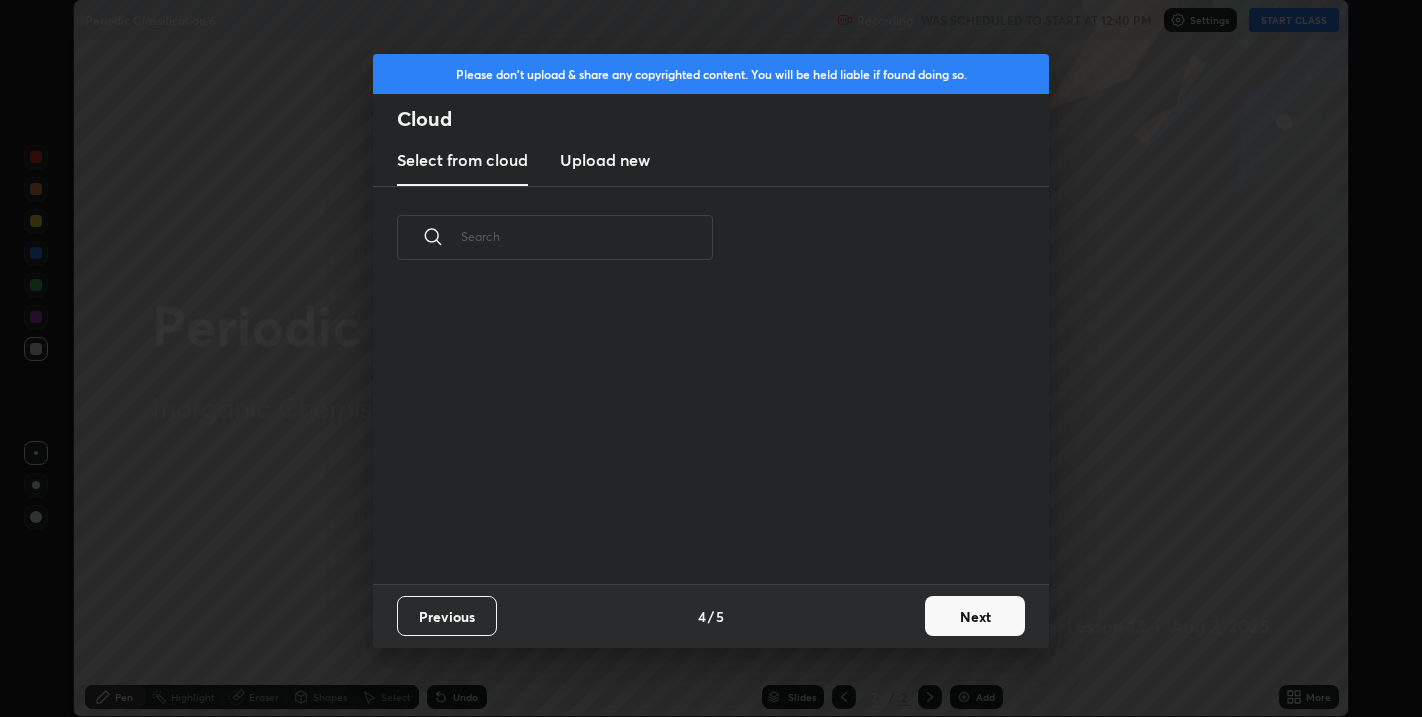 click on "Next" at bounding box center [975, 616] 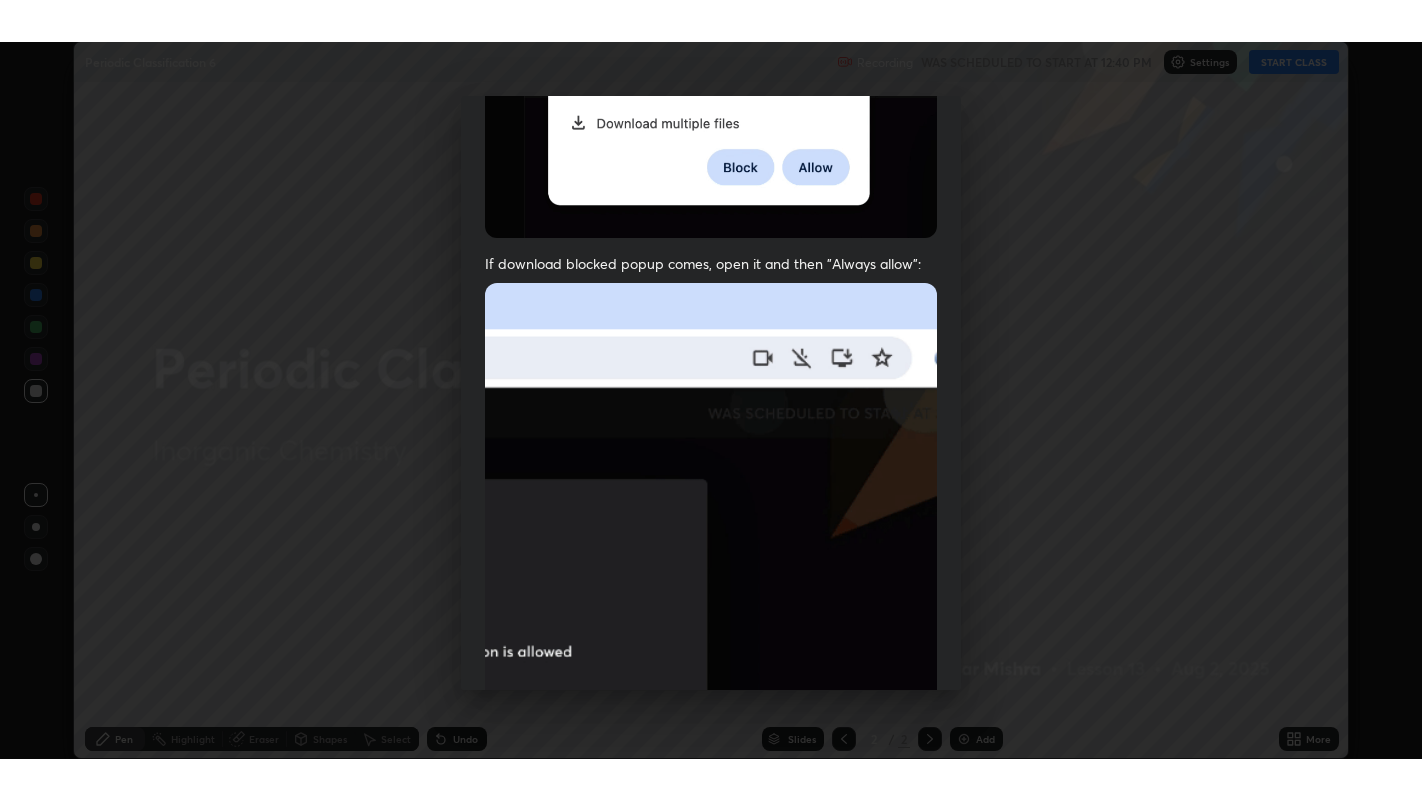 scroll, scrollTop: 405, scrollLeft: 0, axis: vertical 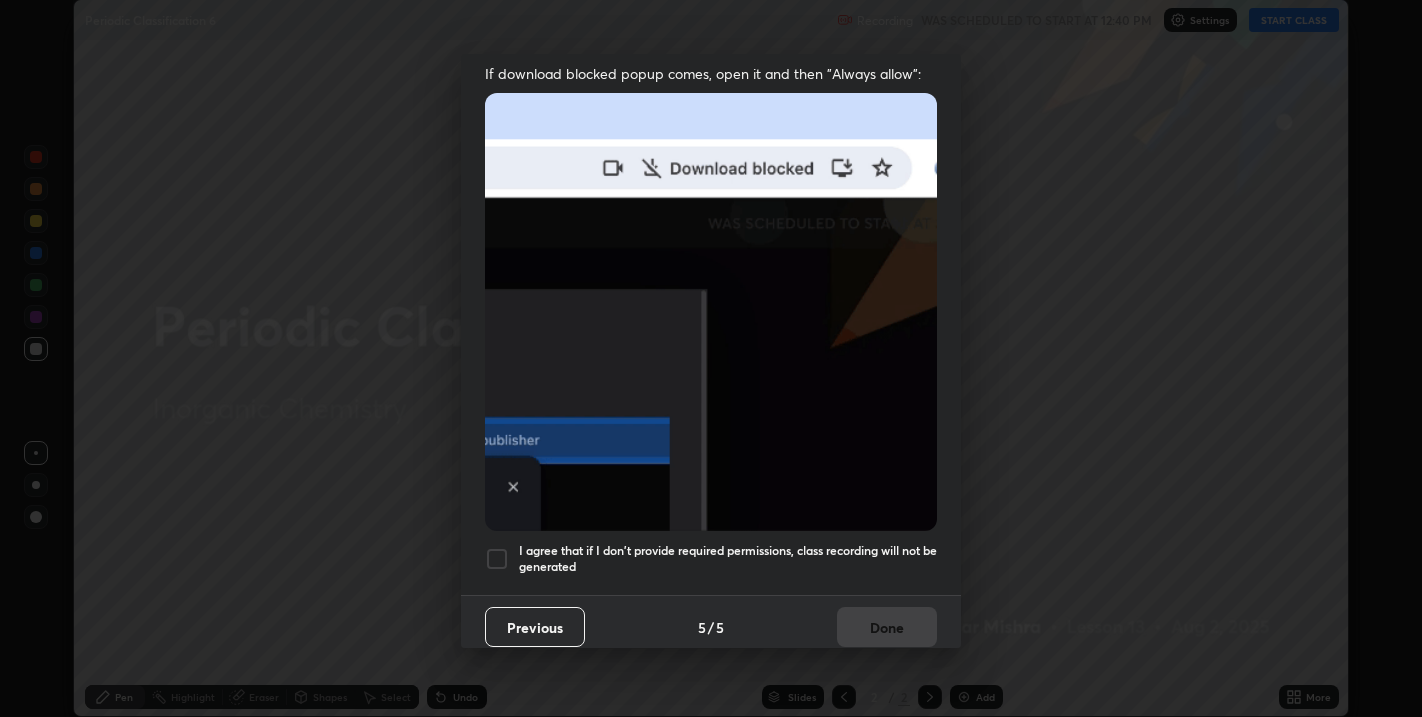 click on "I agree that if I don't provide required permissions, class recording will not be generated" at bounding box center (728, 558) 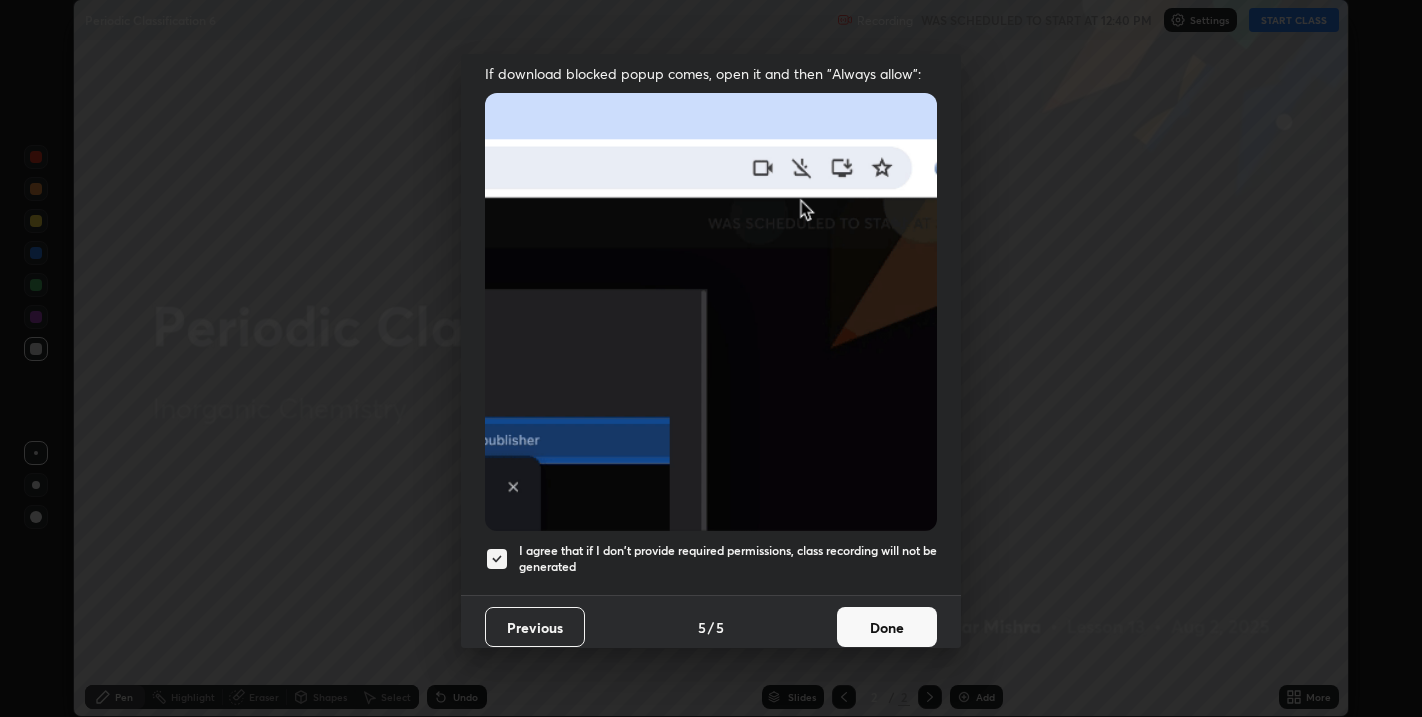 click on "Done" at bounding box center (887, 627) 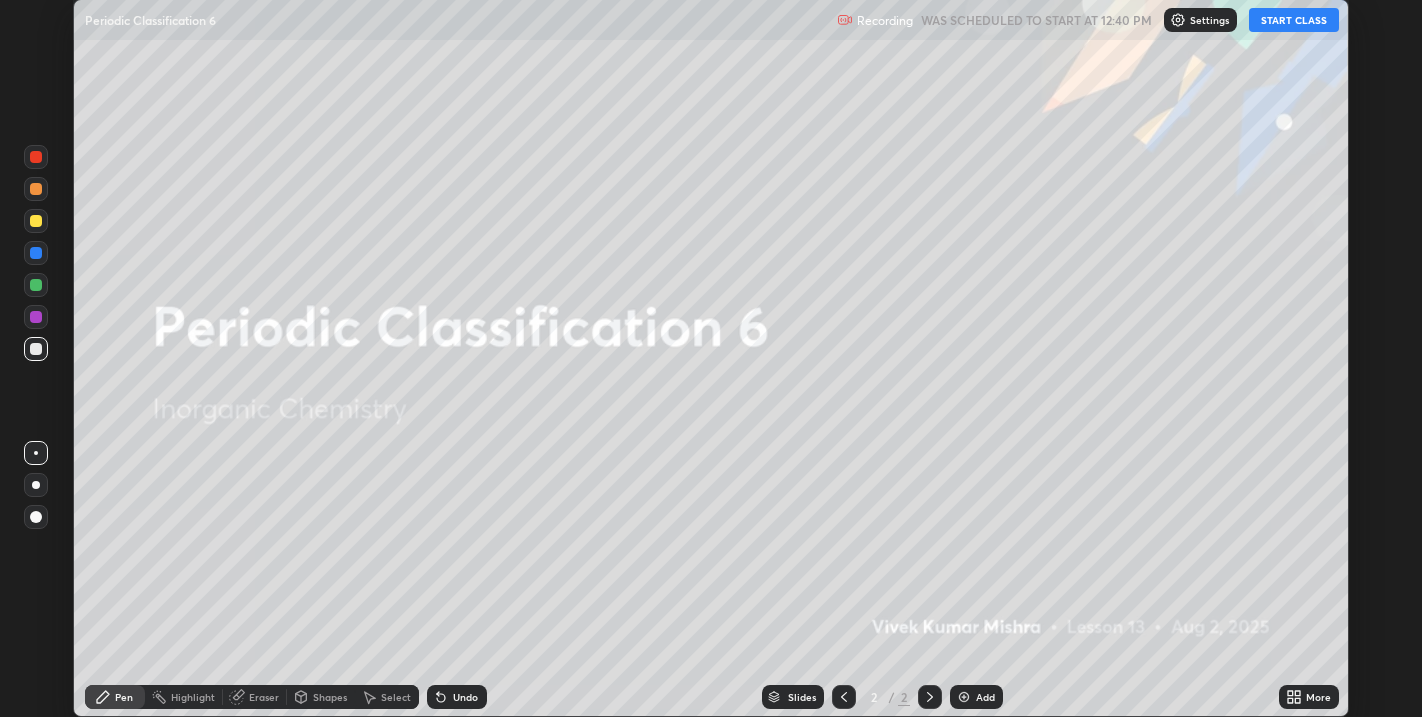 click on "START CLASS" at bounding box center [1294, 20] 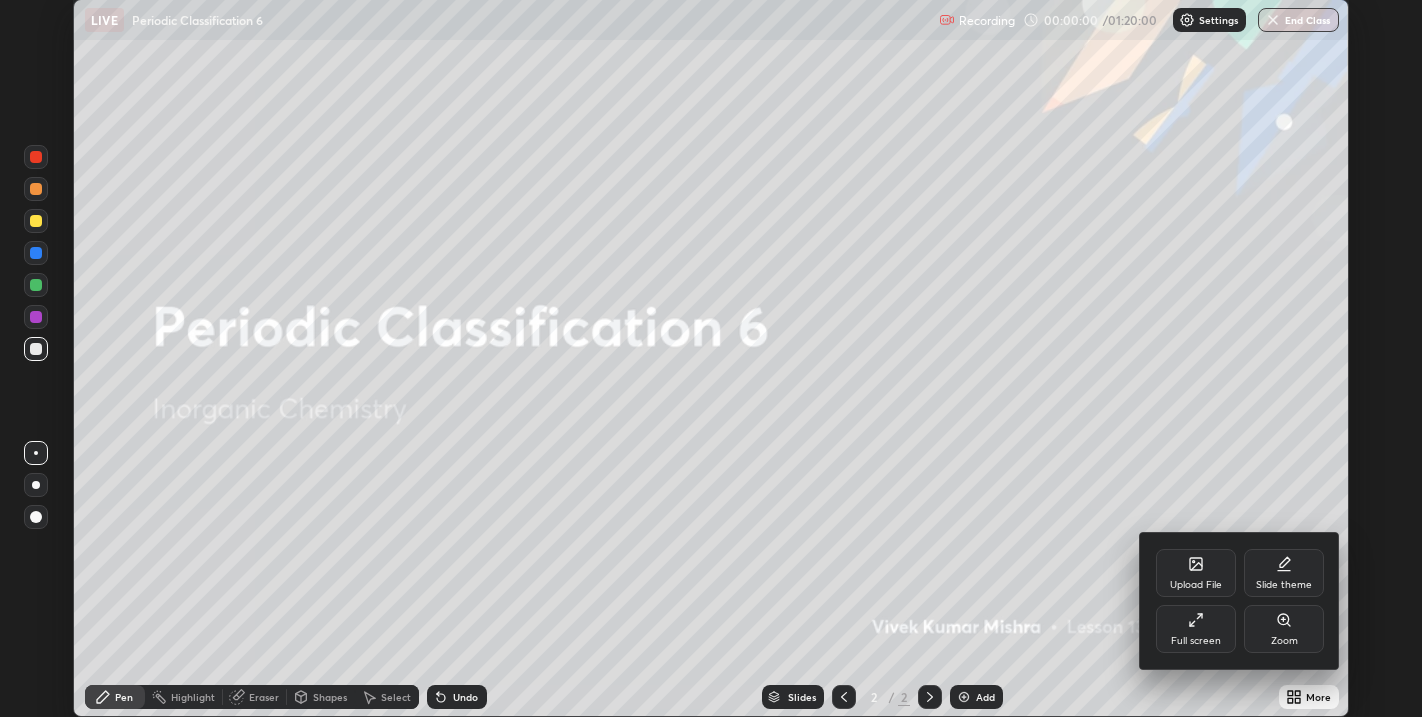 click on "Slide theme" at bounding box center (1284, 585) 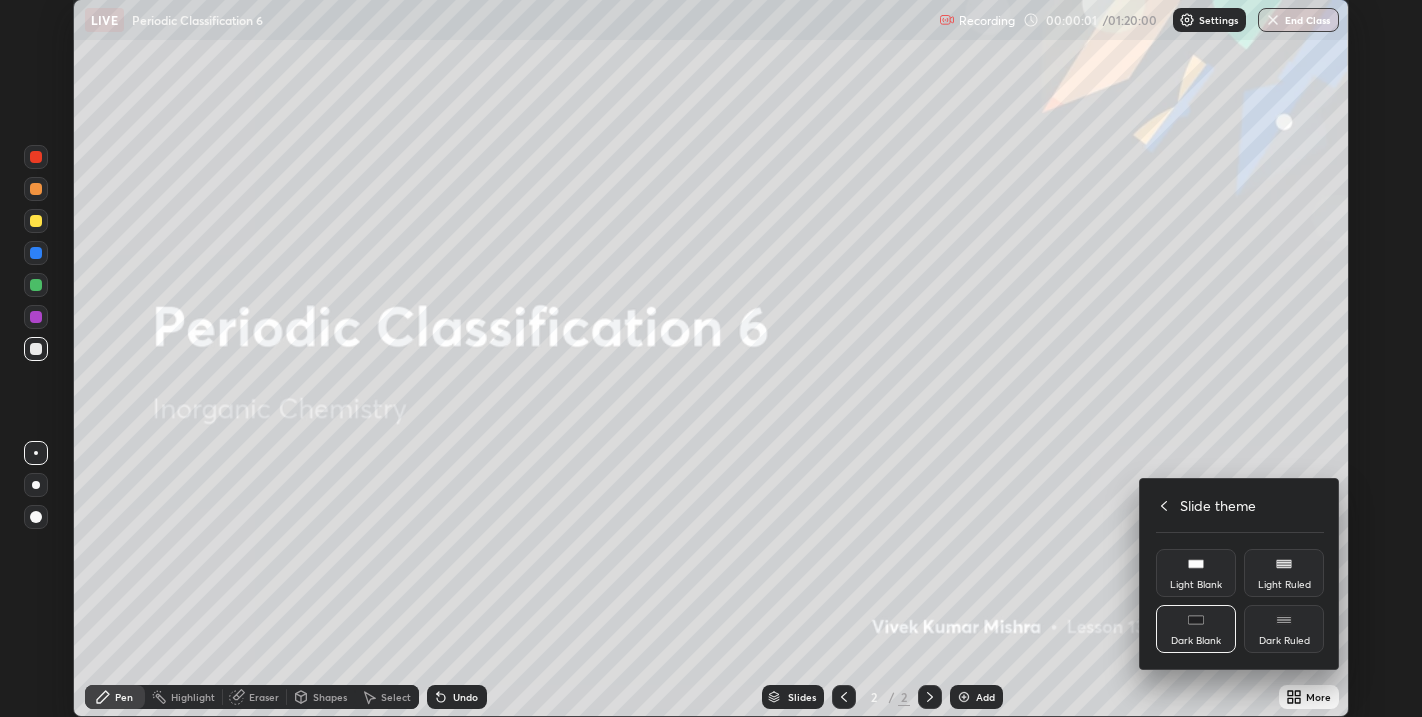 click on "Dark Ruled" at bounding box center (1284, 629) 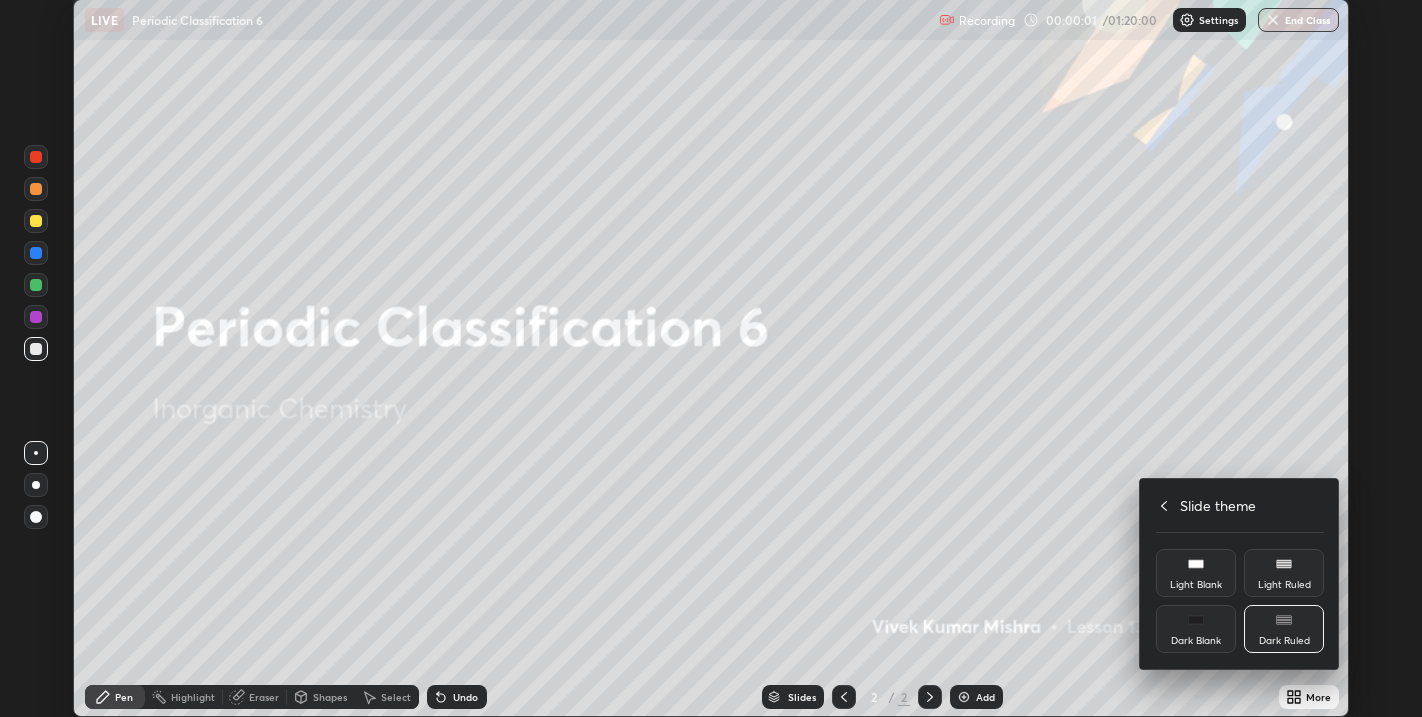 click 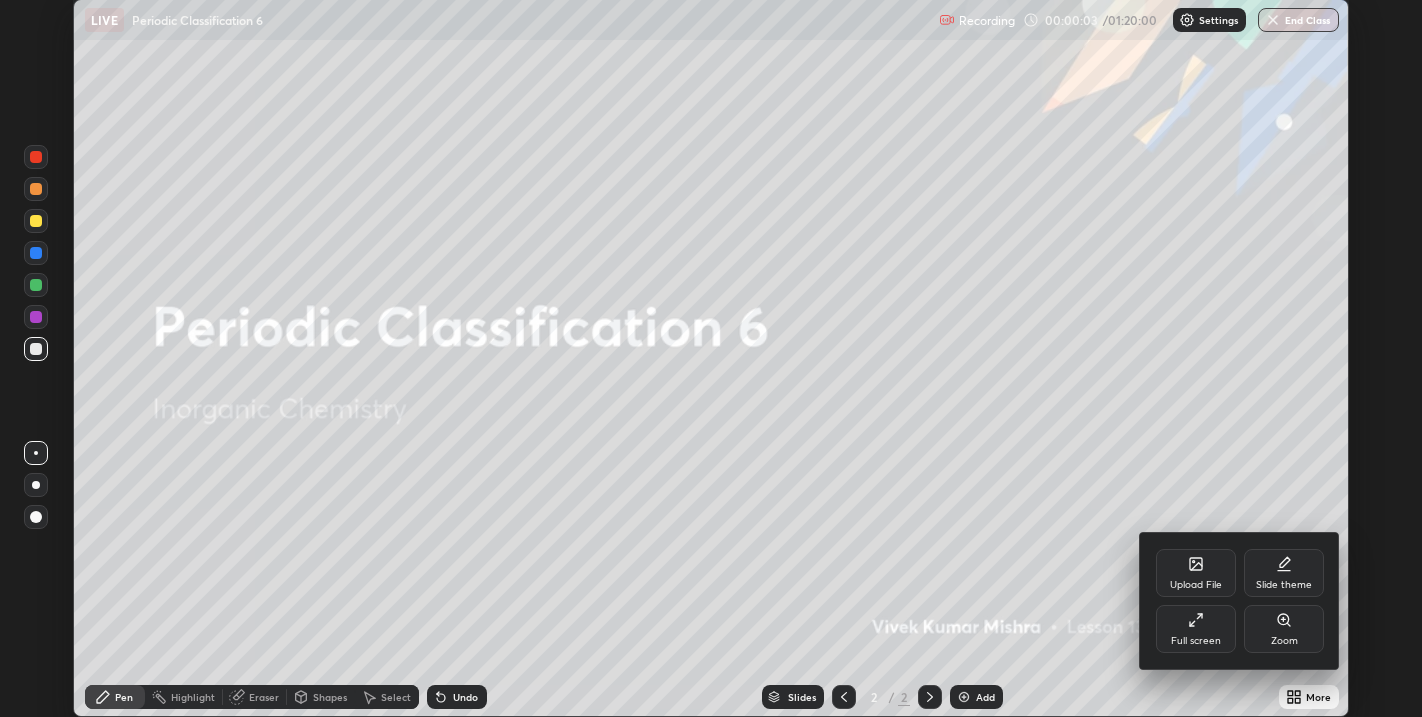 click at bounding box center (711, 358) 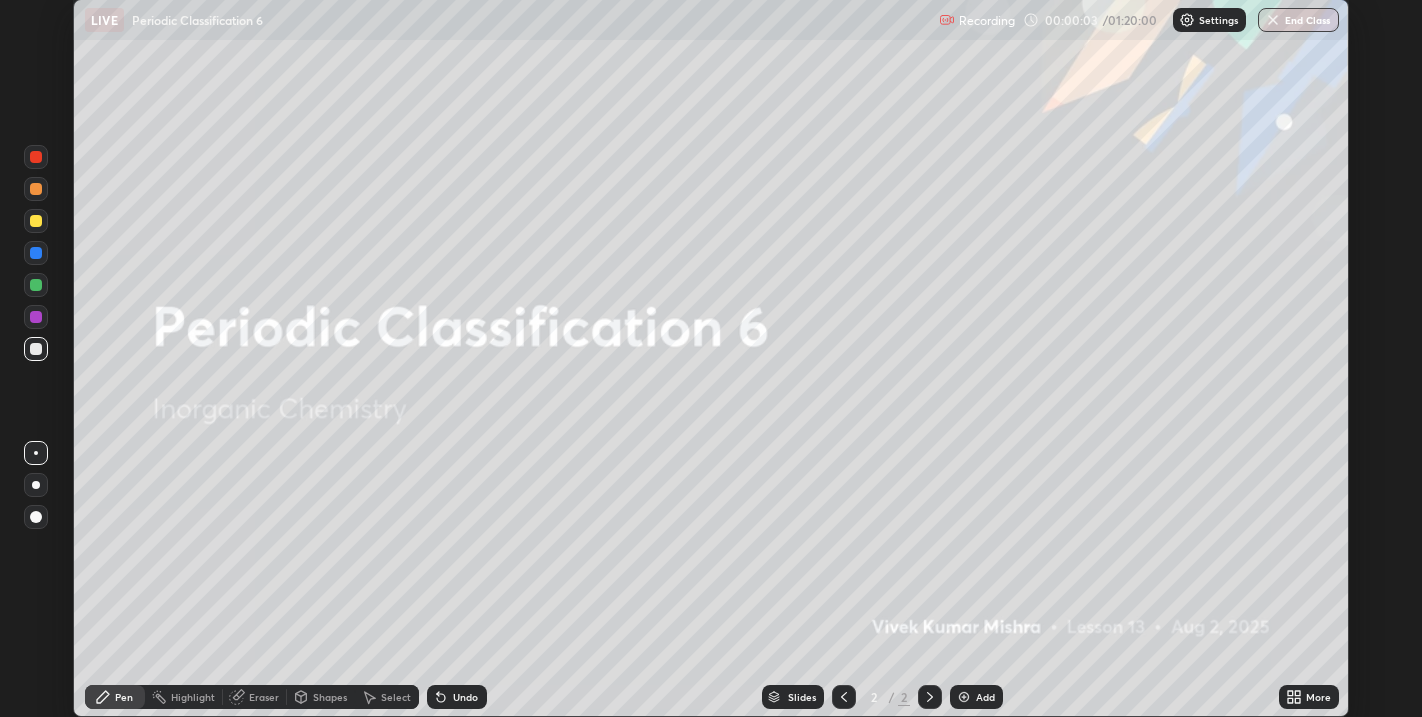 click 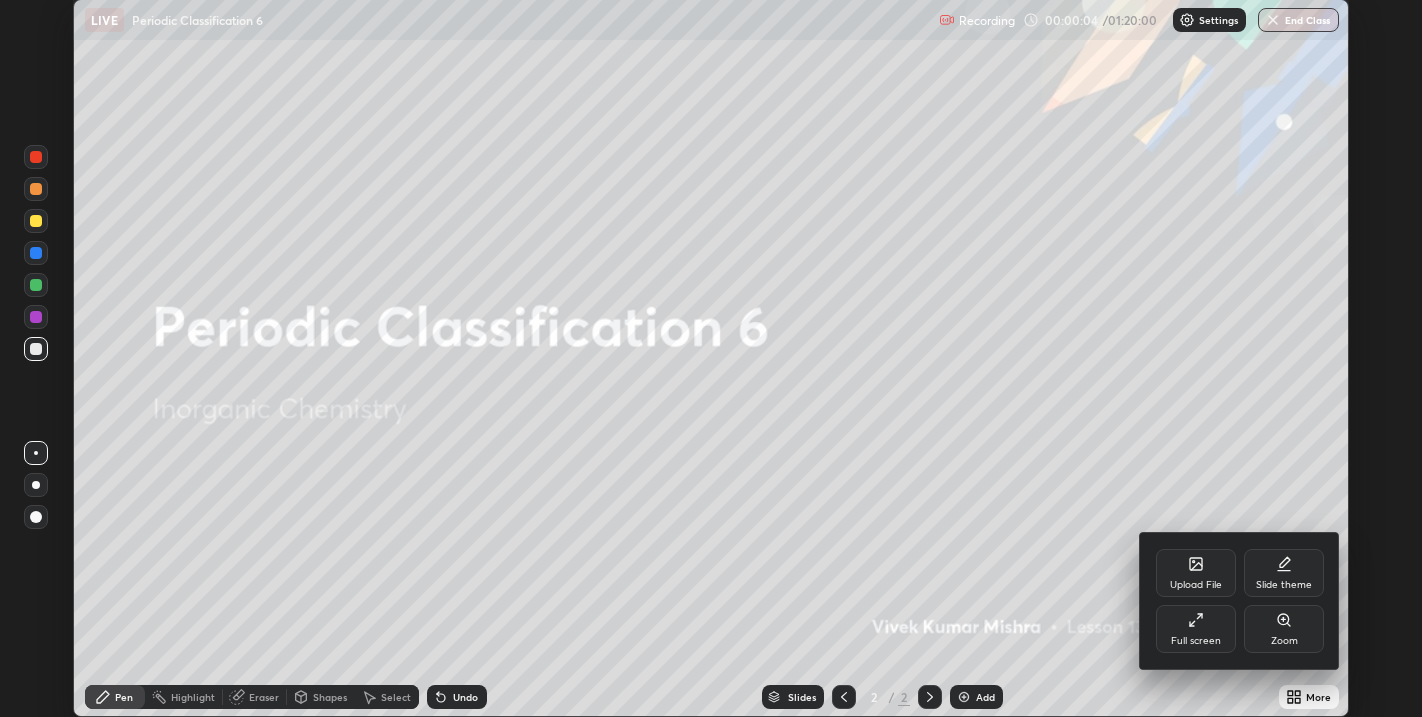 click on "Full screen" at bounding box center (1196, 629) 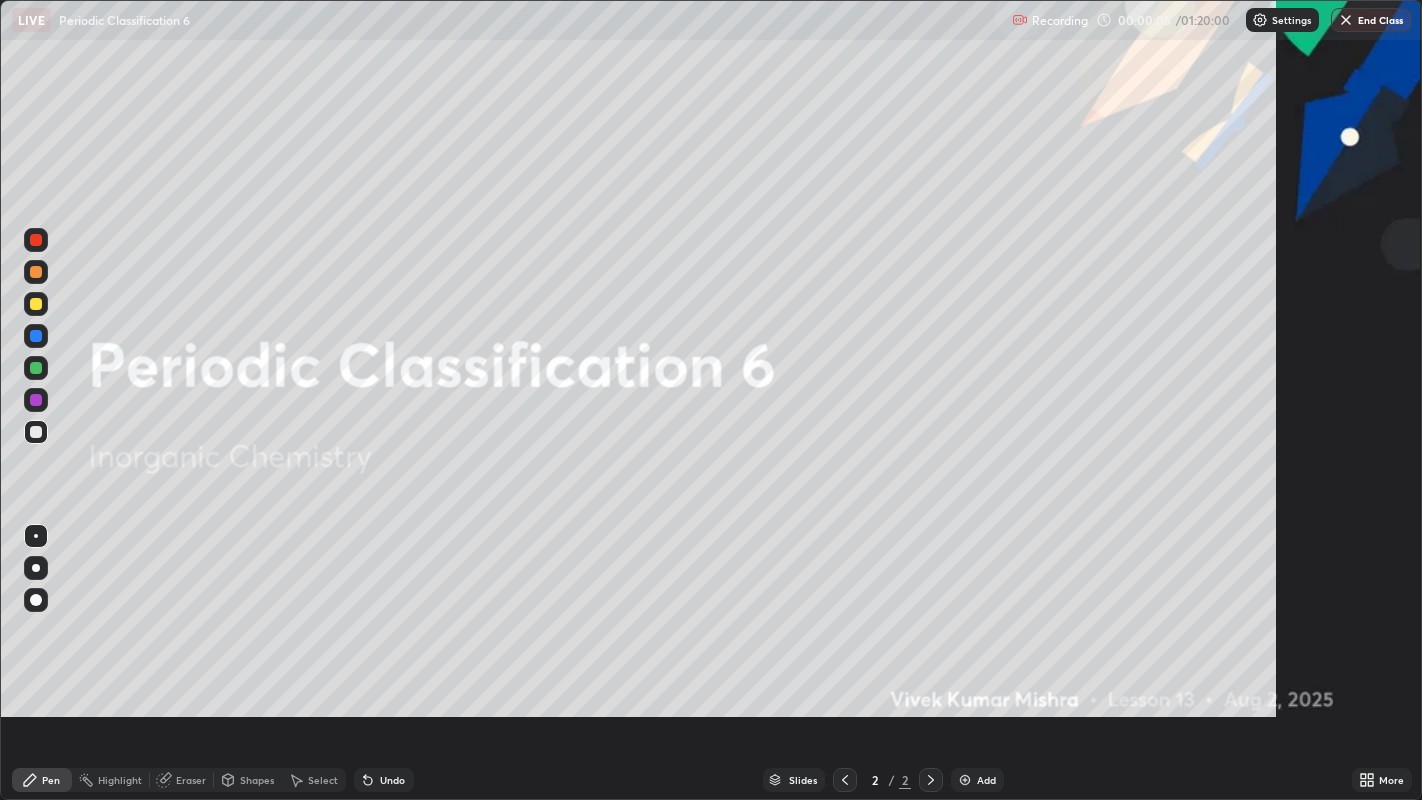 scroll, scrollTop: 99200, scrollLeft: 98577, axis: both 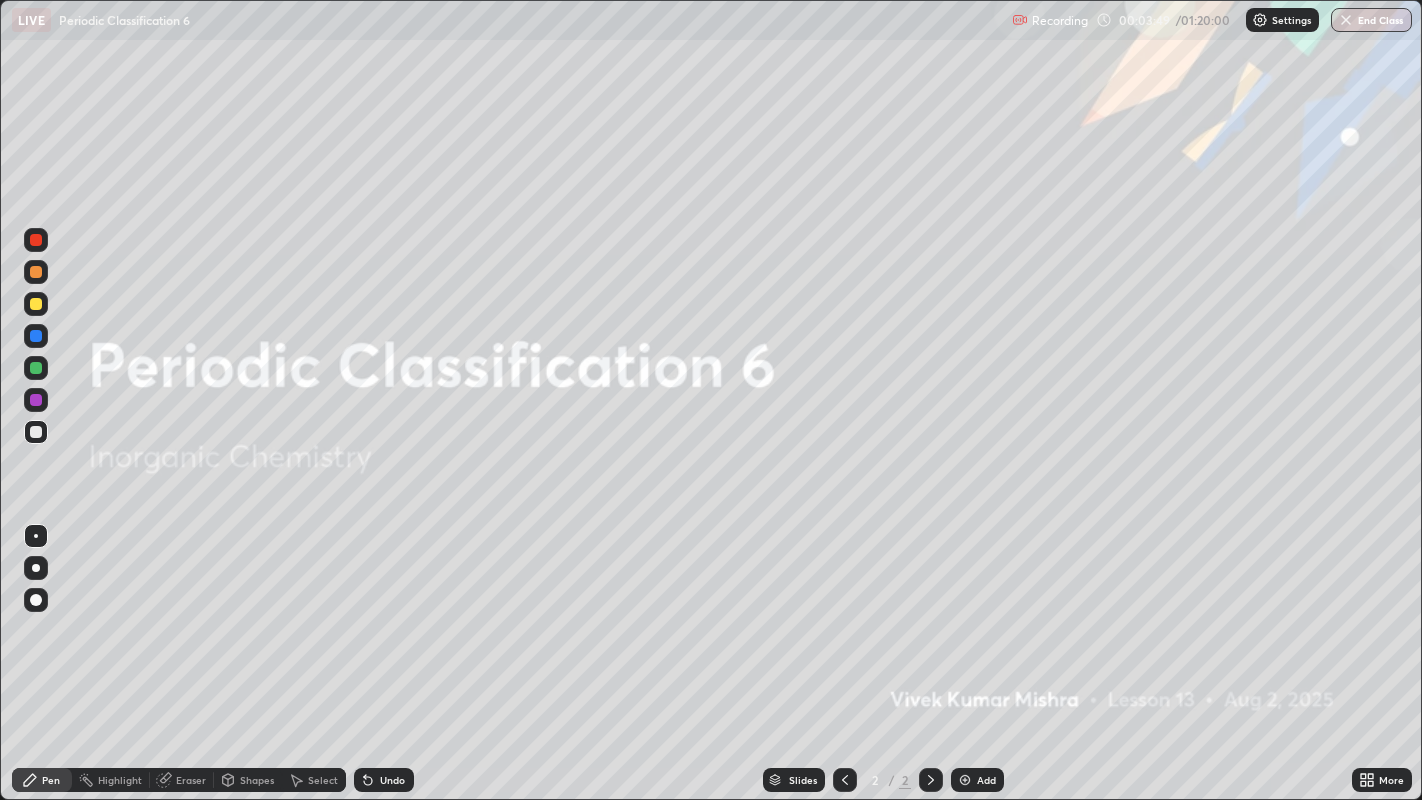 click 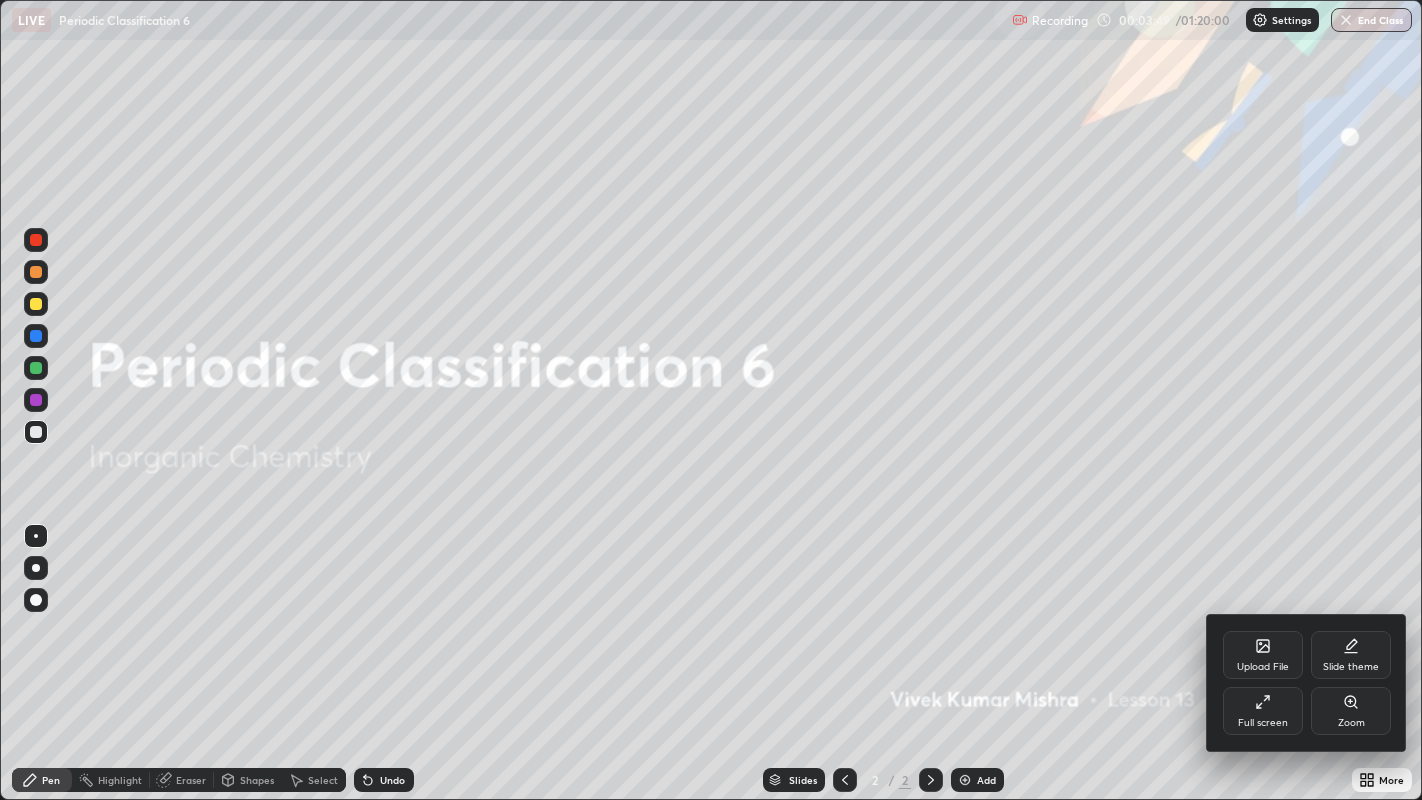 click on "Slide theme" at bounding box center (1351, 655) 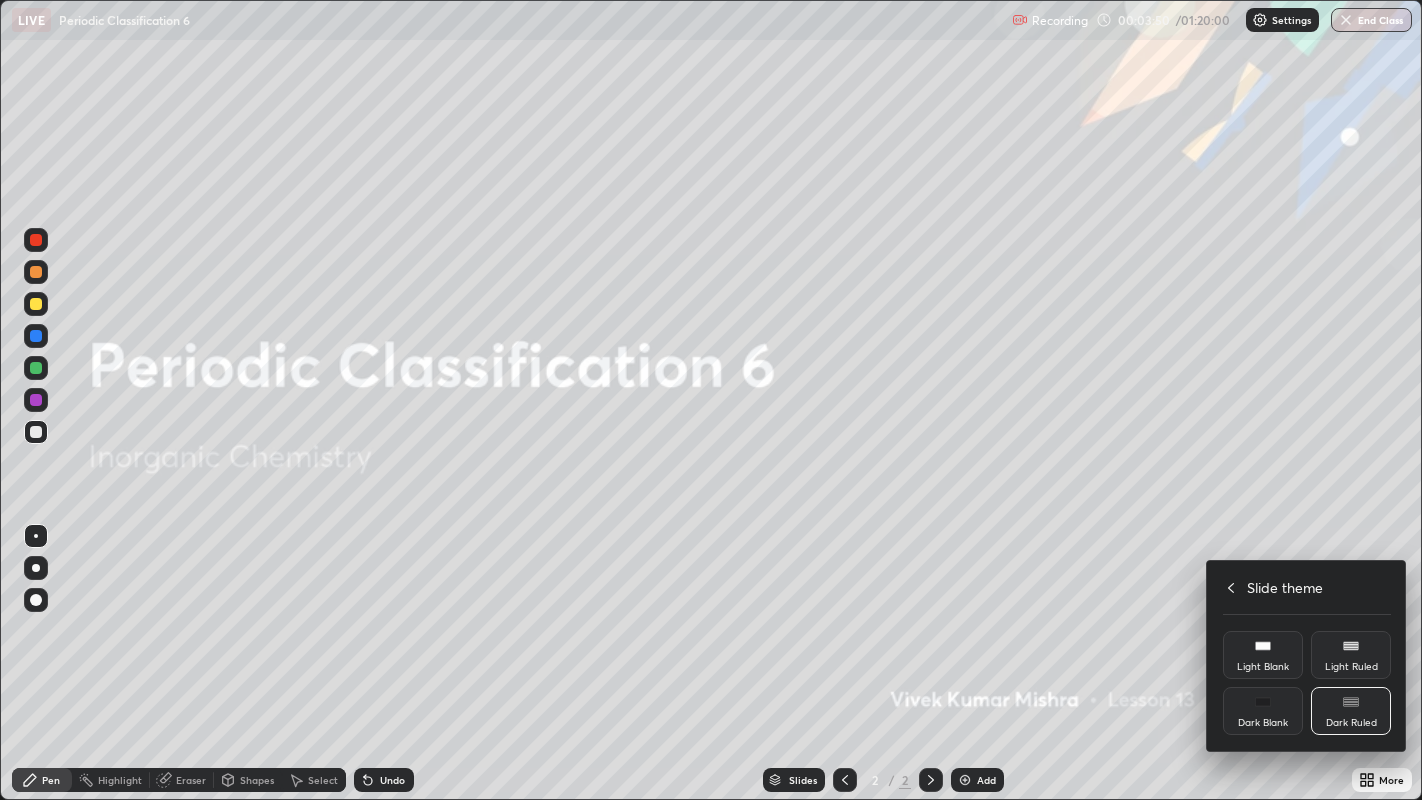click on "Dark Ruled" at bounding box center [1351, 723] 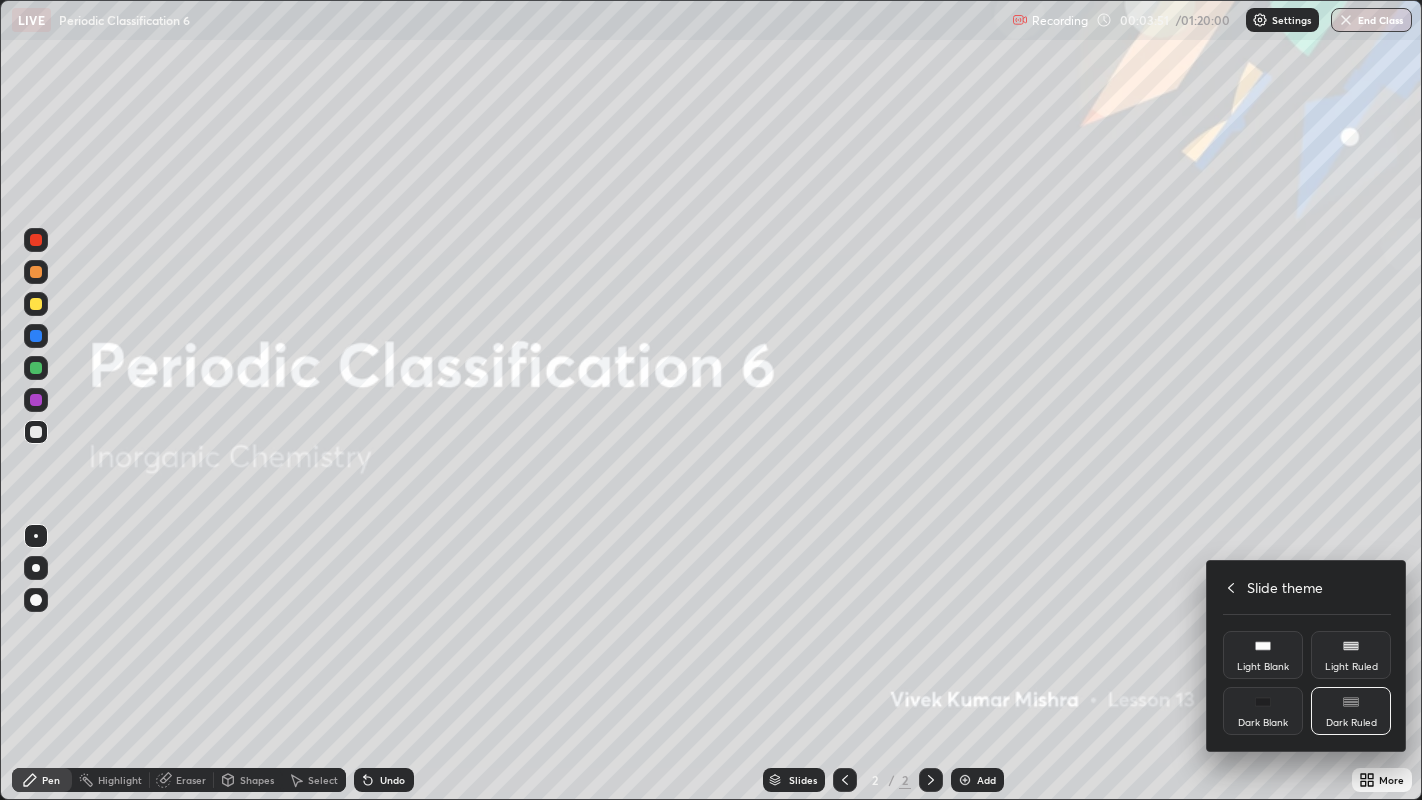 click 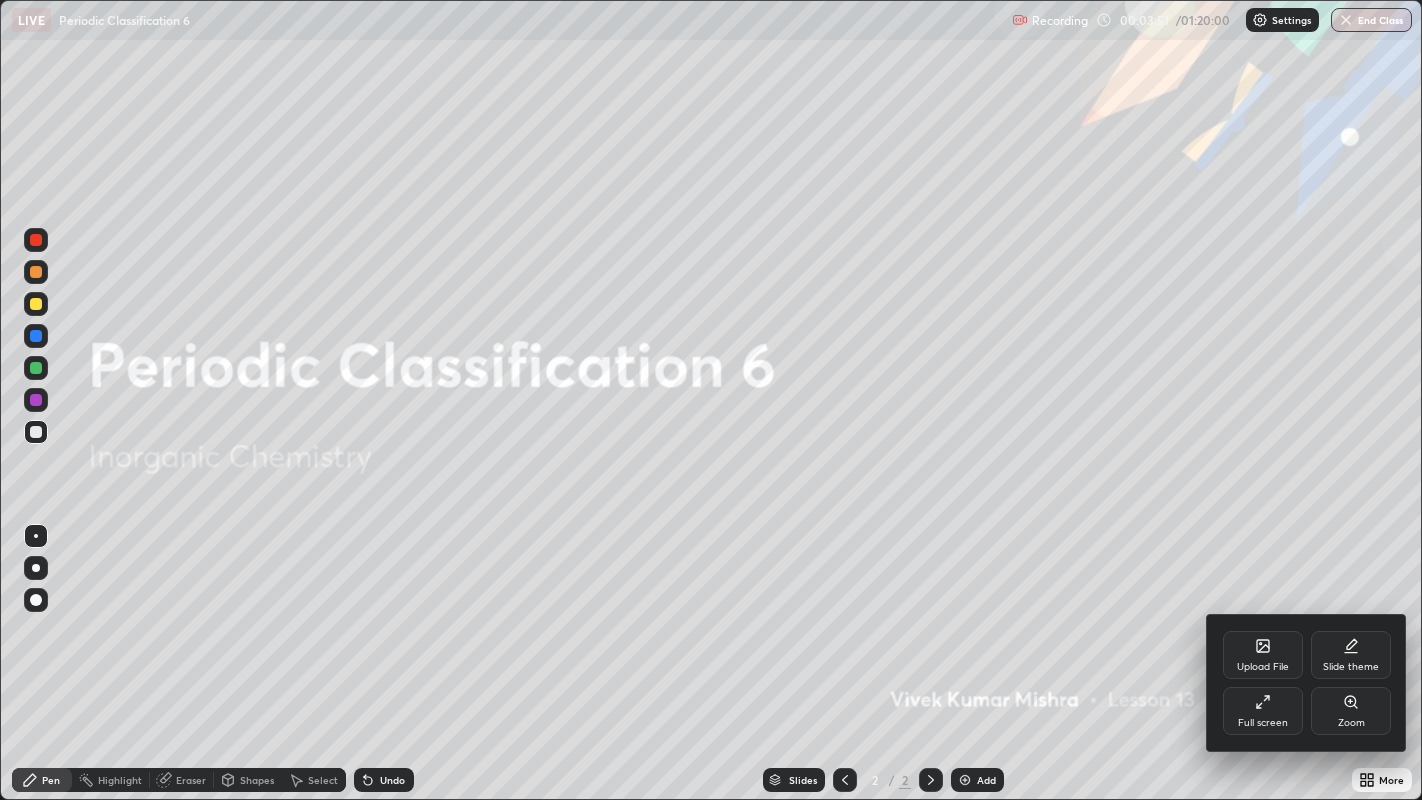 click at bounding box center (711, 400) 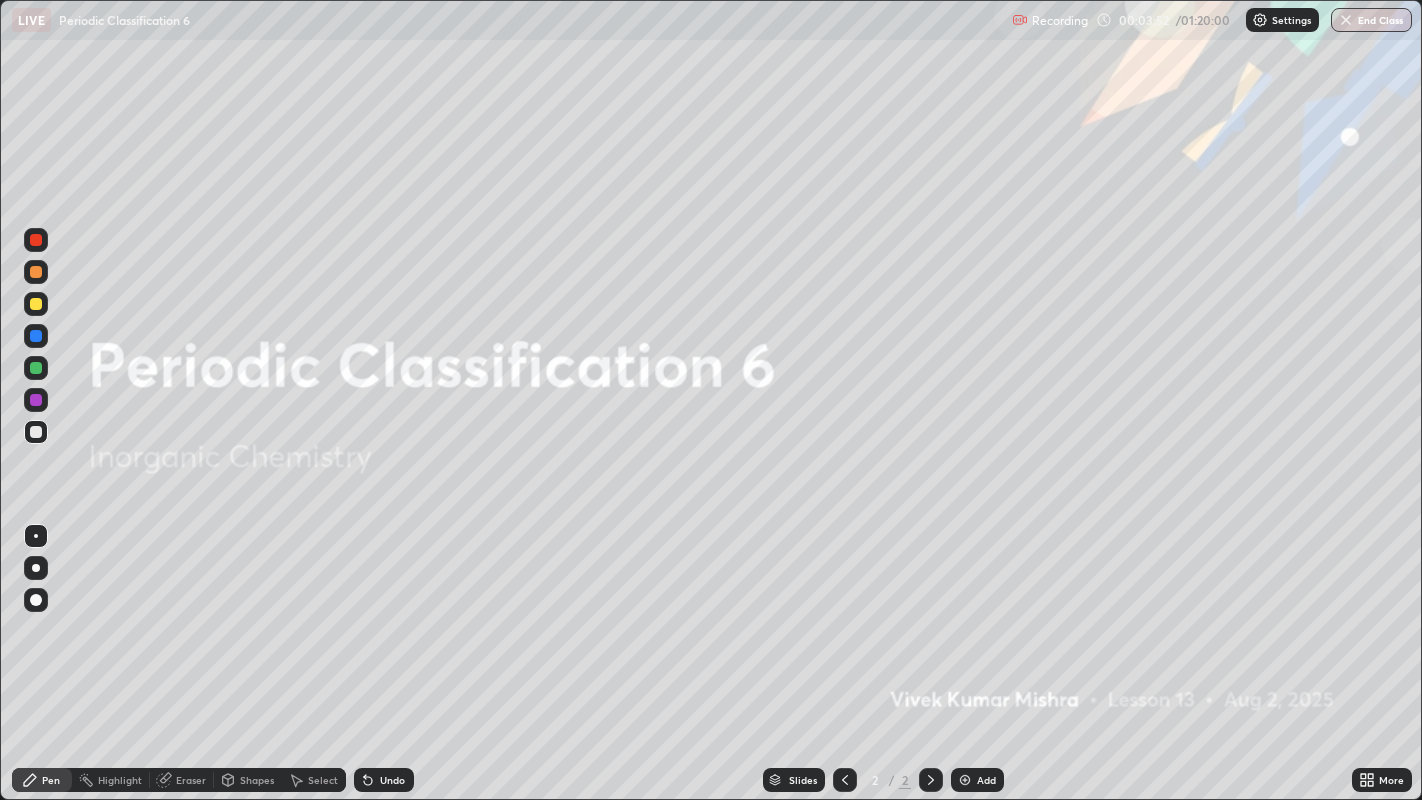 click on "Add" at bounding box center [986, 780] 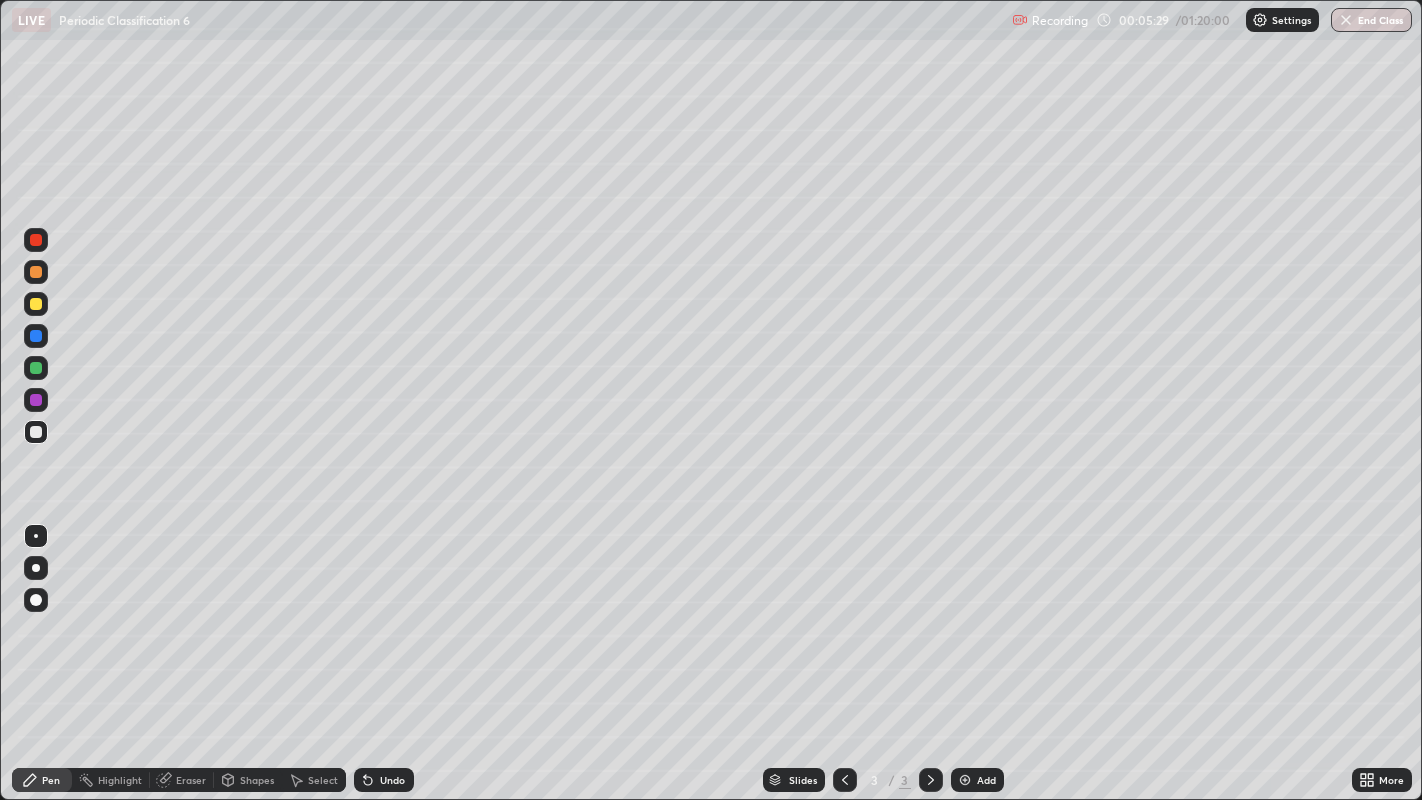 click on "Undo" at bounding box center [392, 780] 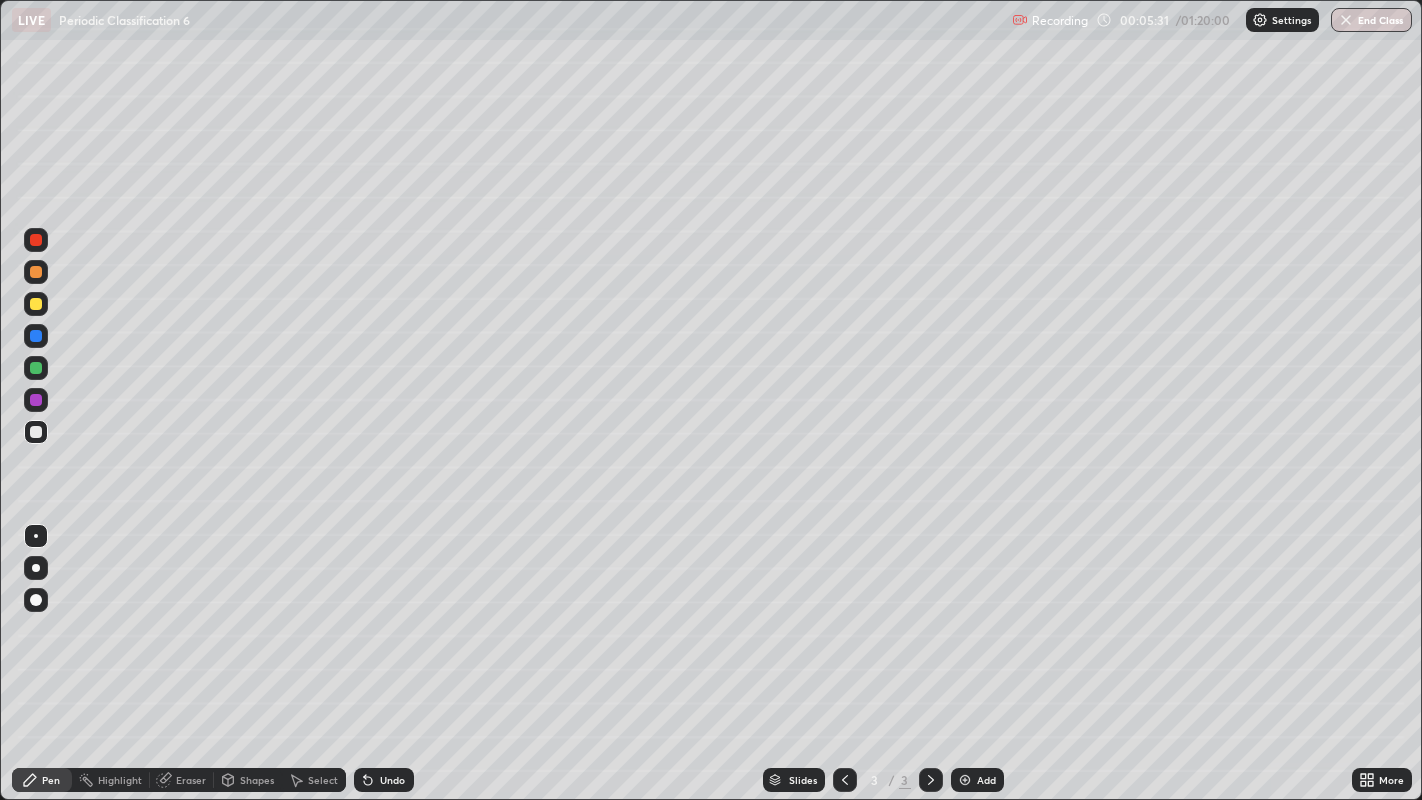 click on "Undo" at bounding box center [392, 780] 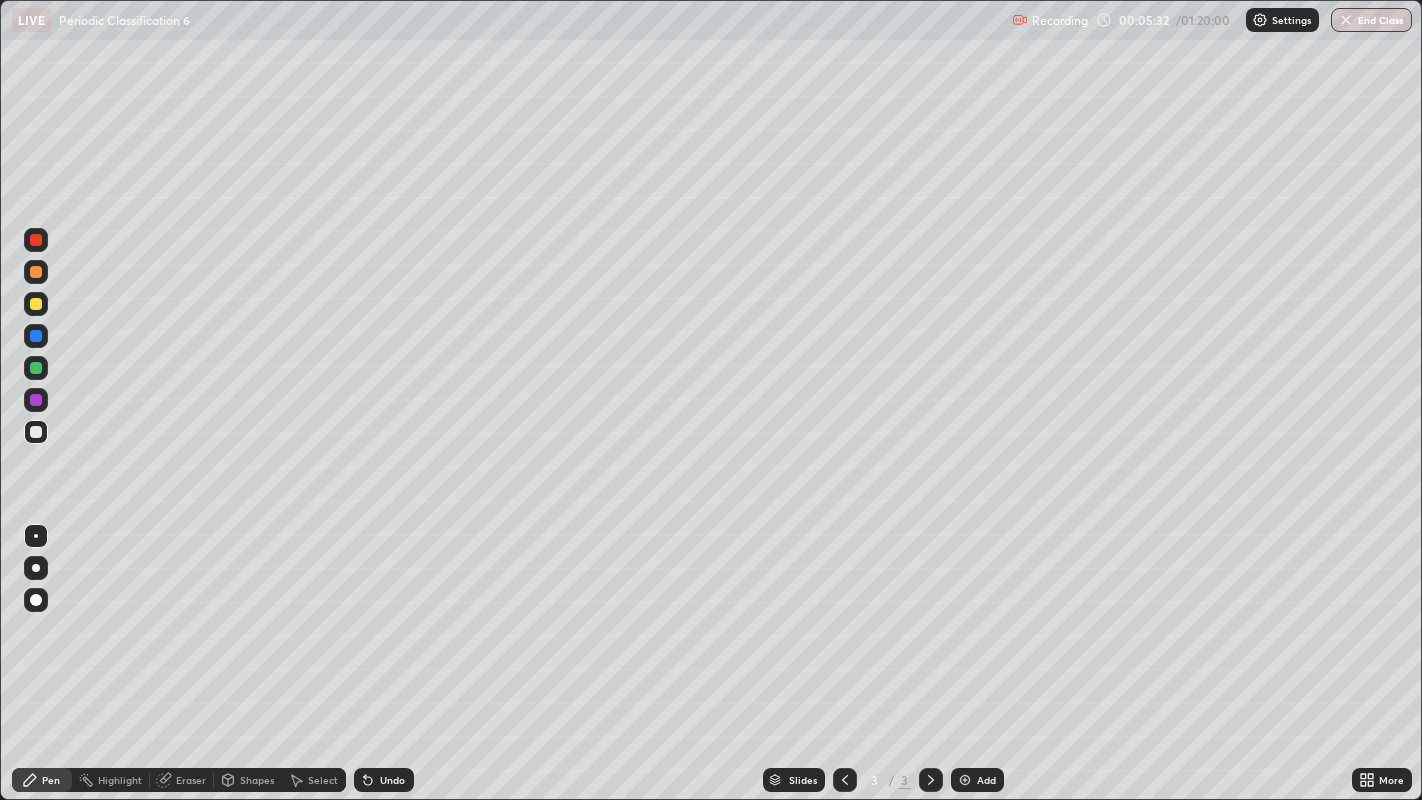 click on "Undo" at bounding box center [392, 780] 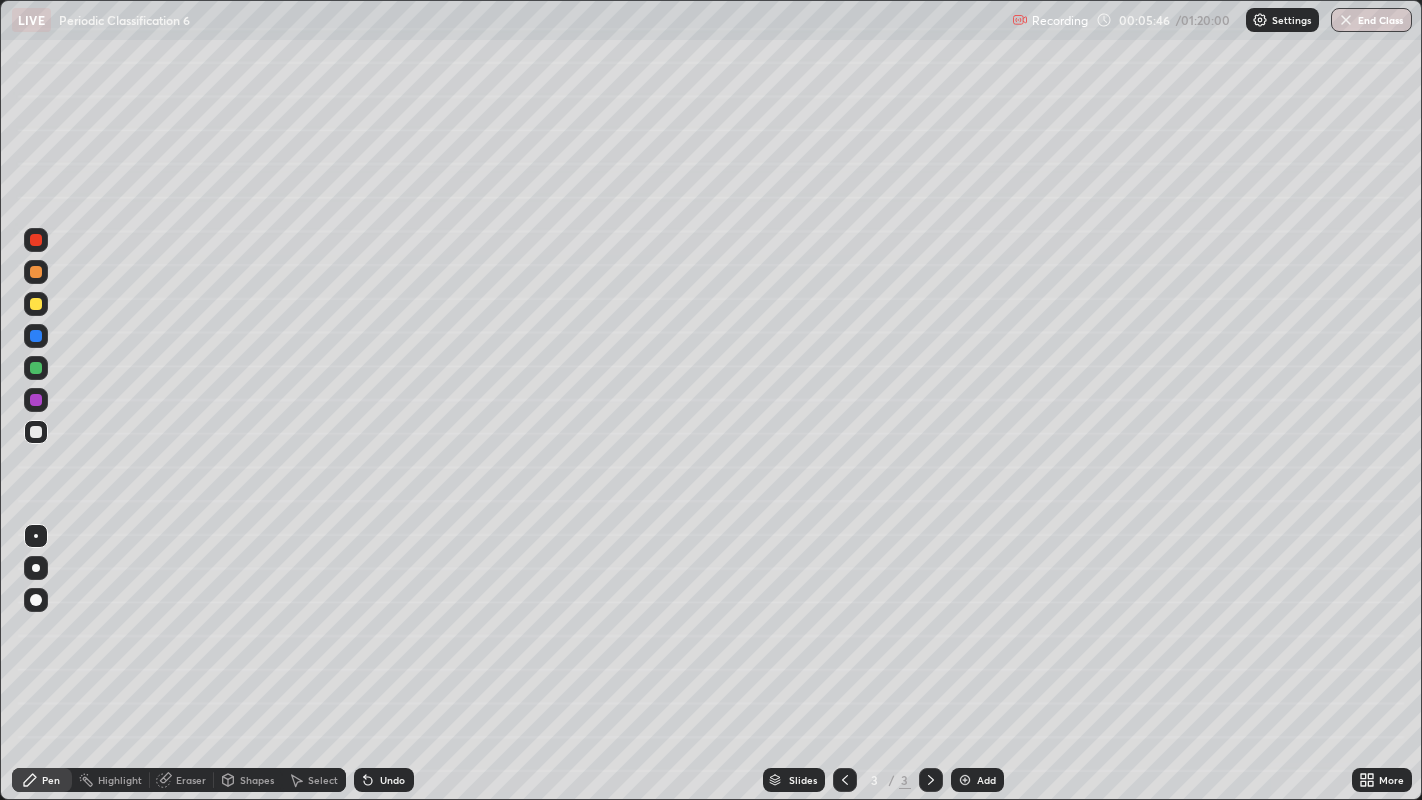 click 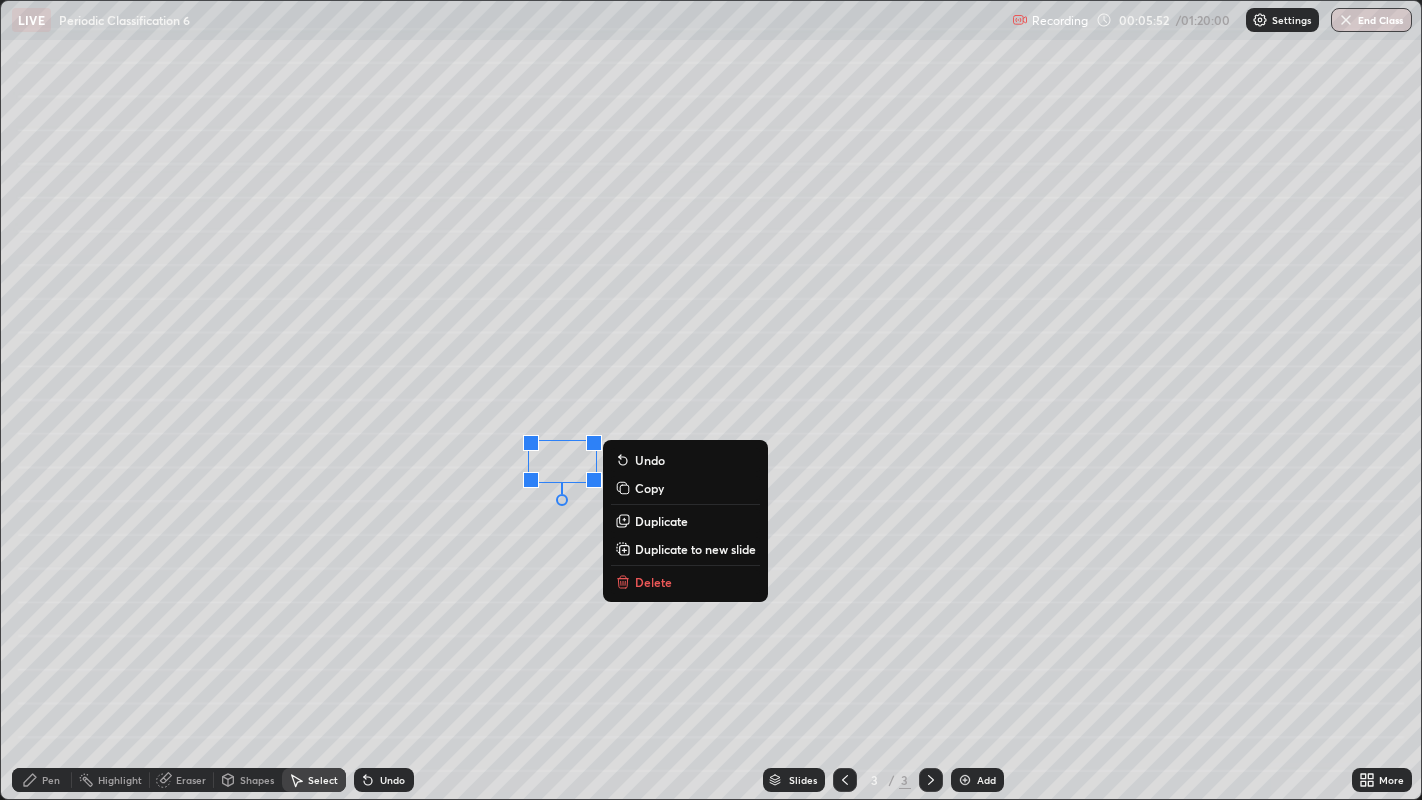 click on "0 ° Undo Copy Duplicate Duplicate to new slide Delete" at bounding box center [711, 400] 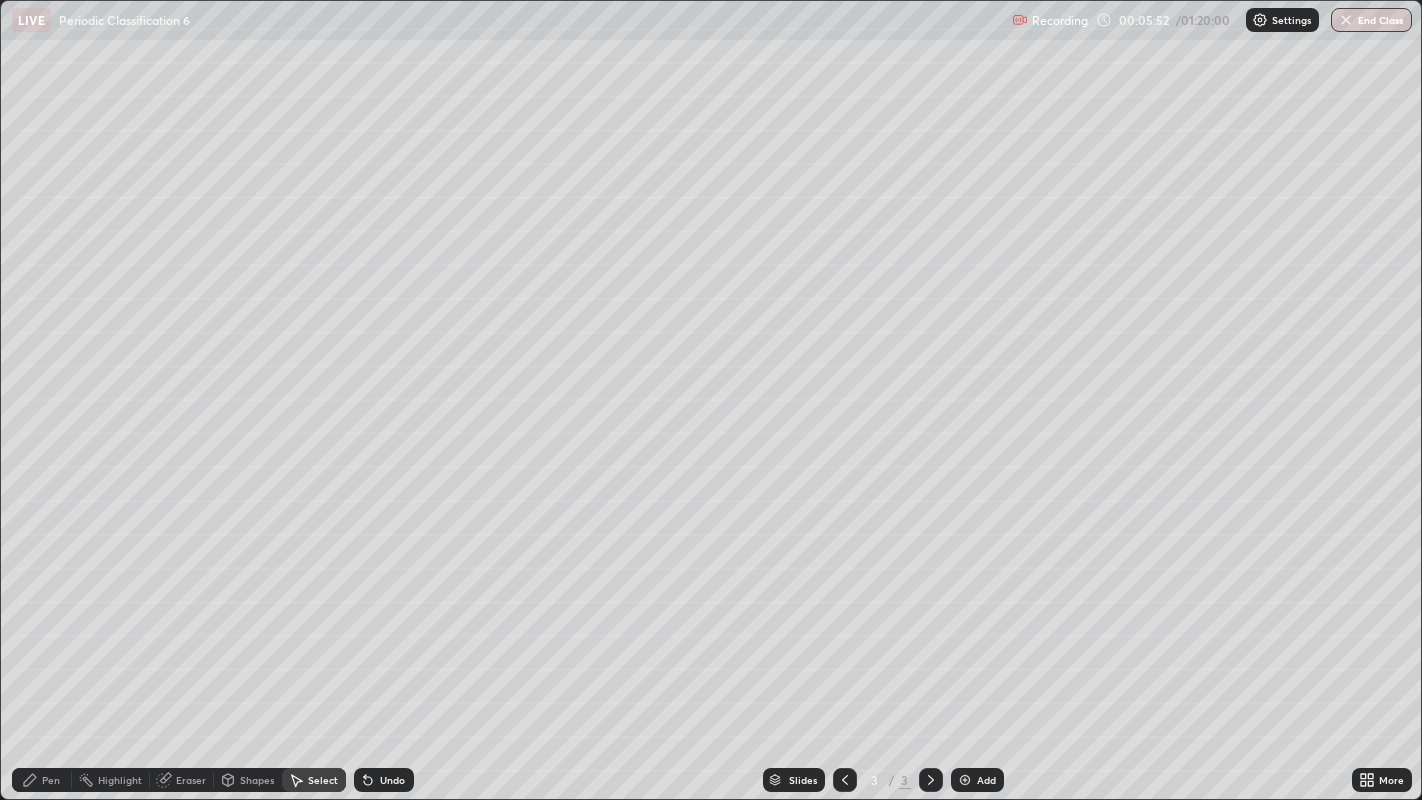 click on "Pen" at bounding box center (51, 780) 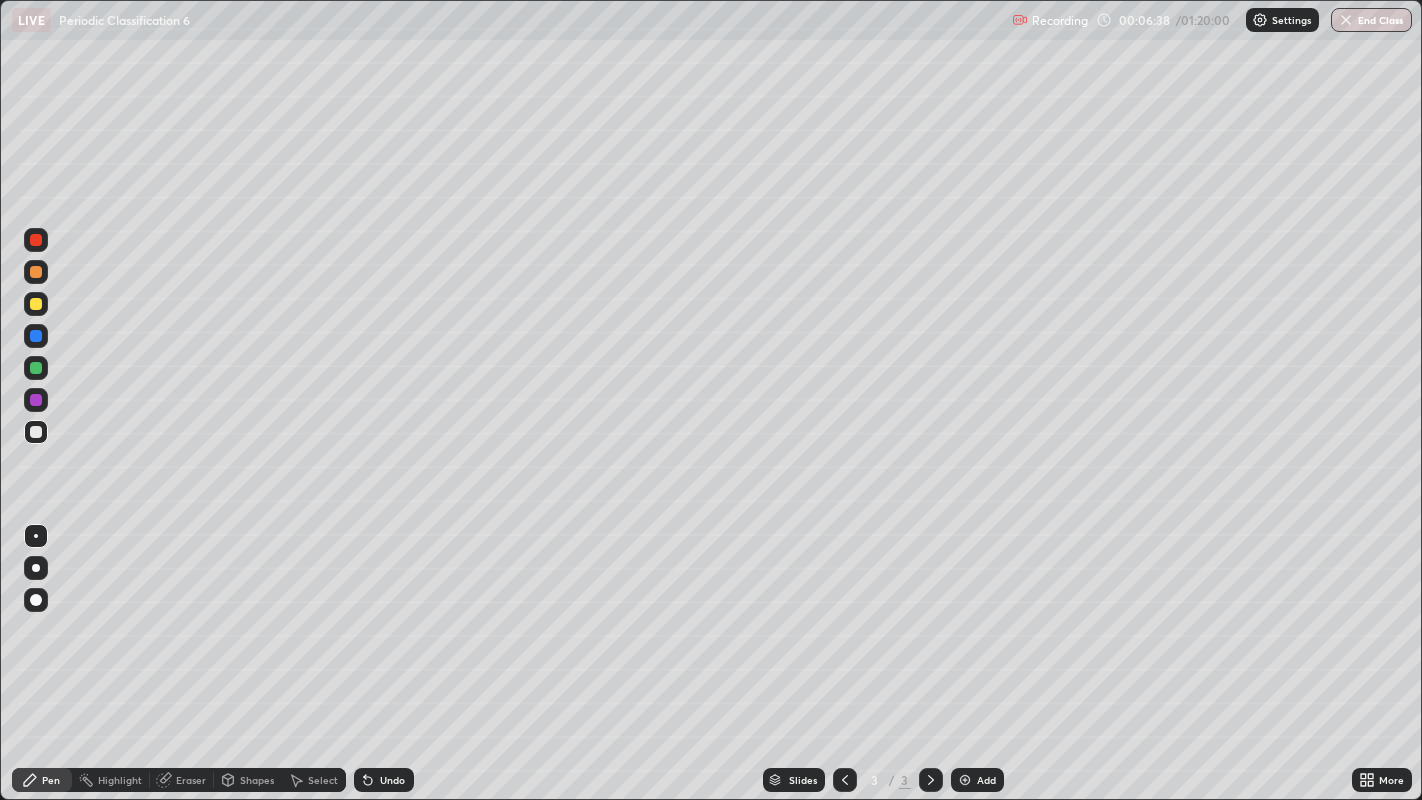 click at bounding box center (36, 240) 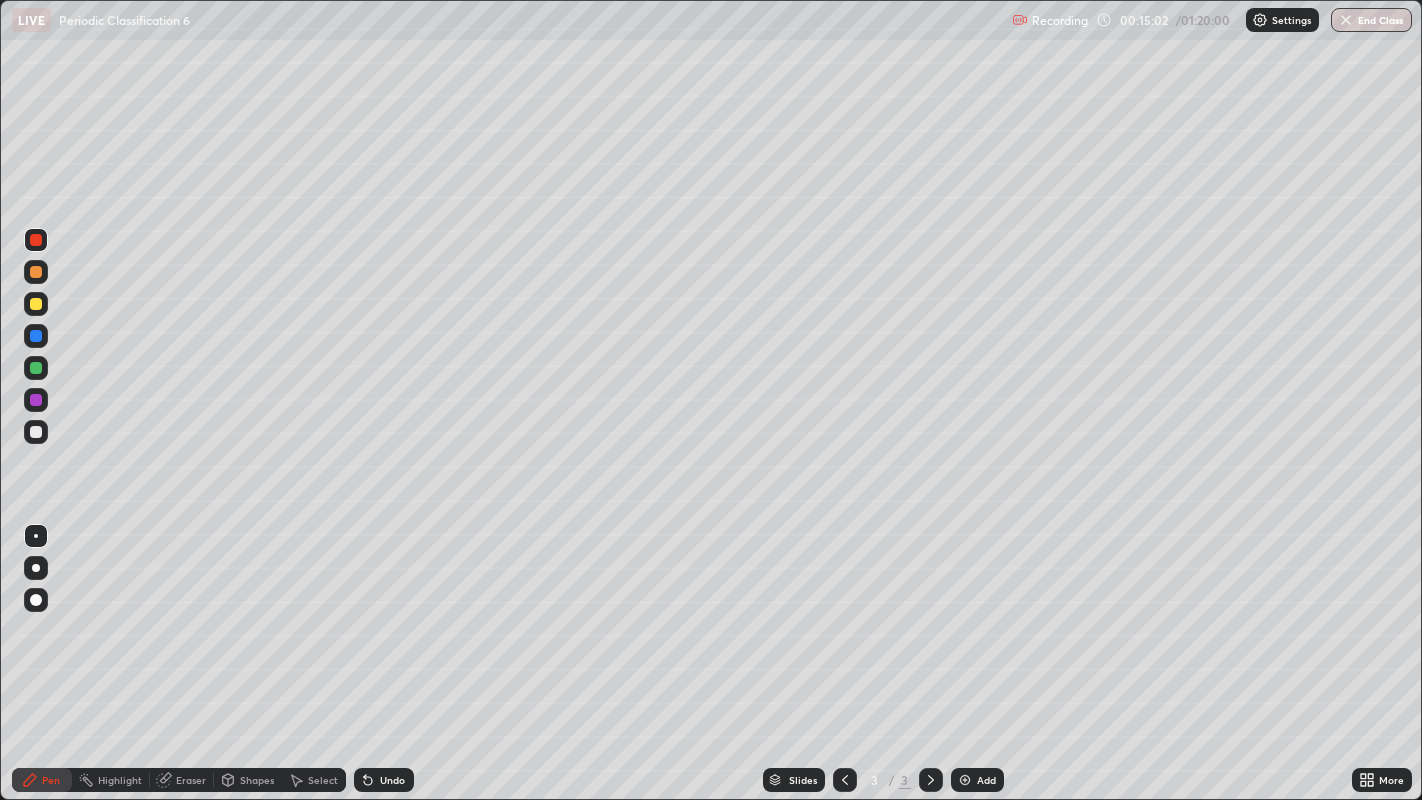 click at bounding box center (965, 780) 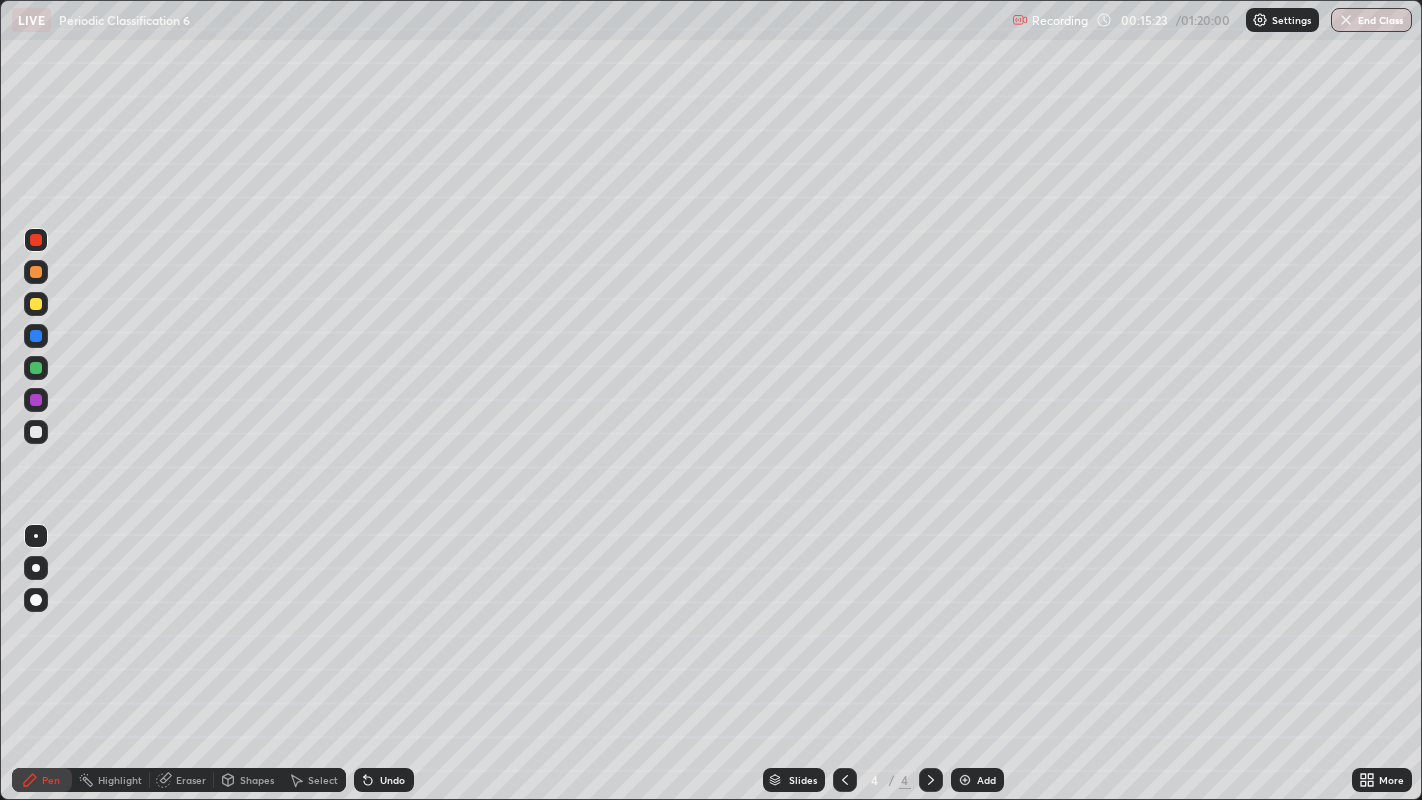 click at bounding box center (36, 432) 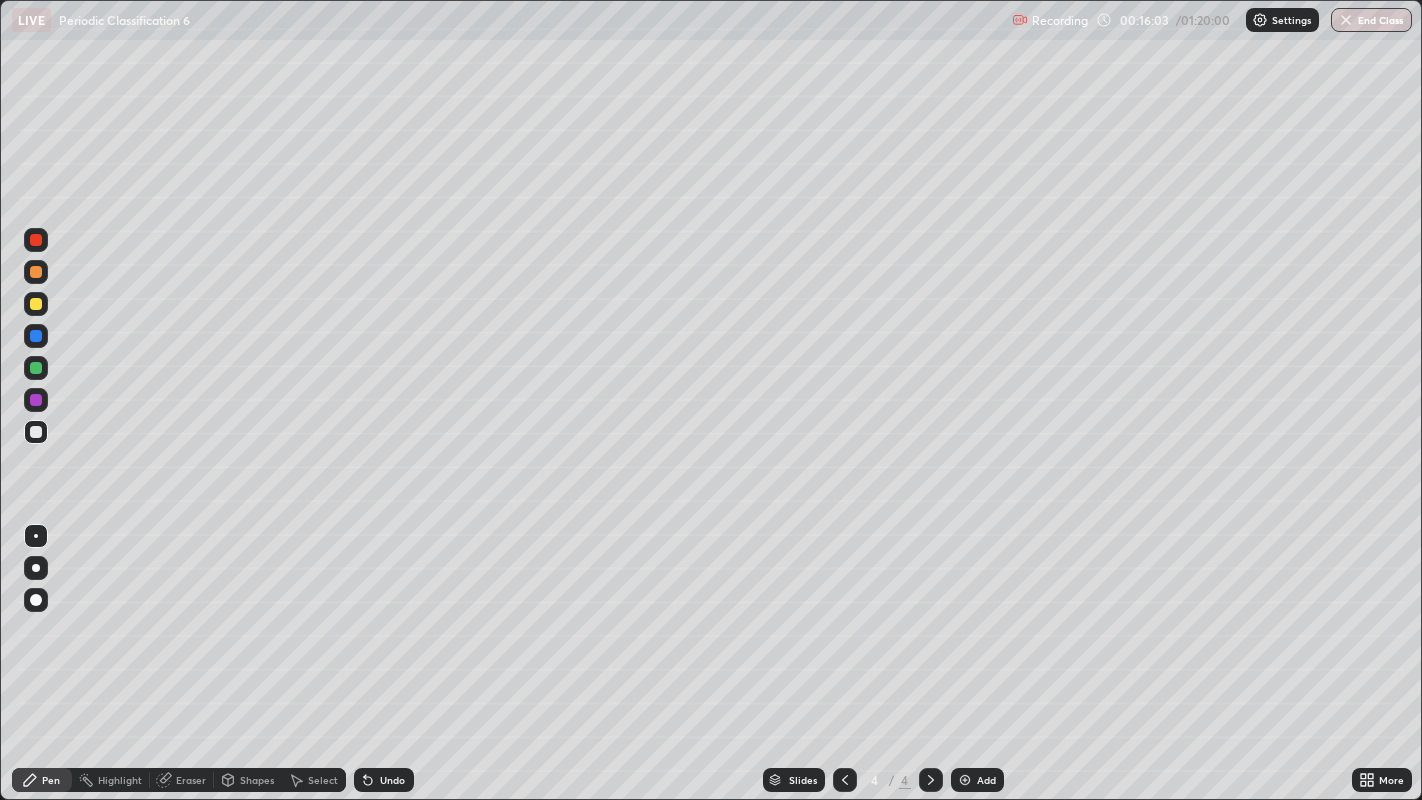 click on "Select" at bounding box center (314, 780) 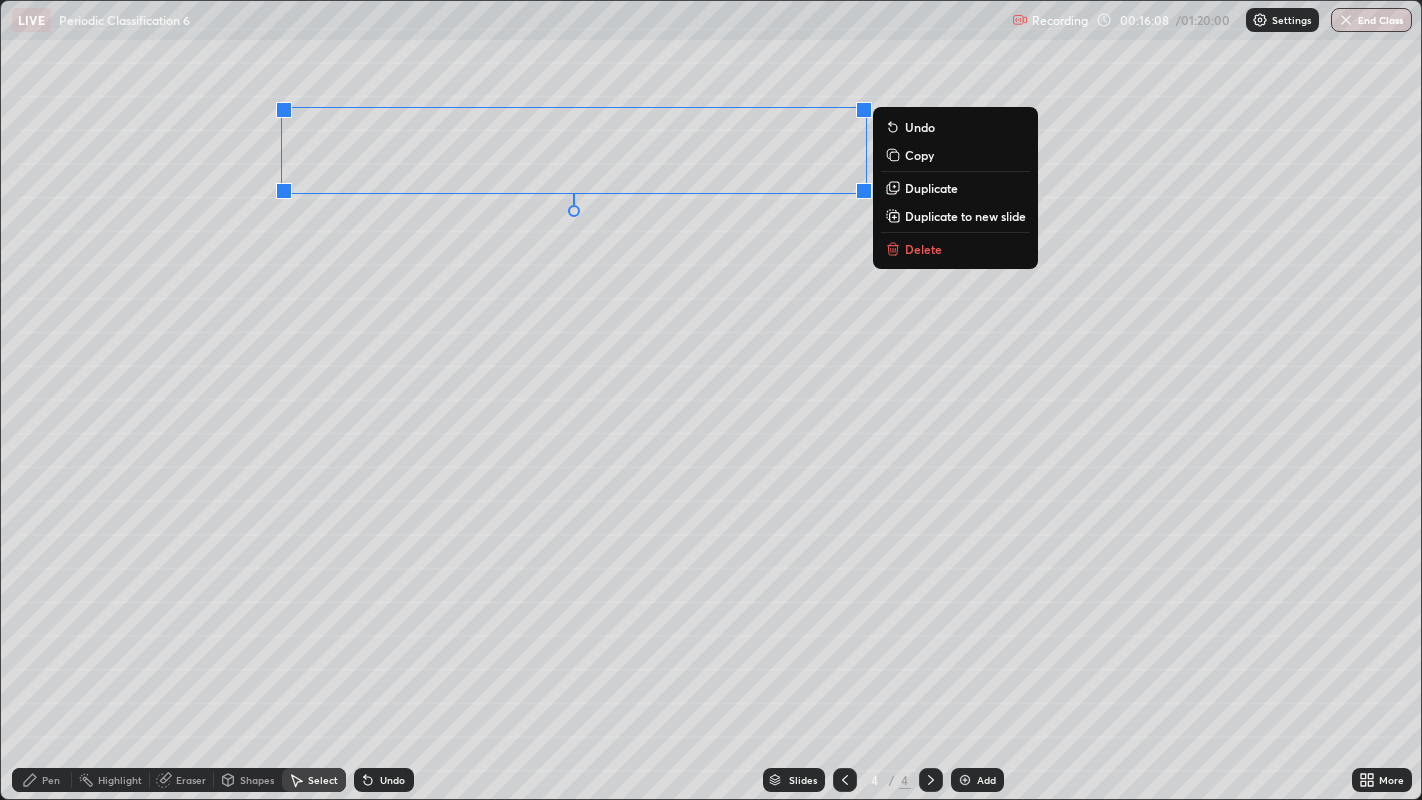 click on "Duplicate" at bounding box center (931, 188) 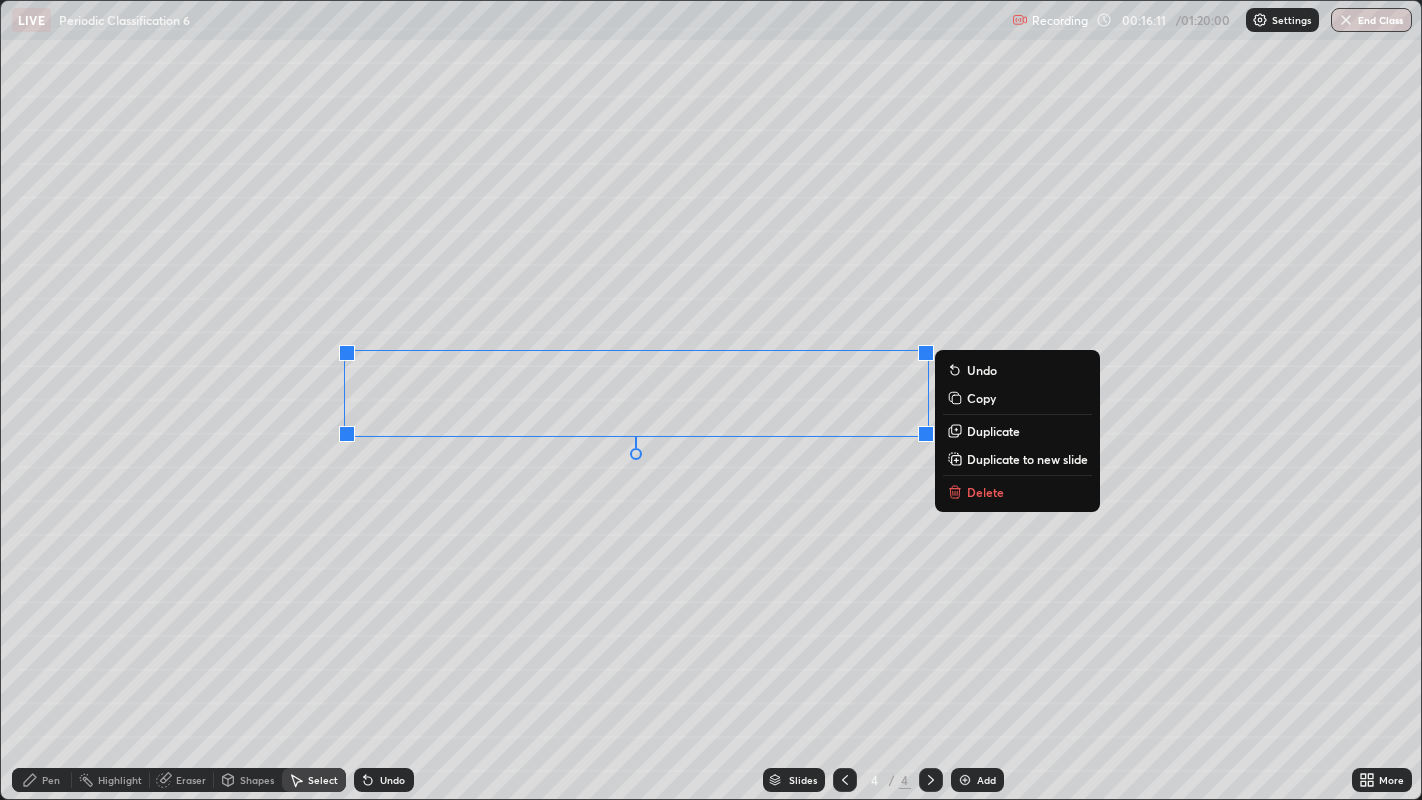 click 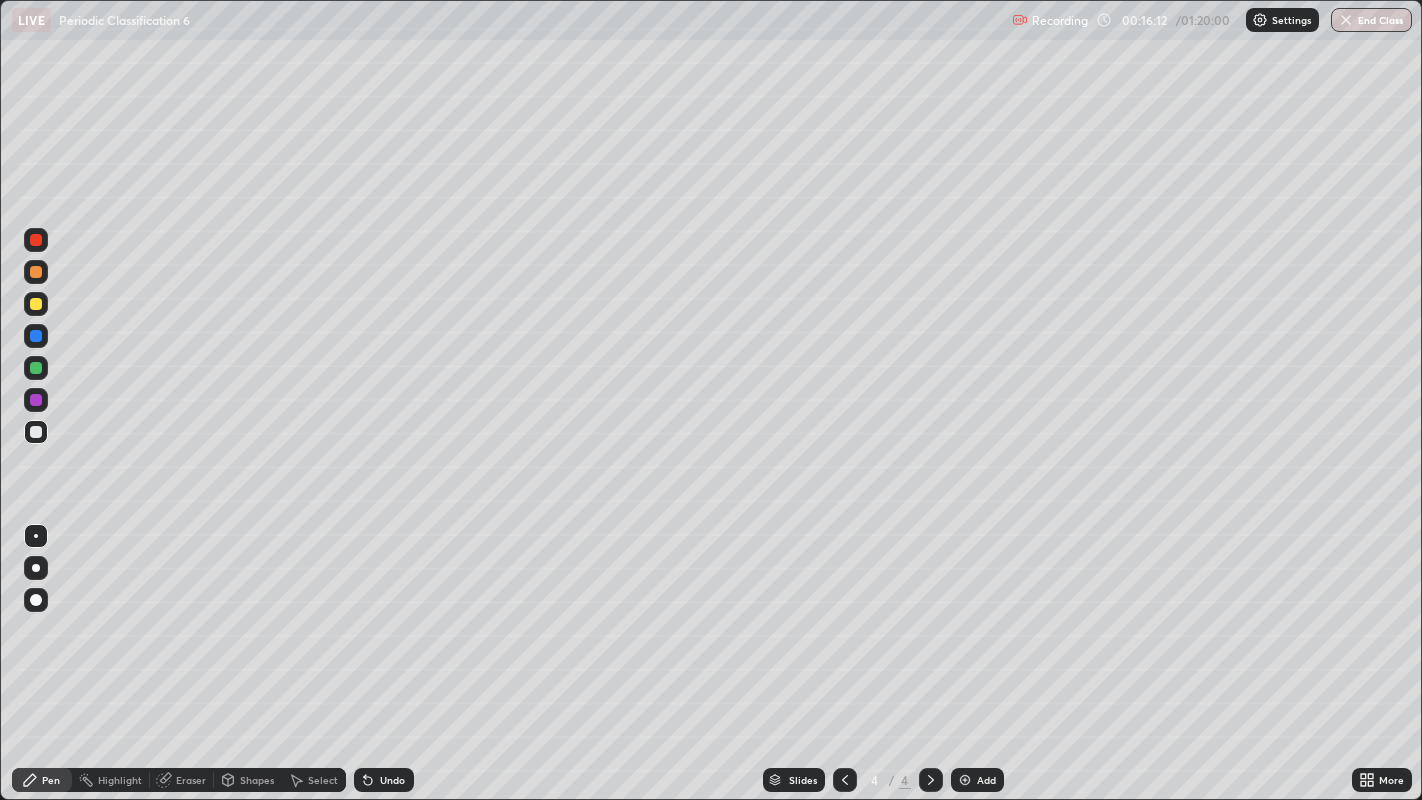 click at bounding box center (36, 400) 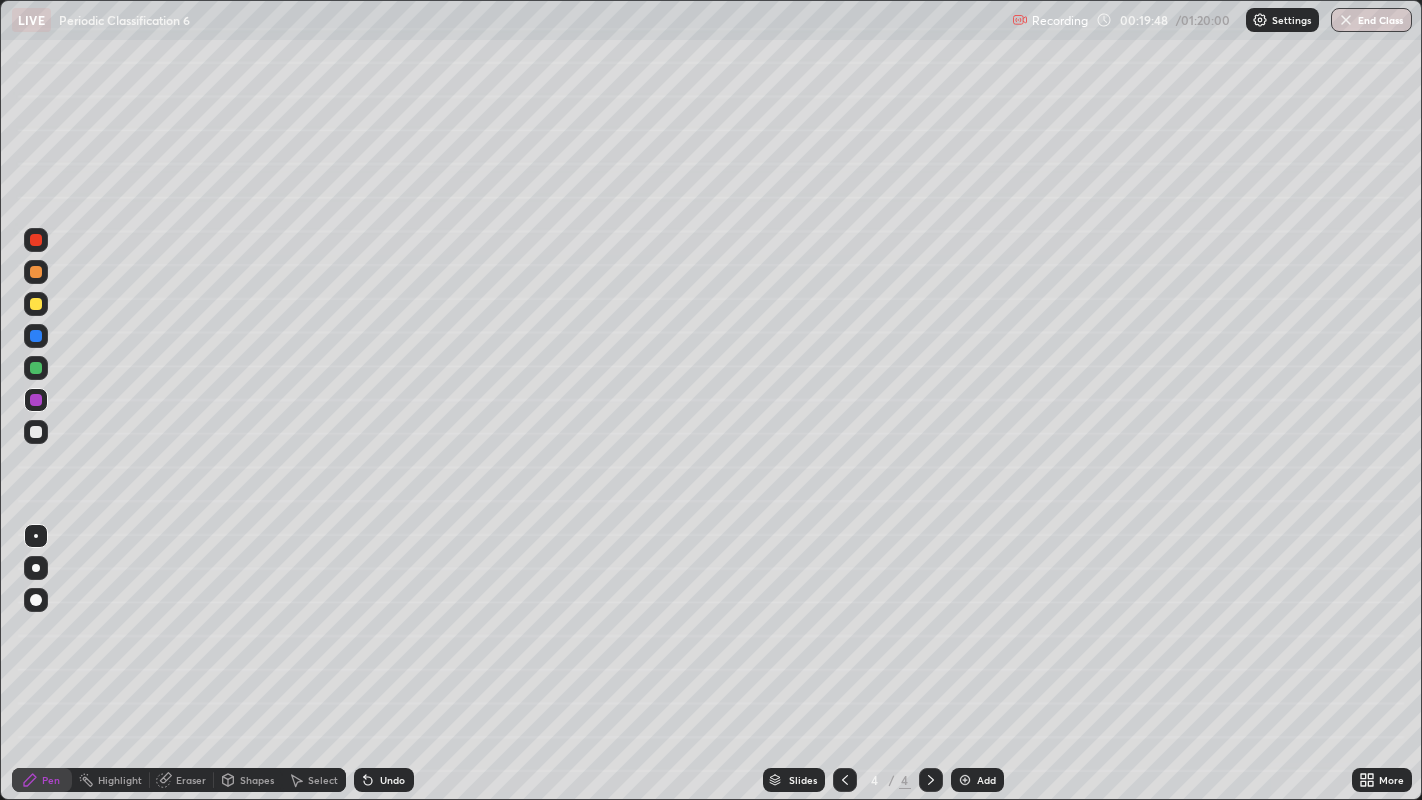 click at bounding box center (36, 272) 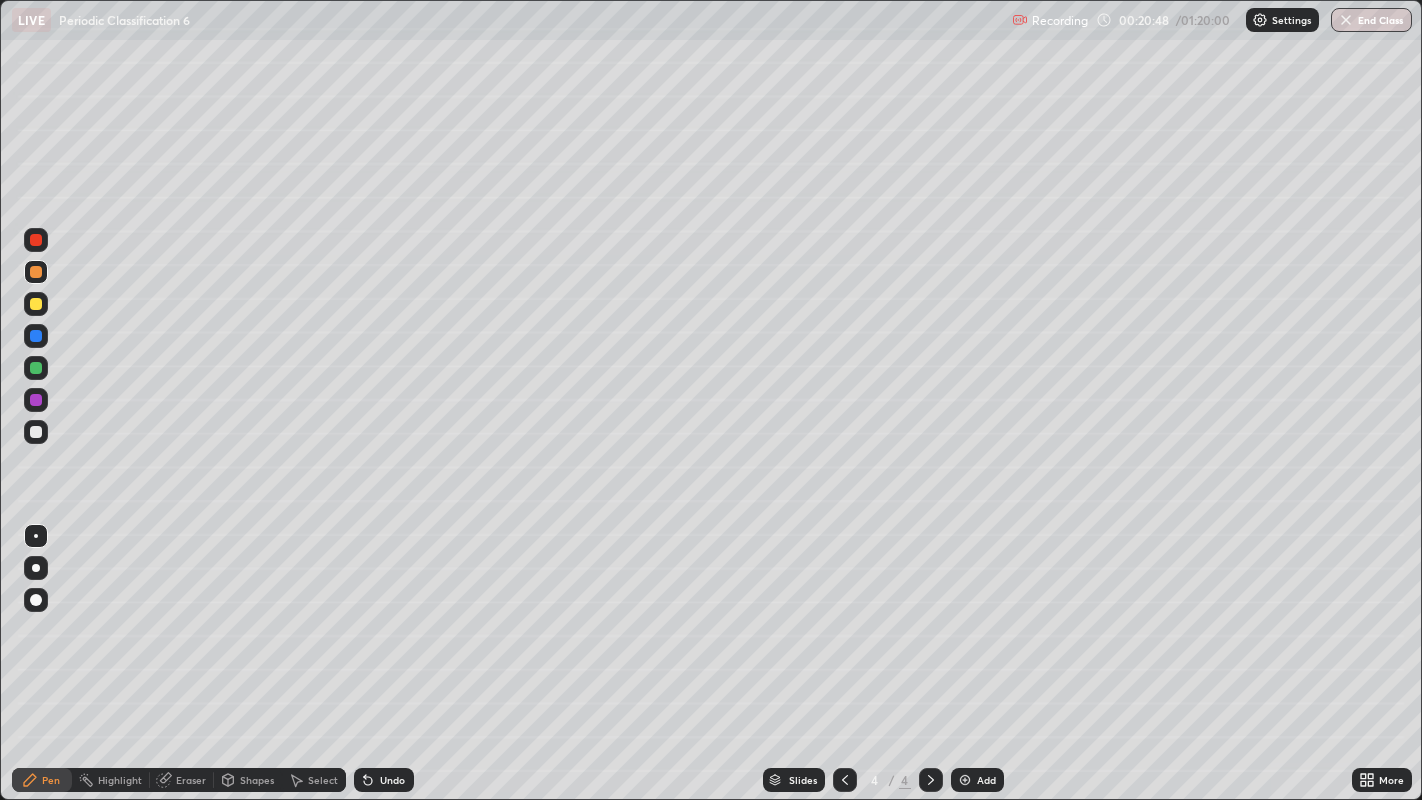 click 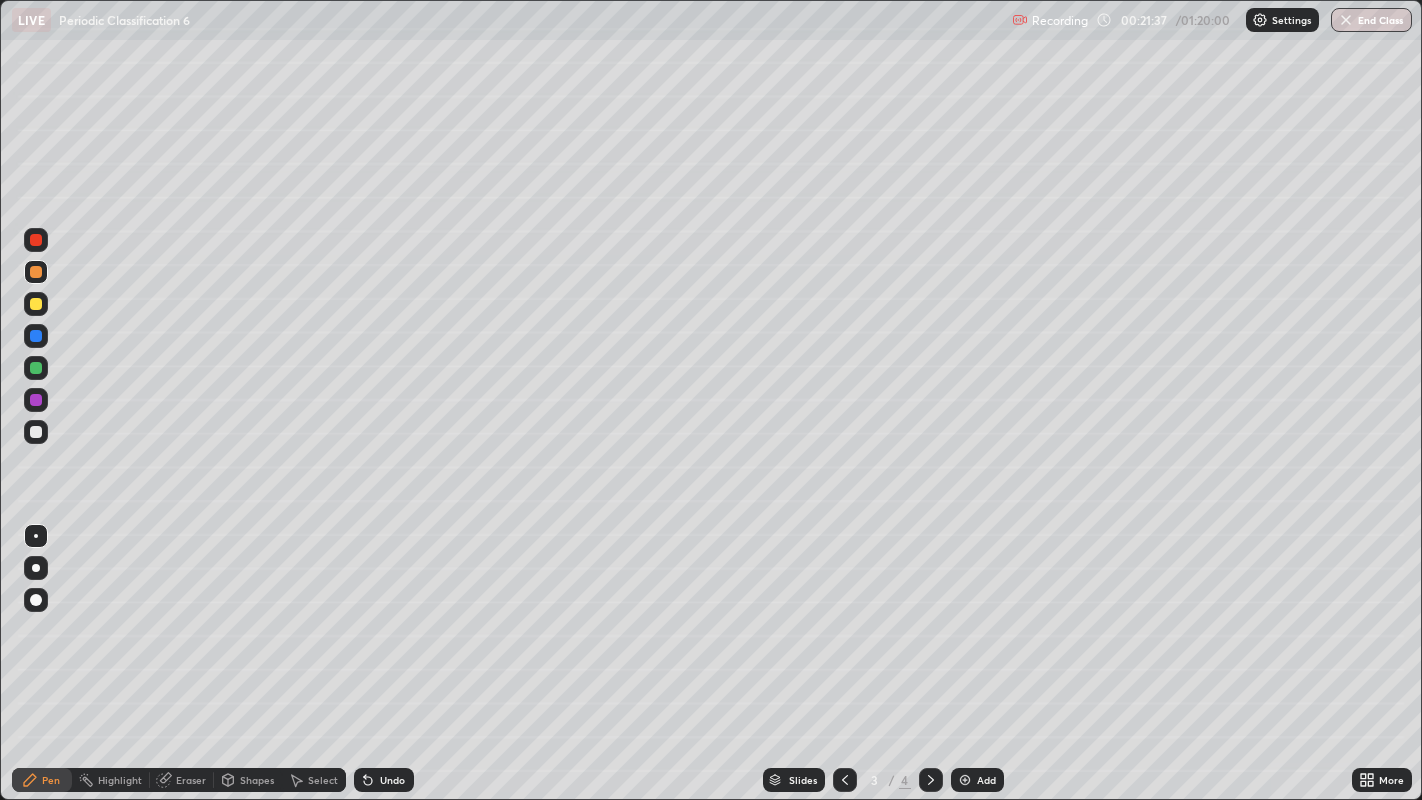 click 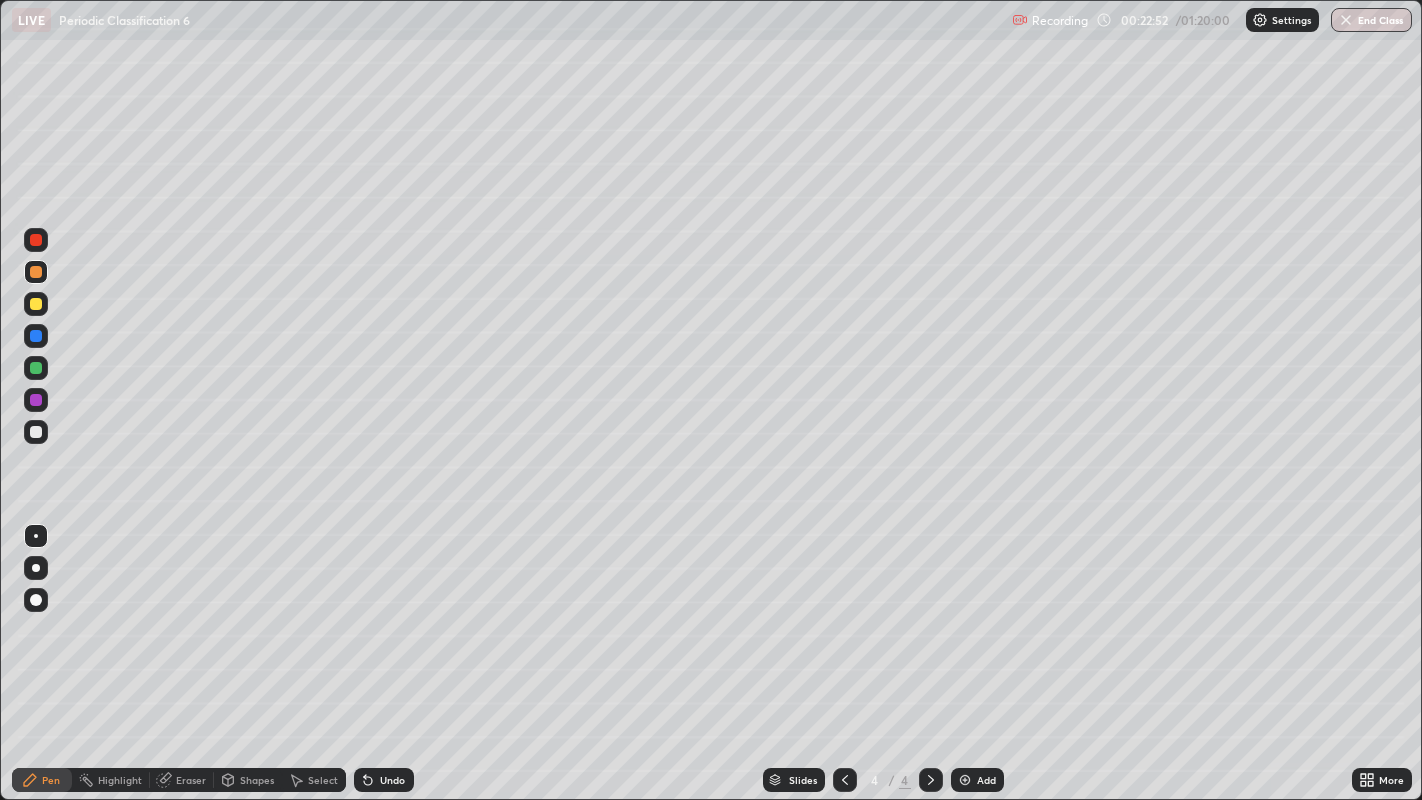 click at bounding box center (965, 780) 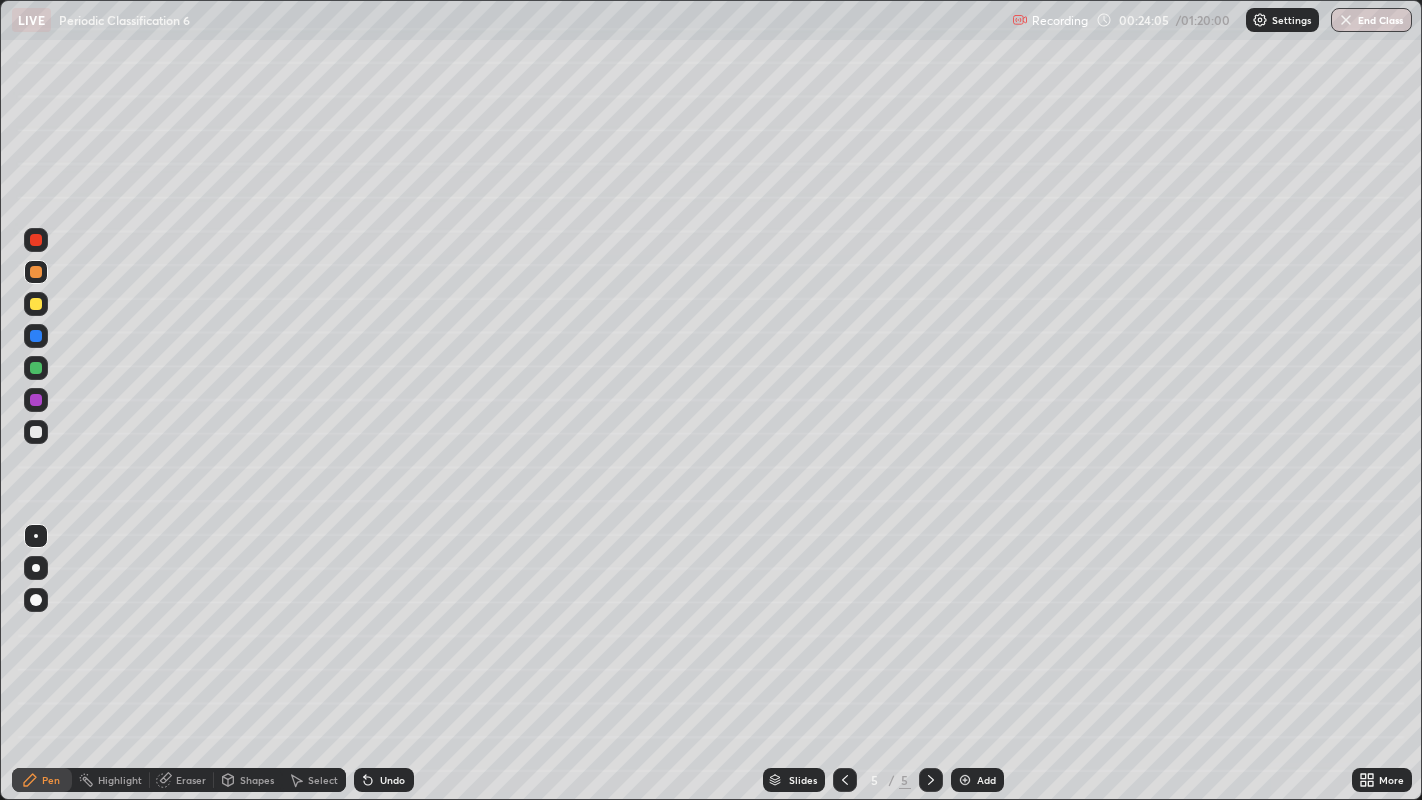 click at bounding box center (36, 304) 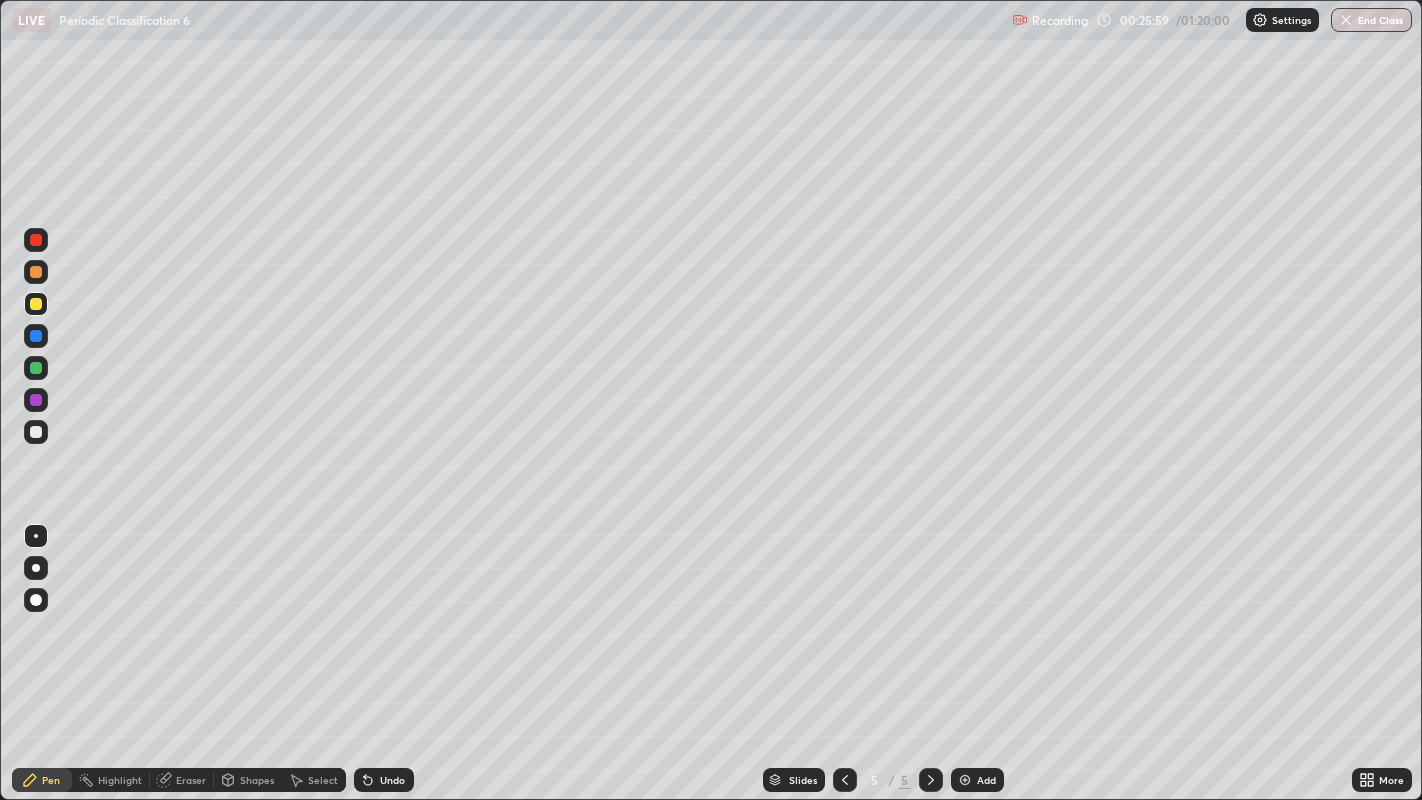 click on "Undo" at bounding box center [392, 780] 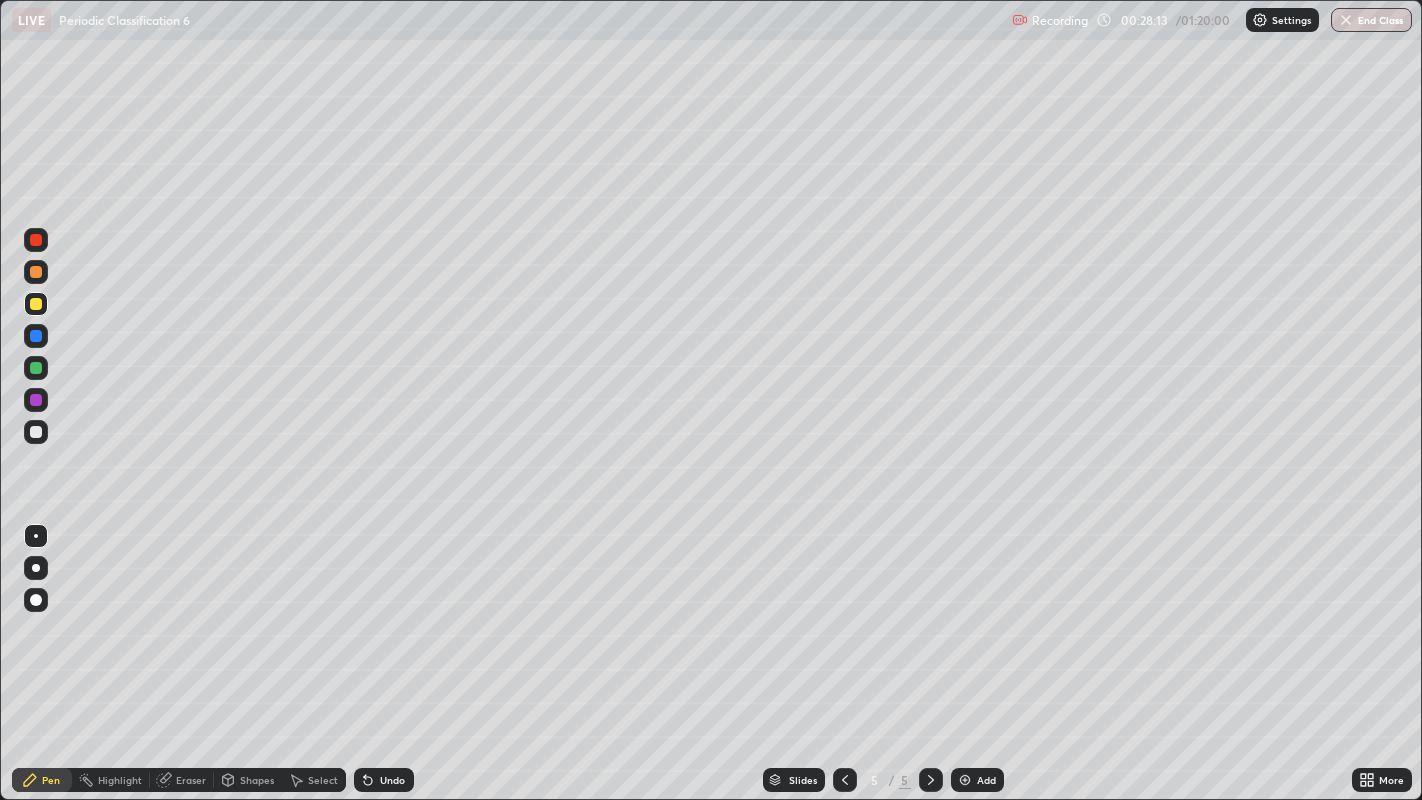 click at bounding box center [36, 240] 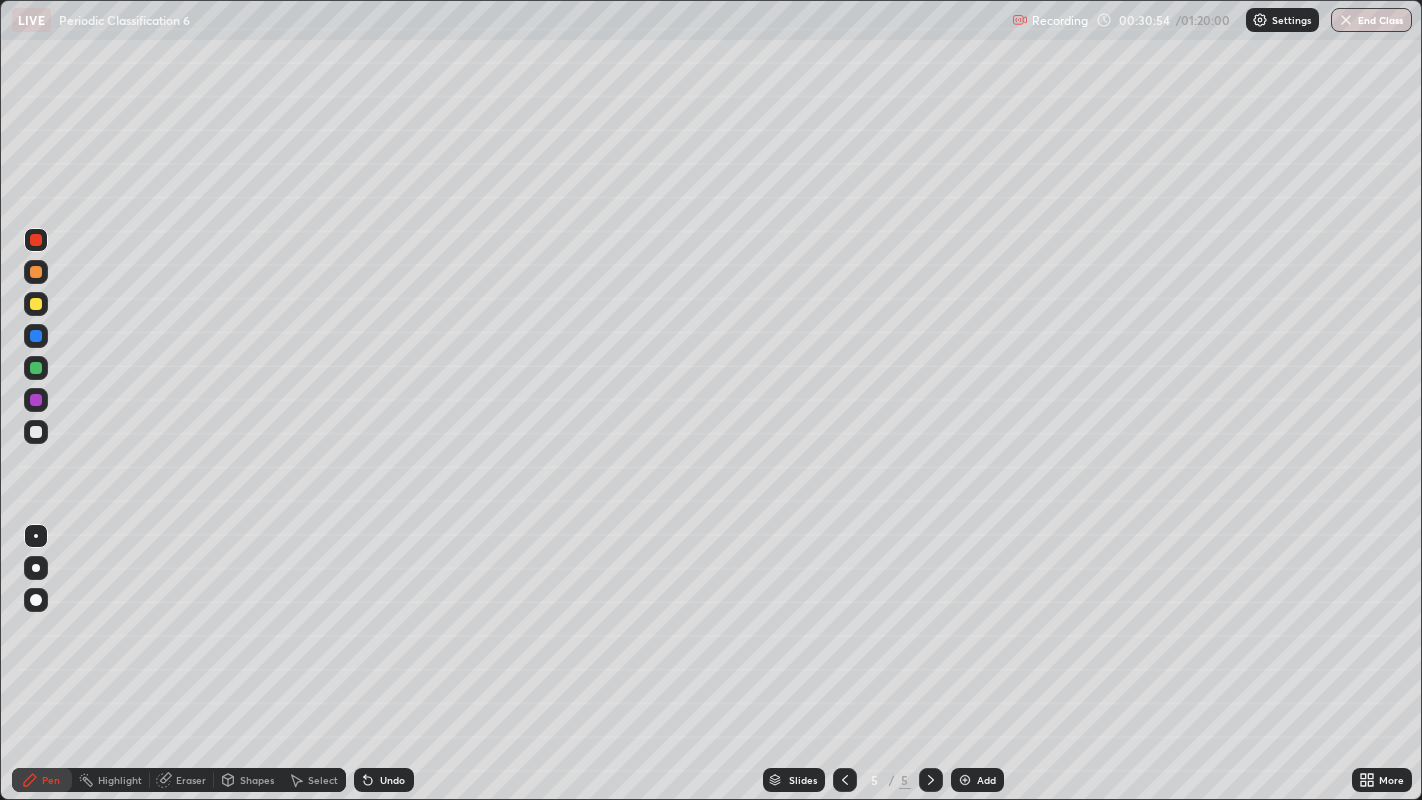 click at bounding box center (36, 304) 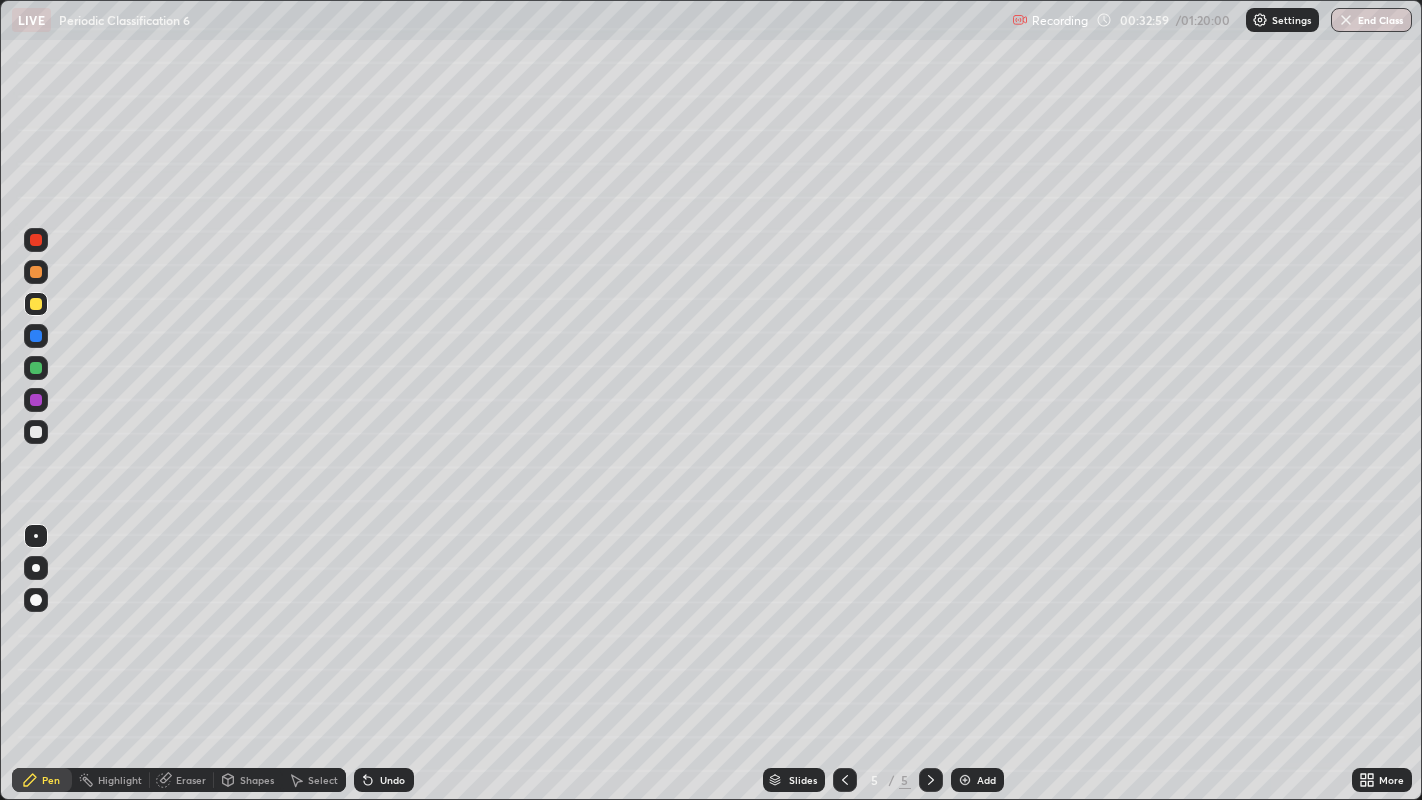 click on "Undo" at bounding box center (384, 780) 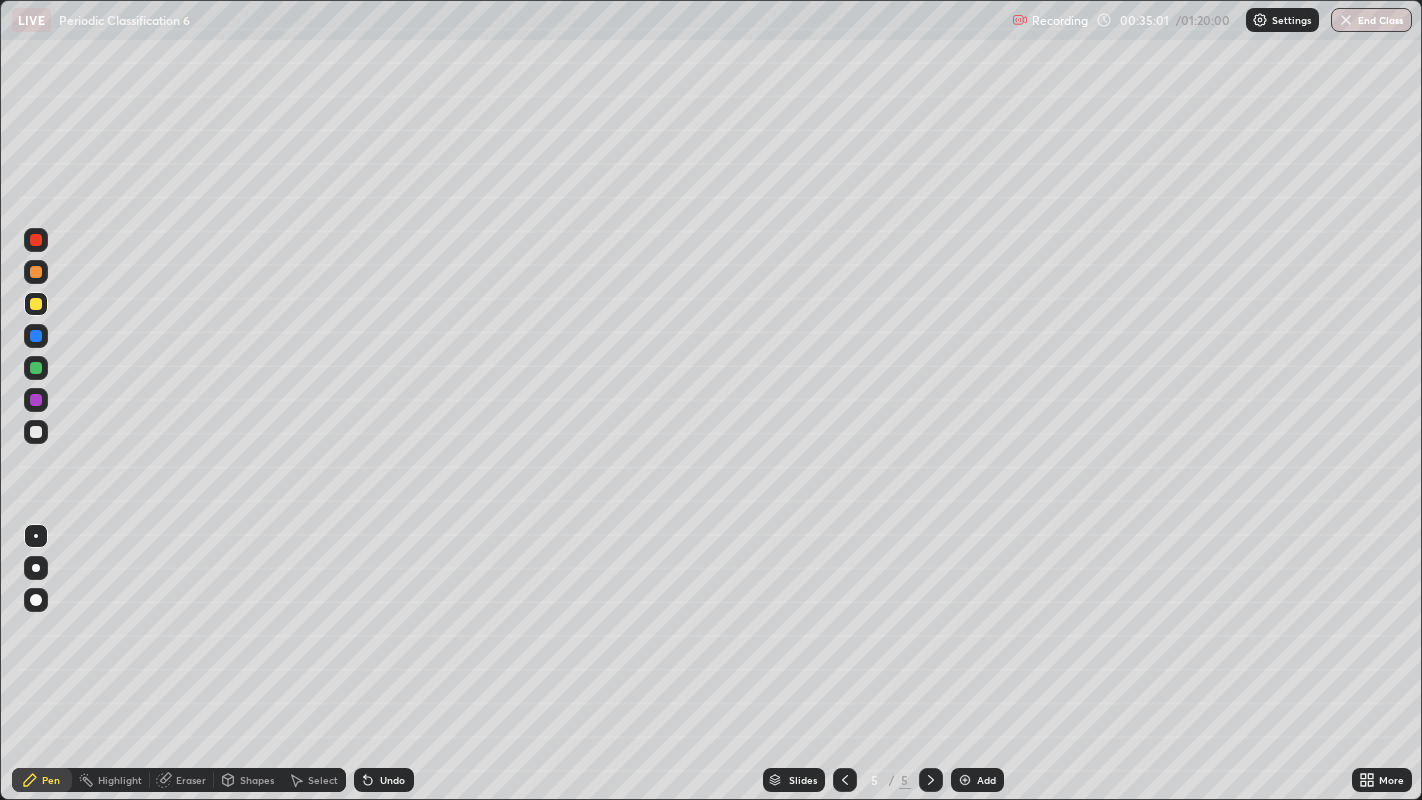 click on "Add" at bounding box center [986, 780] 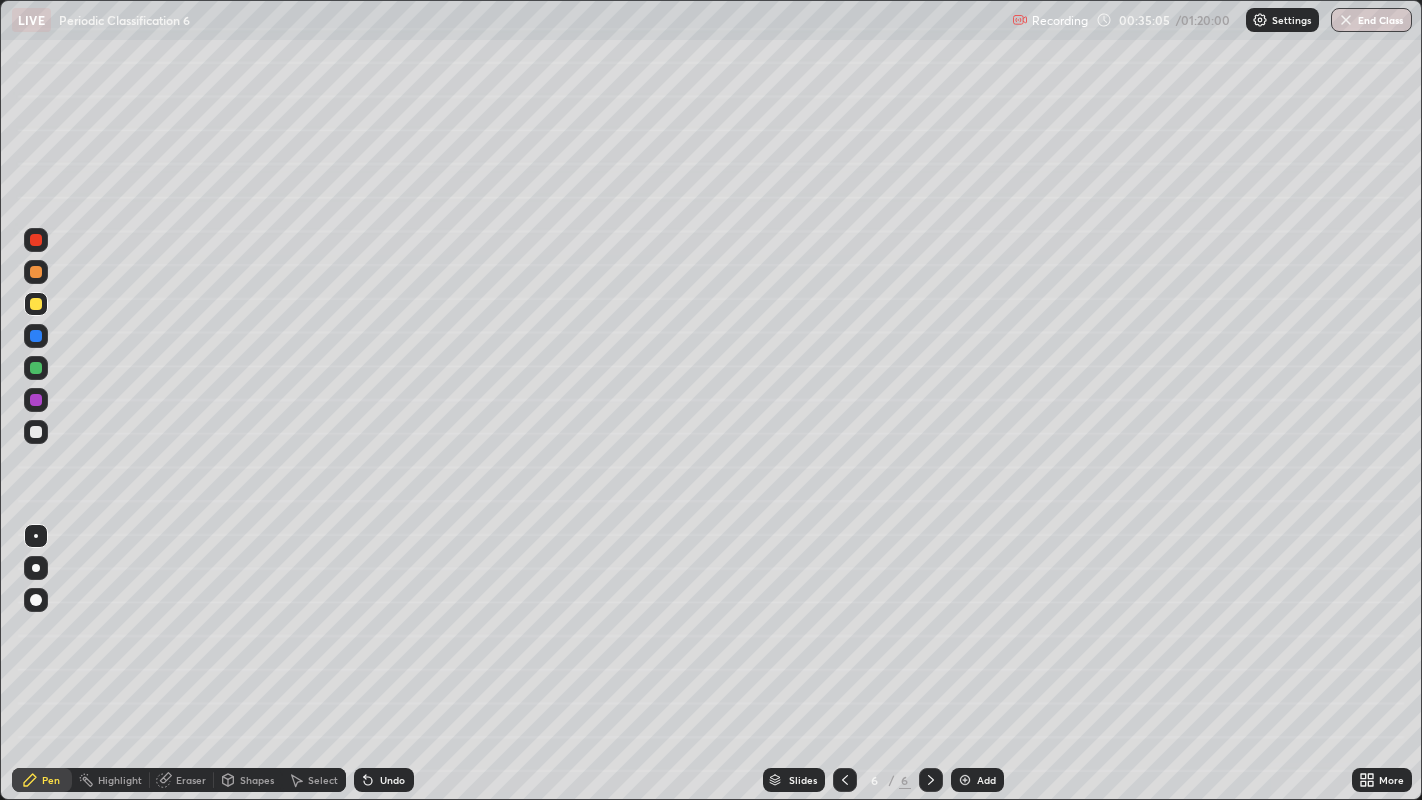 click 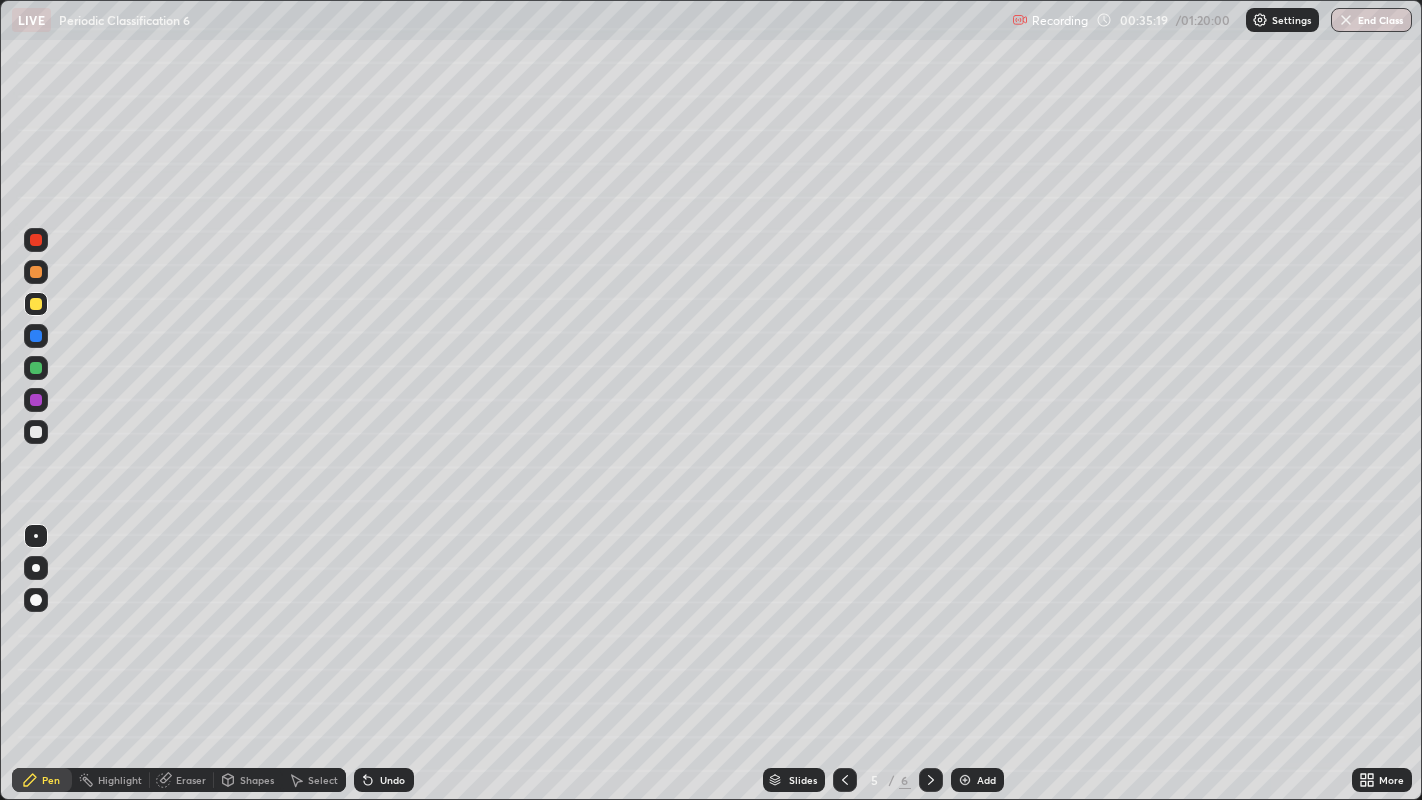 click 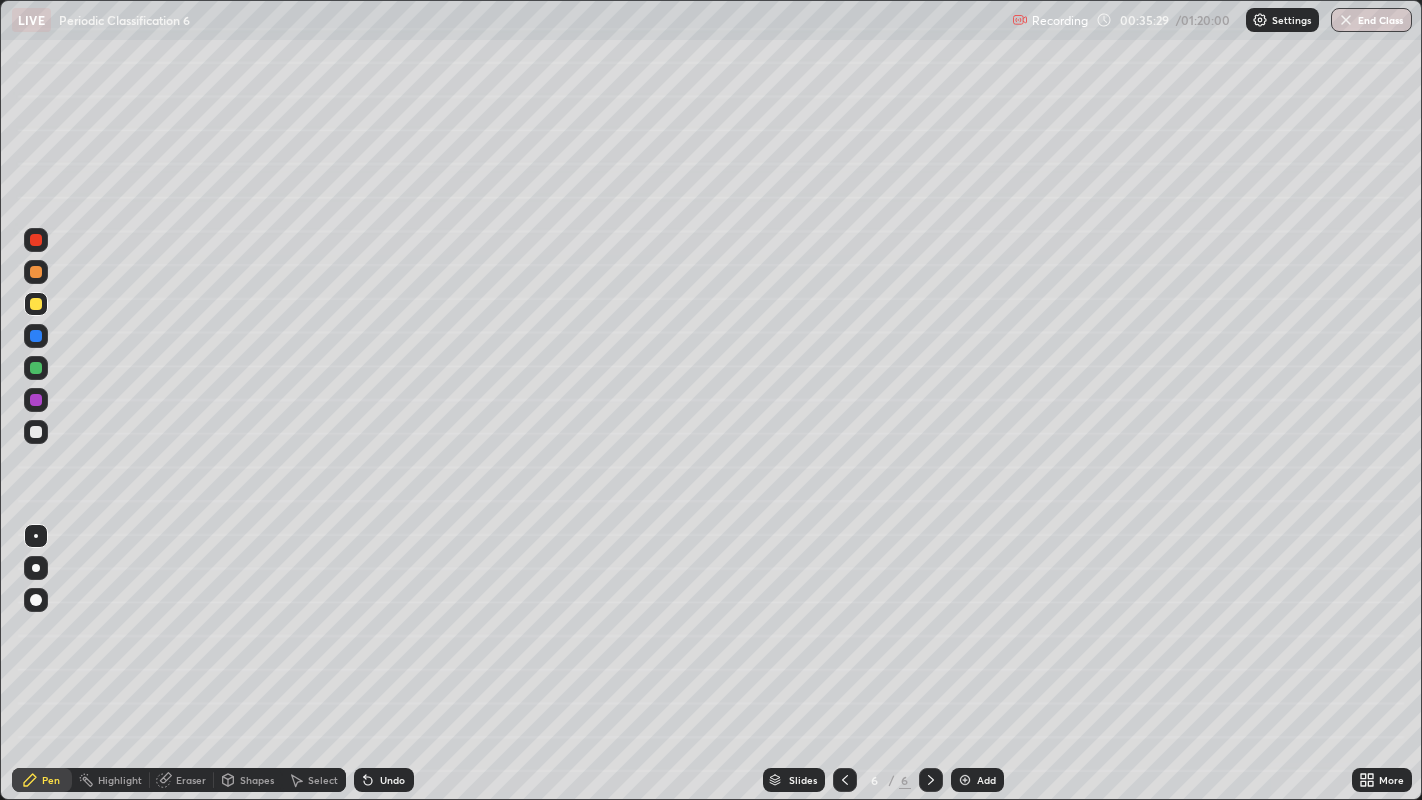 click at bounding box center (36, 432) 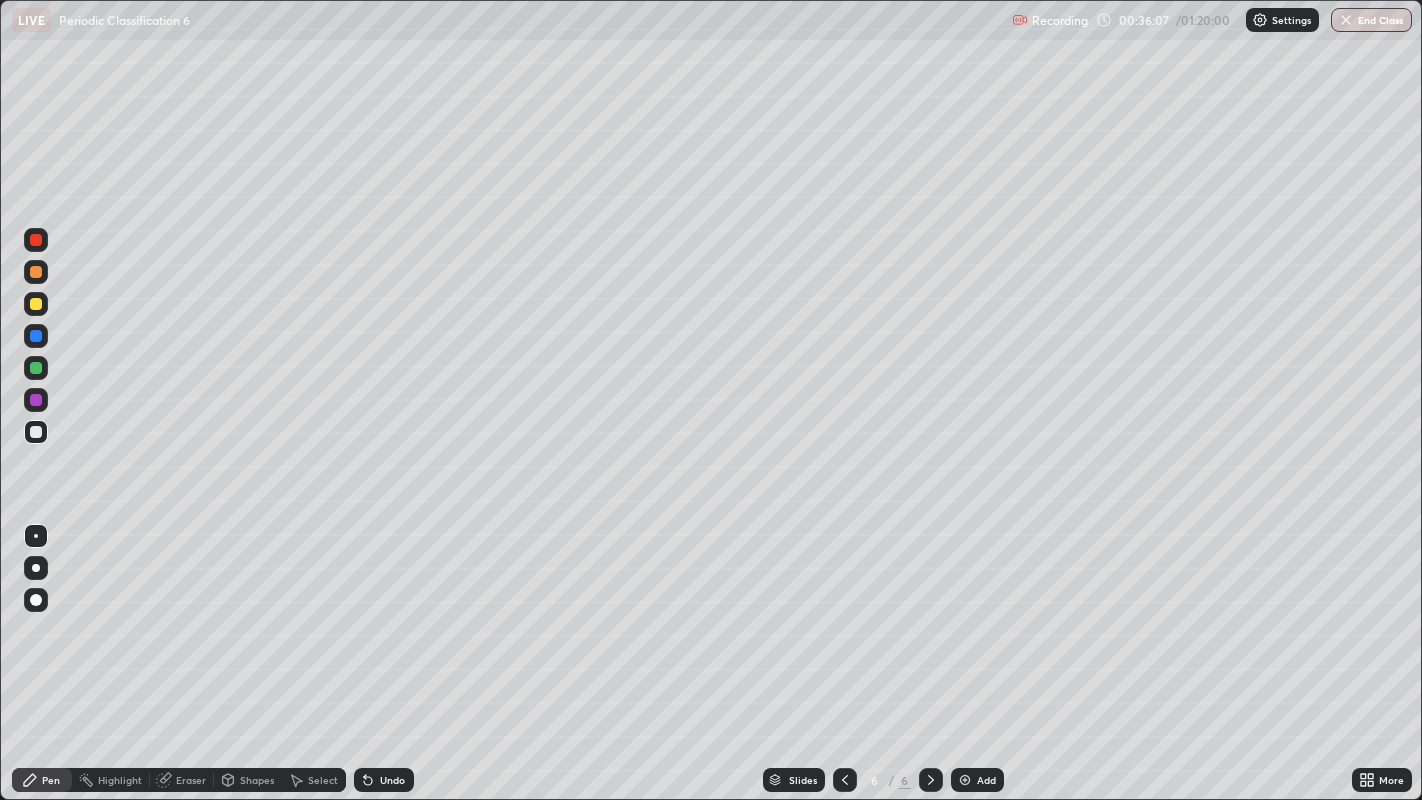 click on "Shapes" at bounding box center [248, 780] 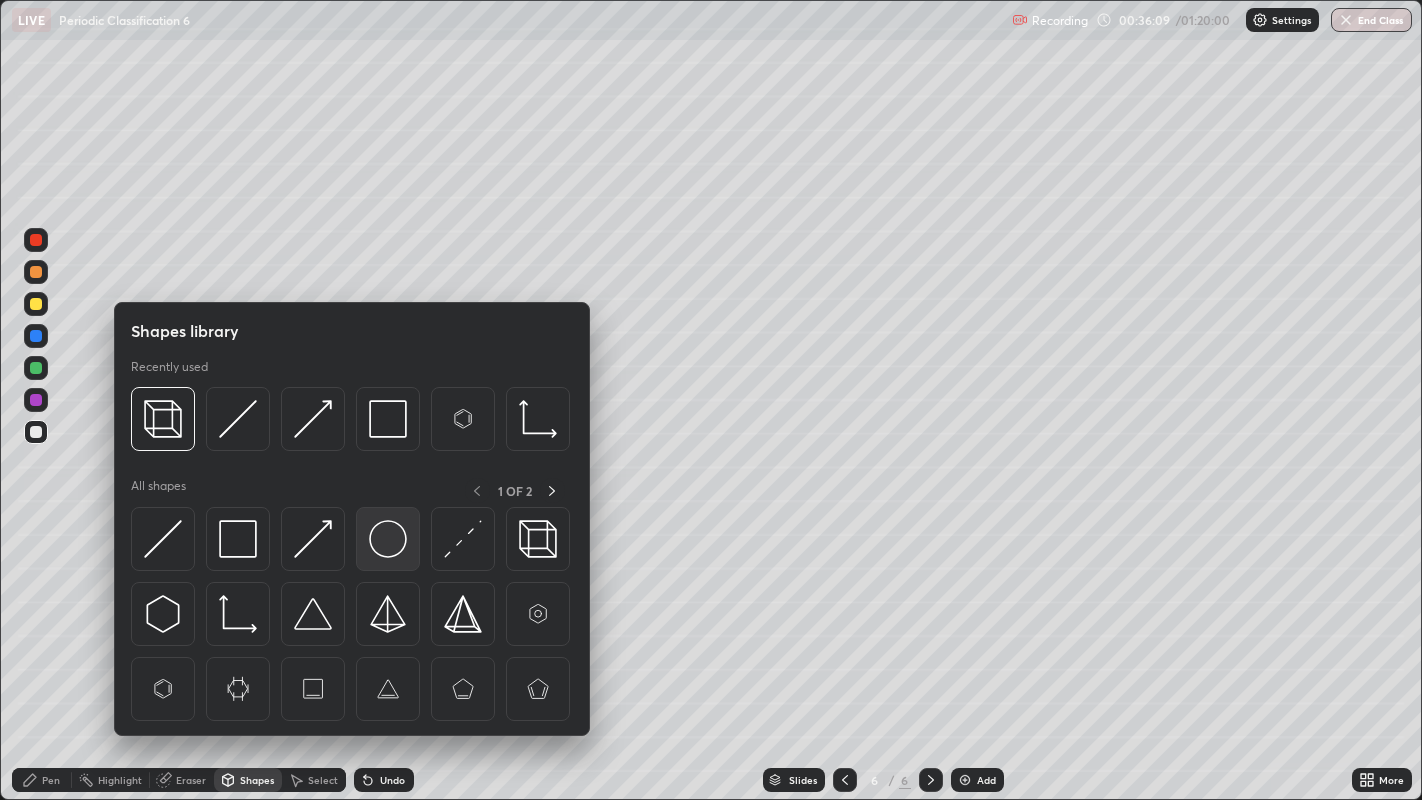 click at bounding box center (388, 539) 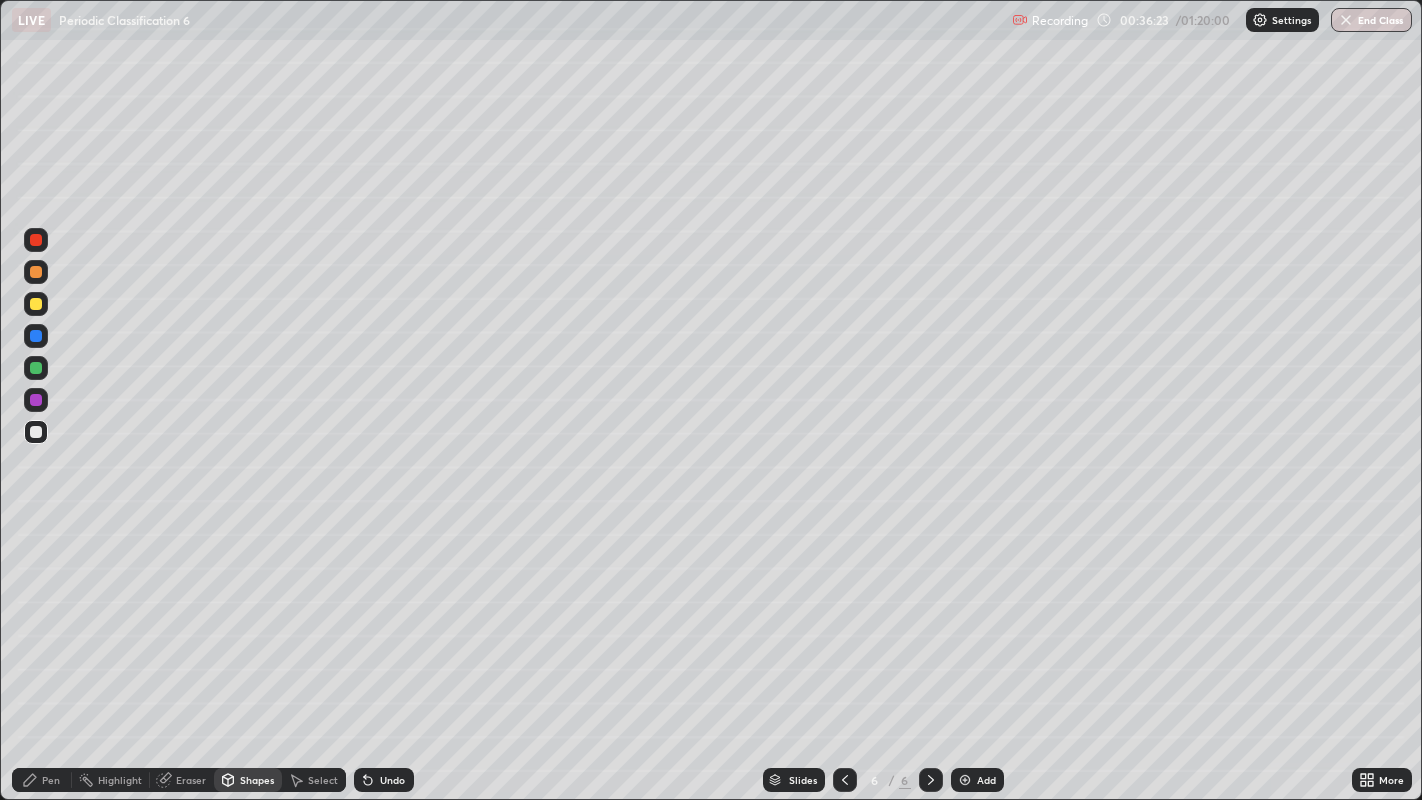 click on "Pen" at bounding box center [51, 780] 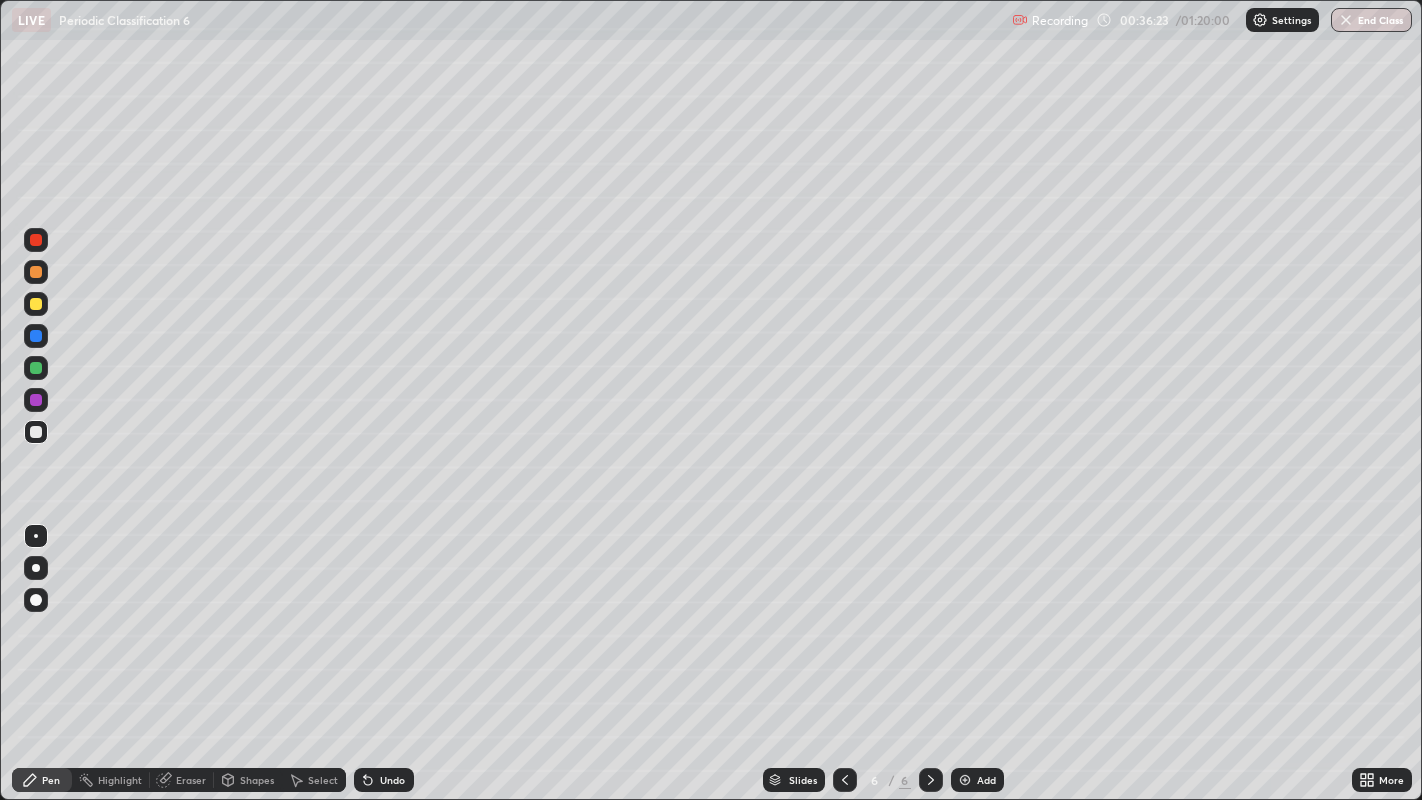 click at bounding box center (36, 400) 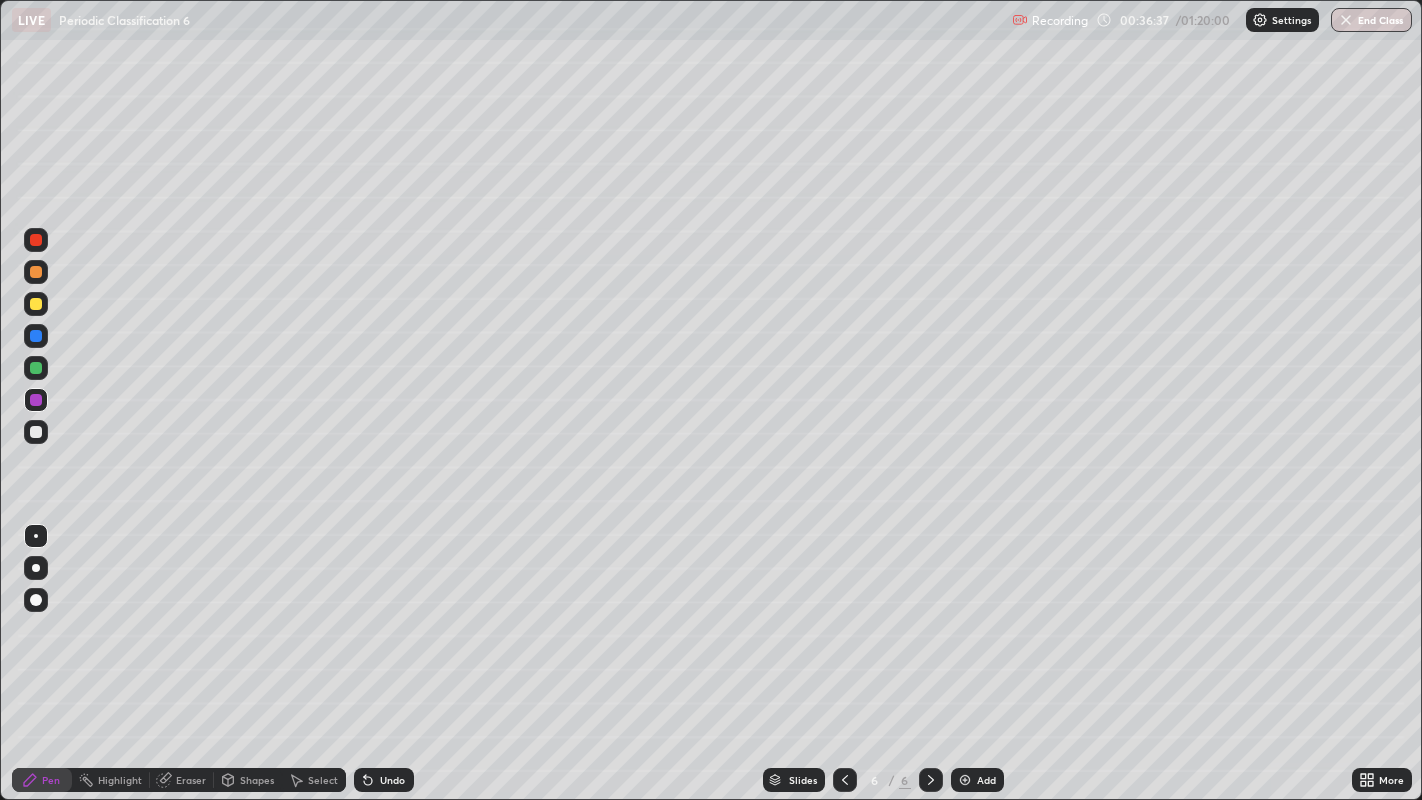 click on "Shapes" at bounding box center [257, 780] 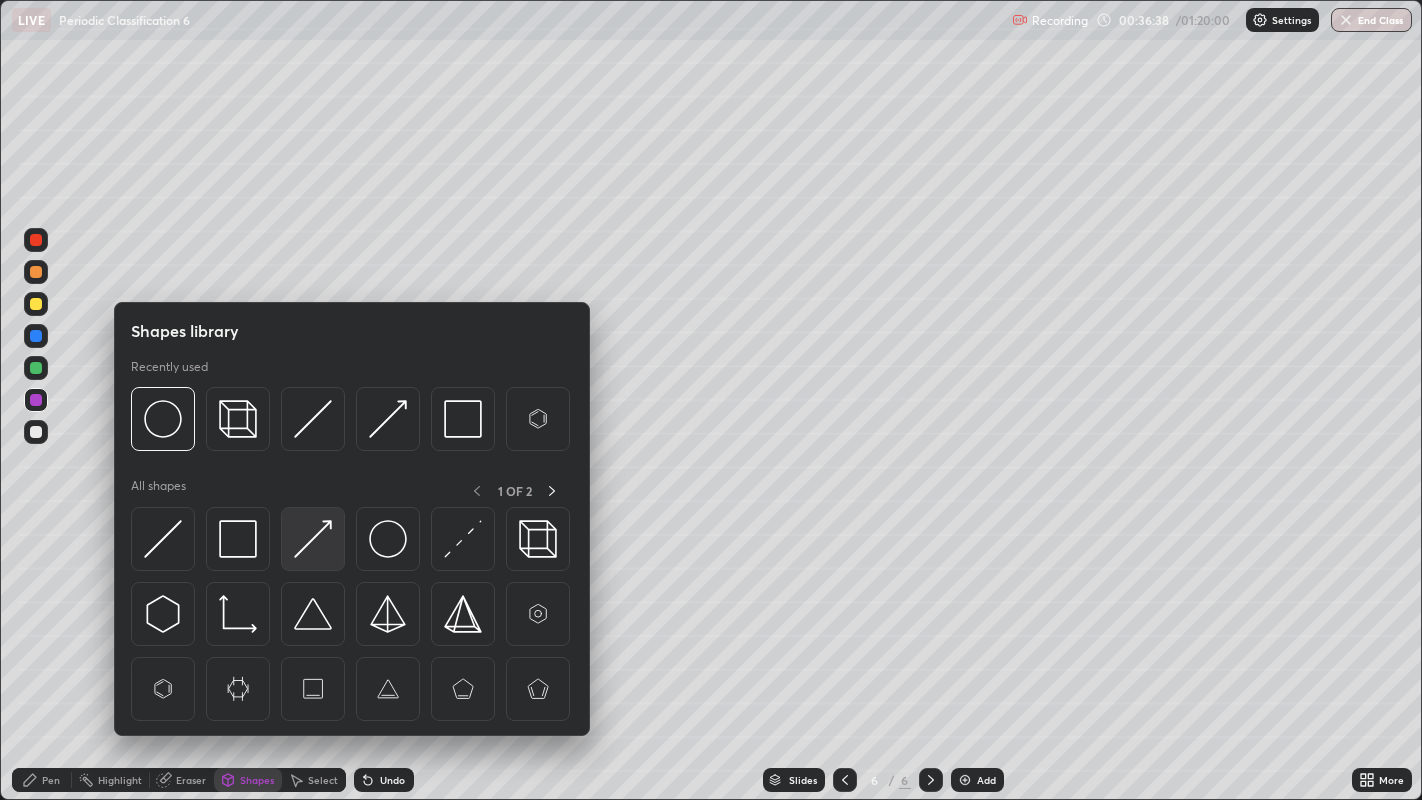 click at bounding box center [313, 539] 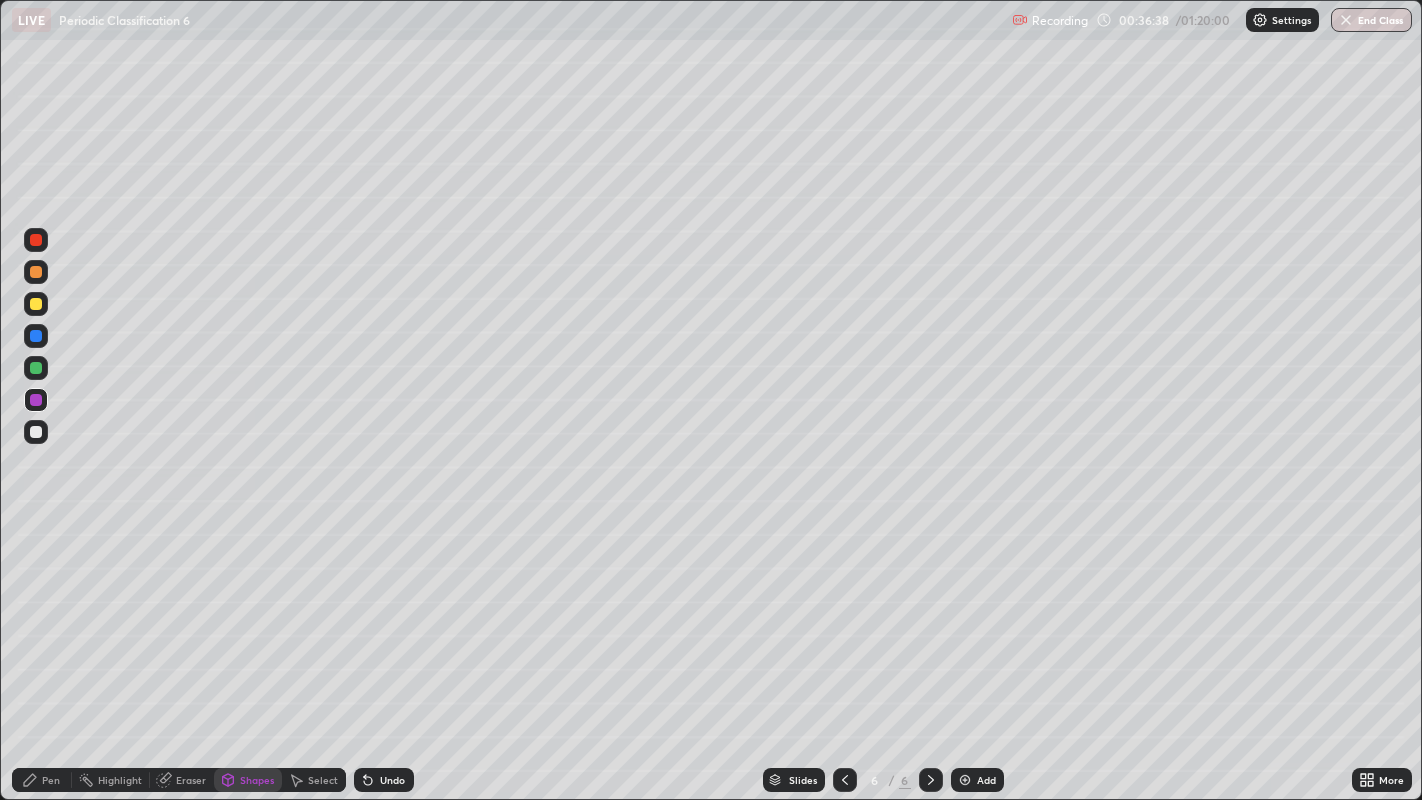 click at bounding box center (36, 336) 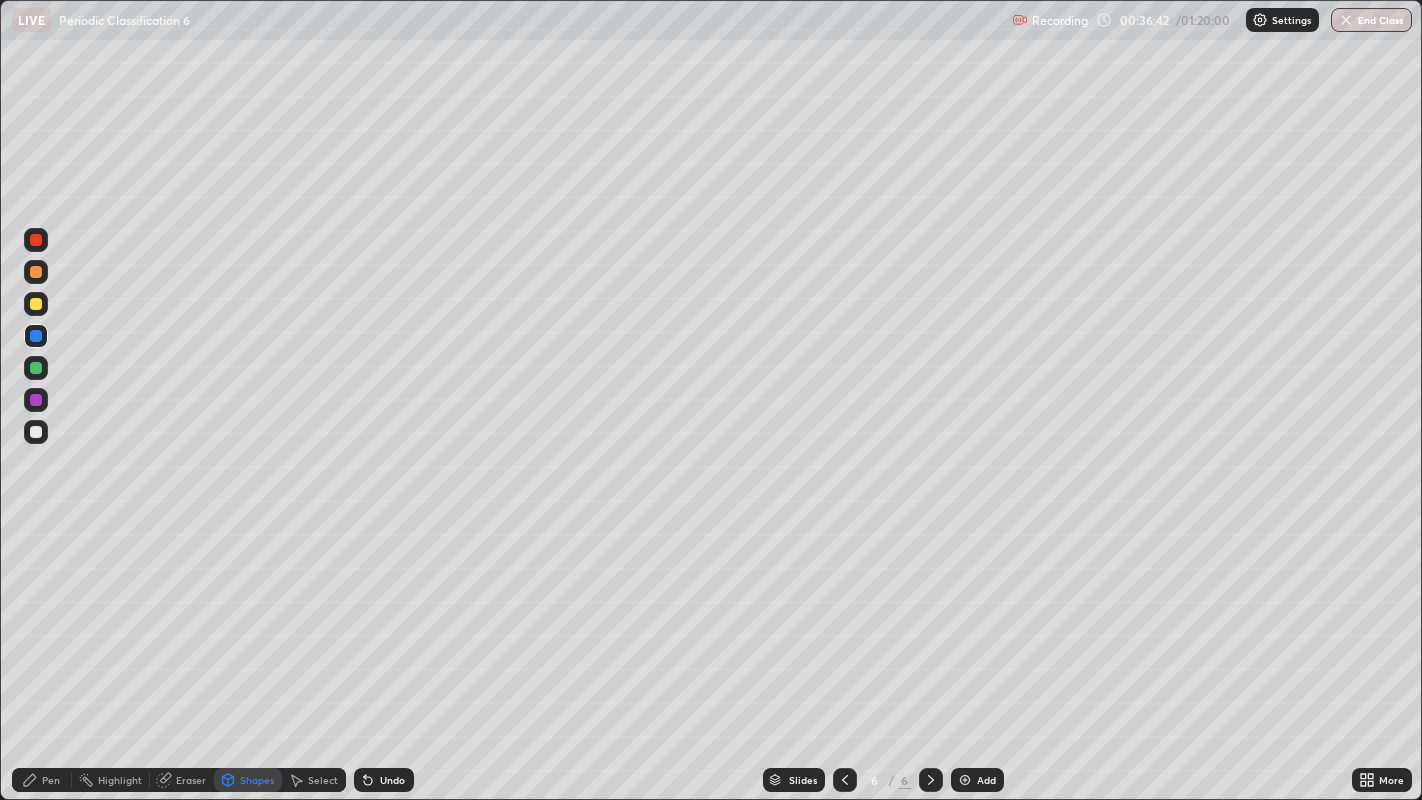 click on "Undo" at bounding box center [384, 780] 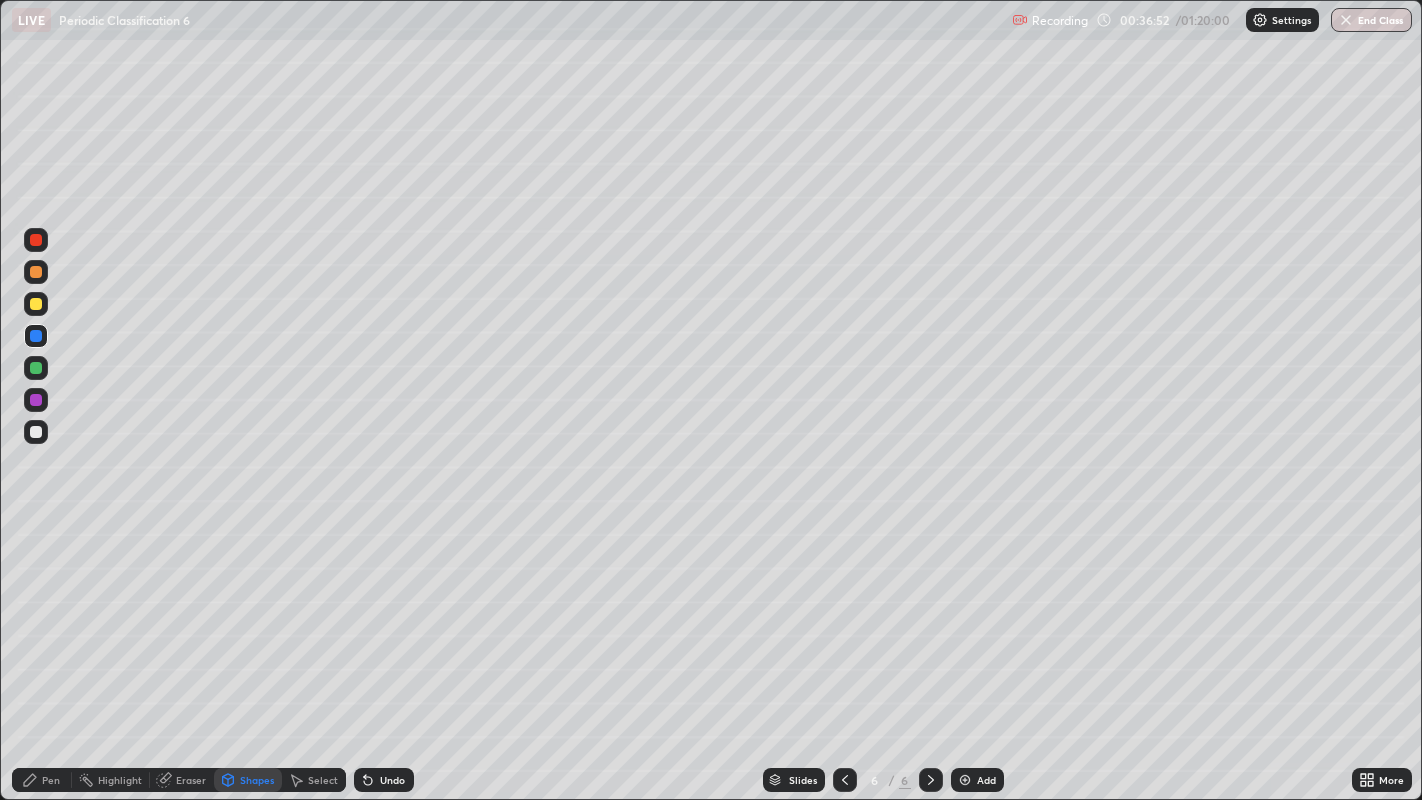 click on "Pen" at bounding box center (42, 780) 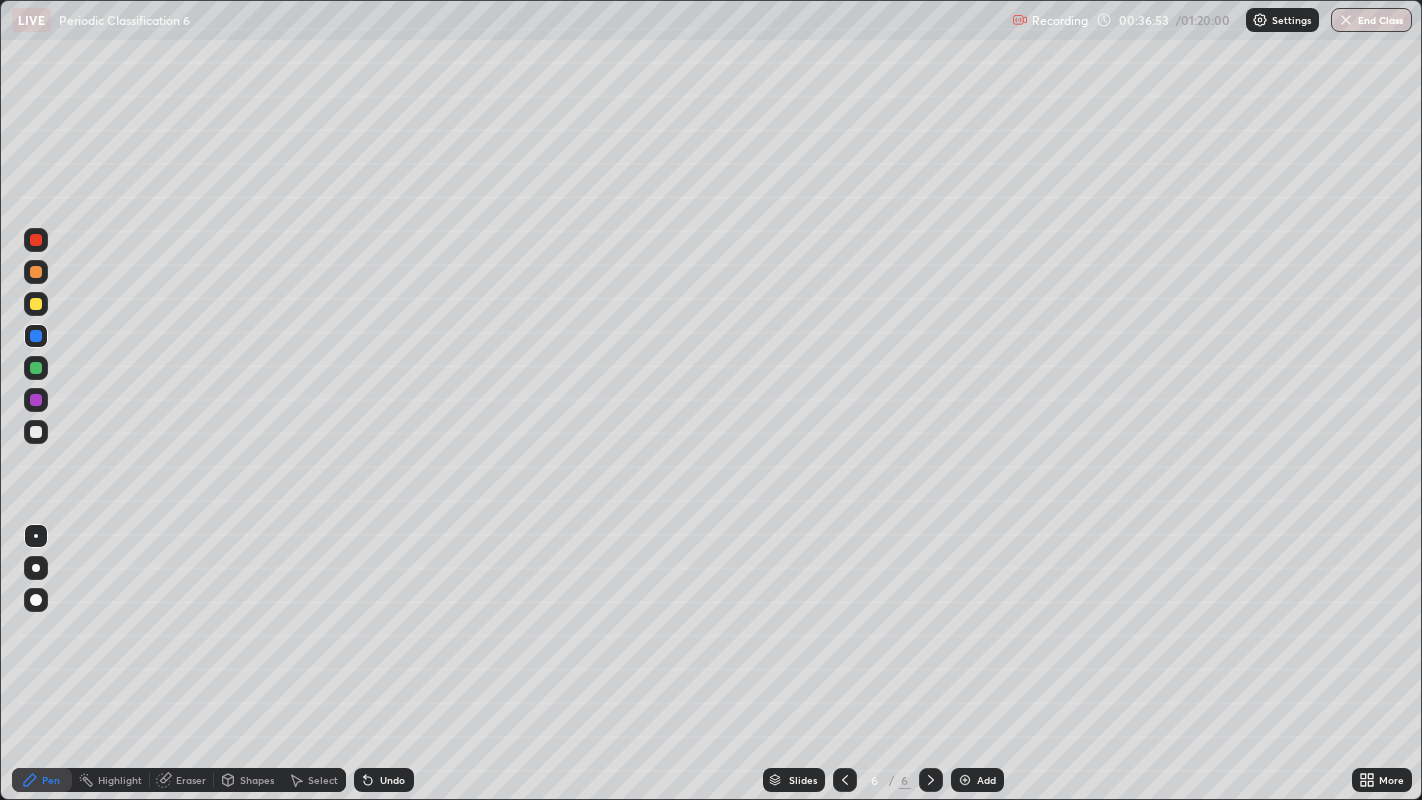 click at bounding box center [36, 368] 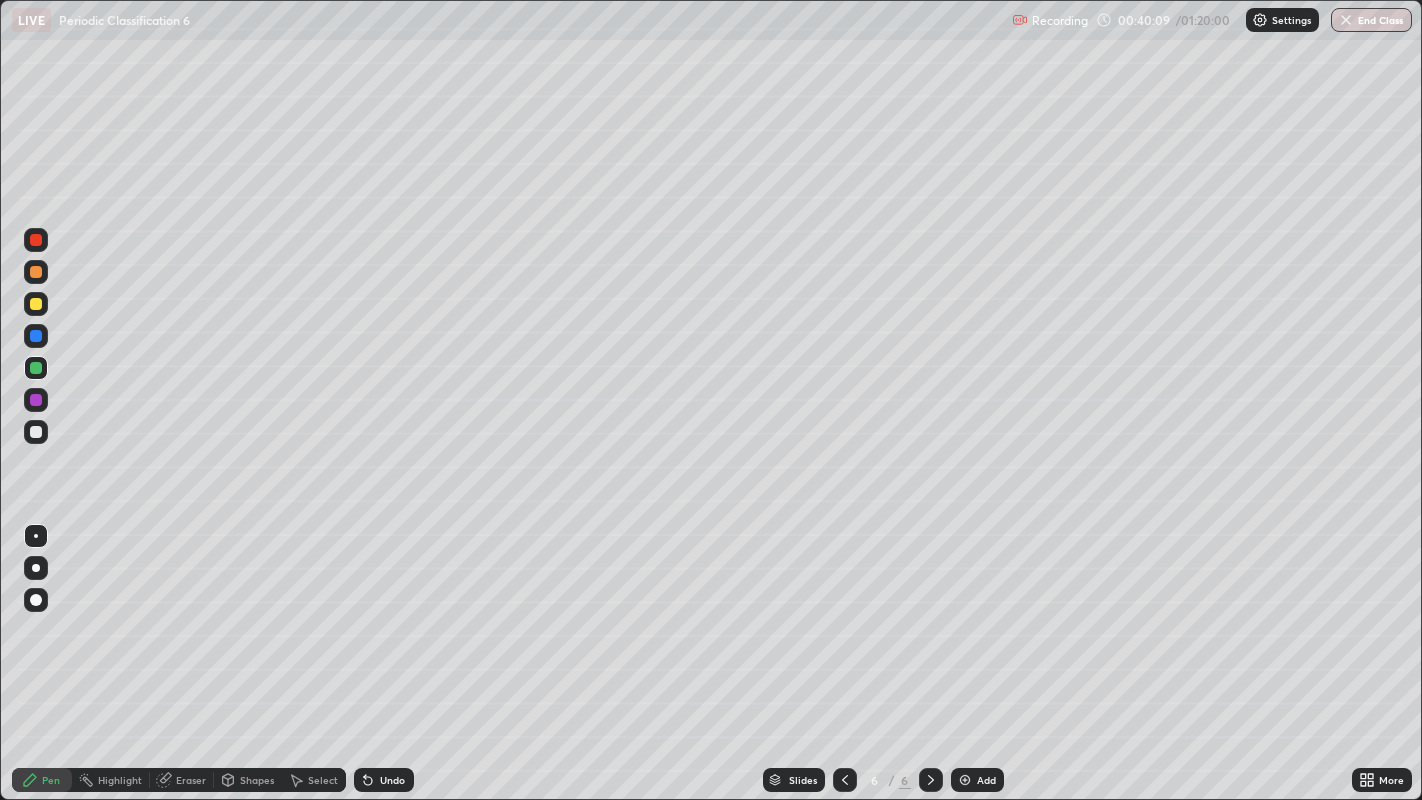 click at bounding box center [965, 780] 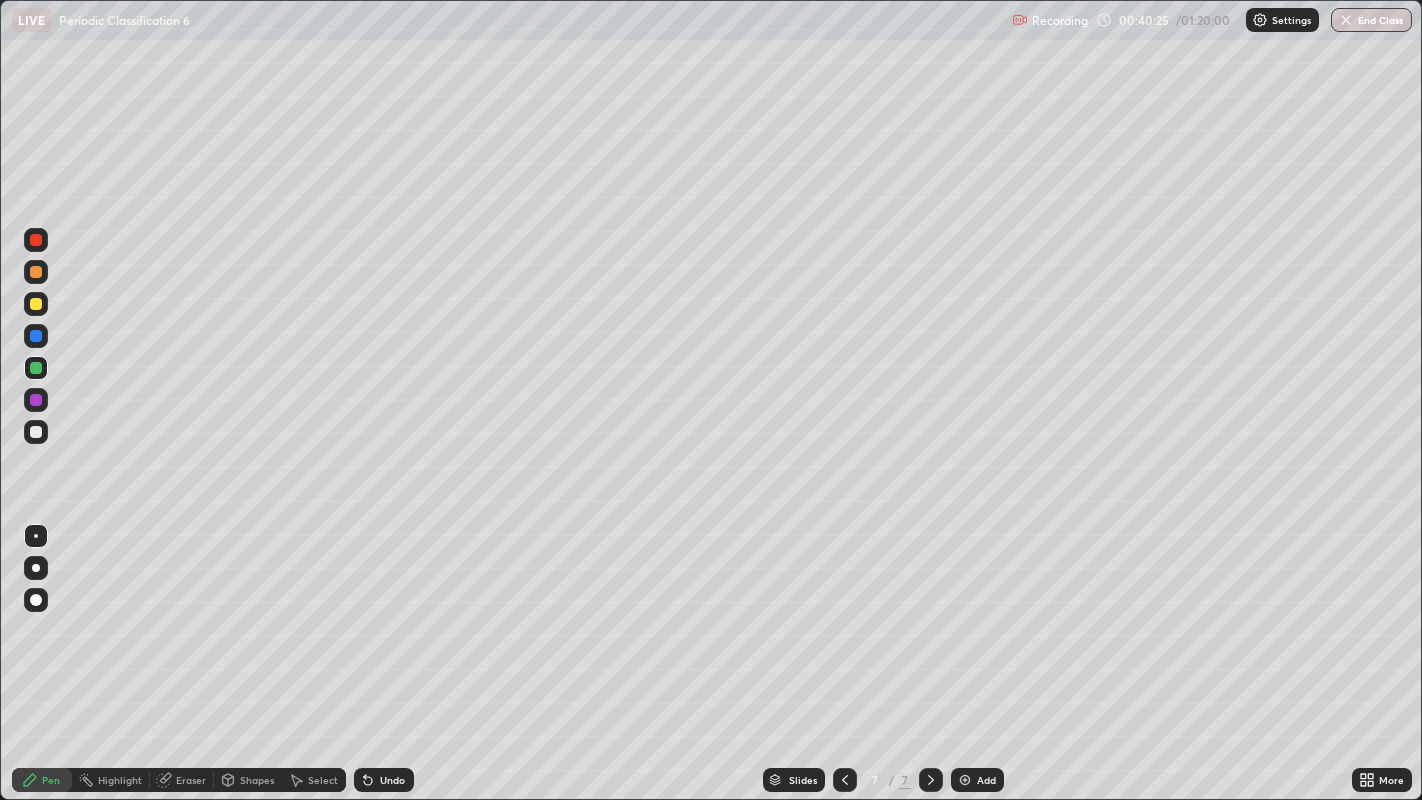 click at bounding box center (36, 432) 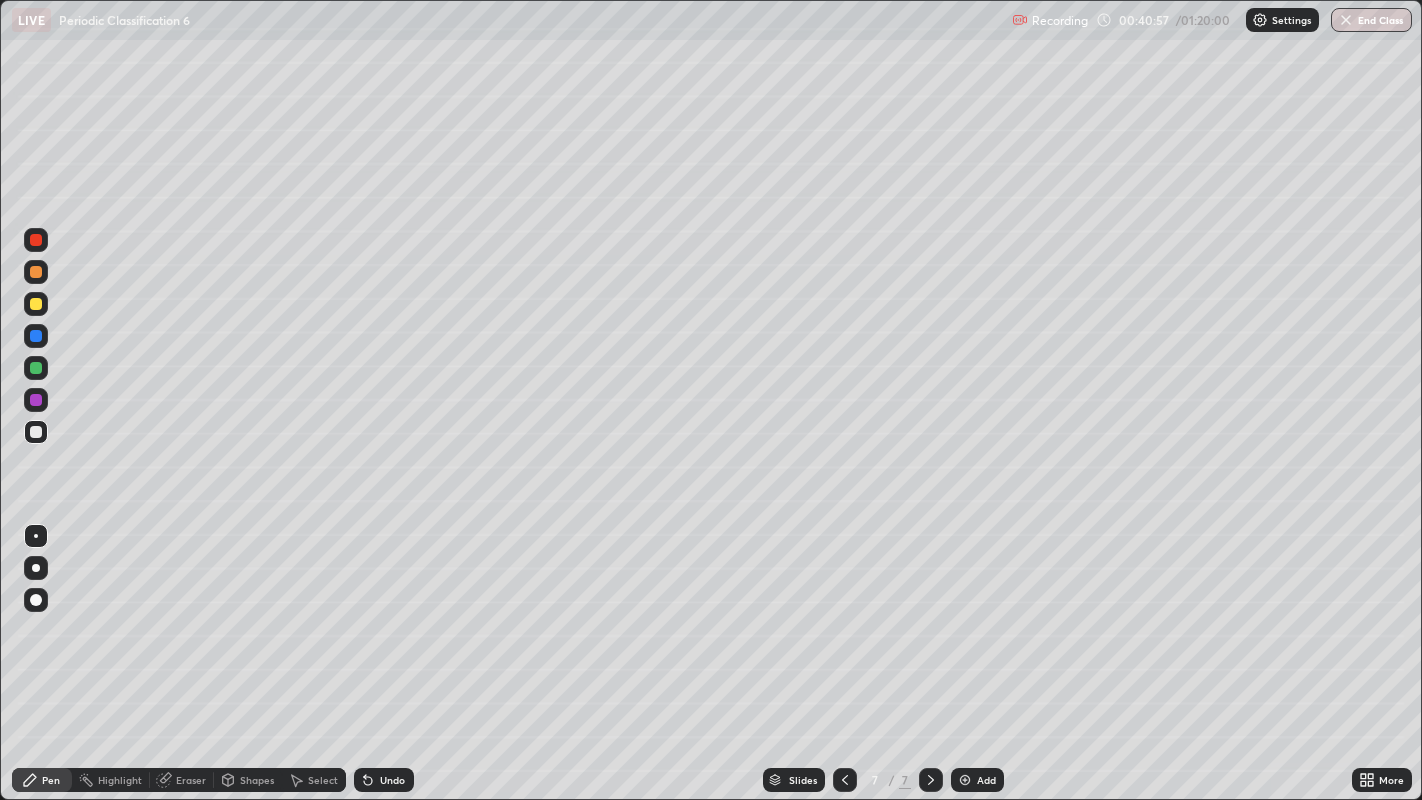 click at bounding box center (36, 368) 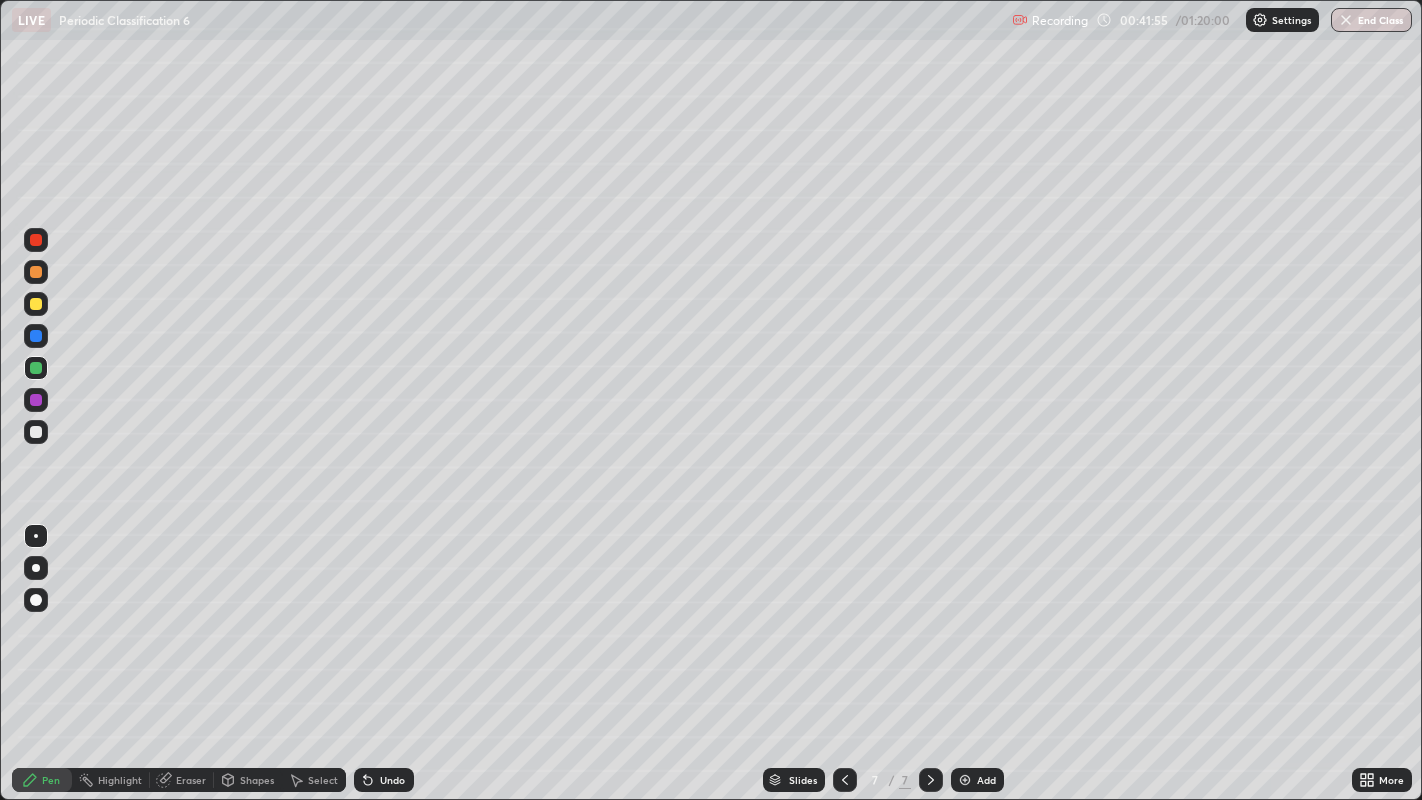 click at bounding box center [36, 304] 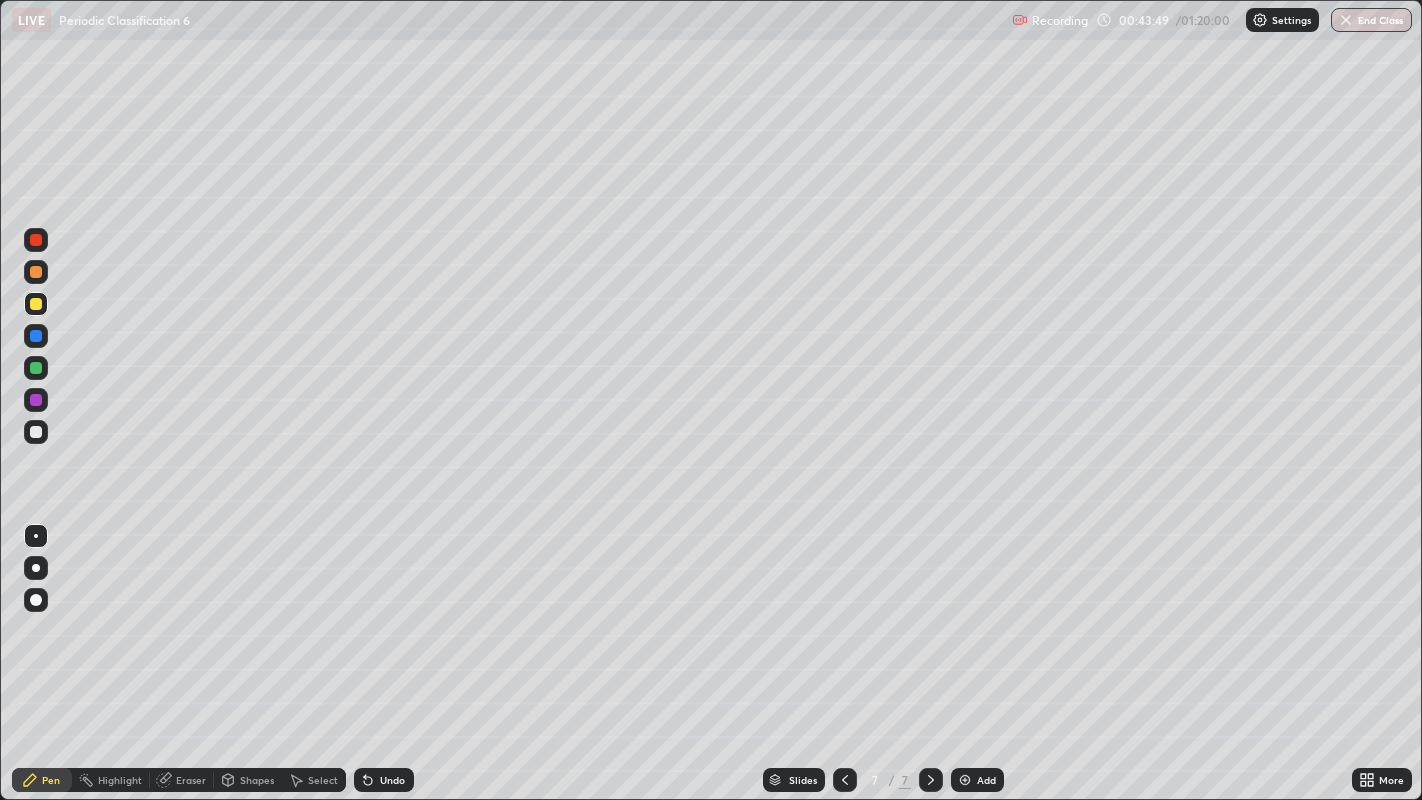 click at bounding box center (36, 304) 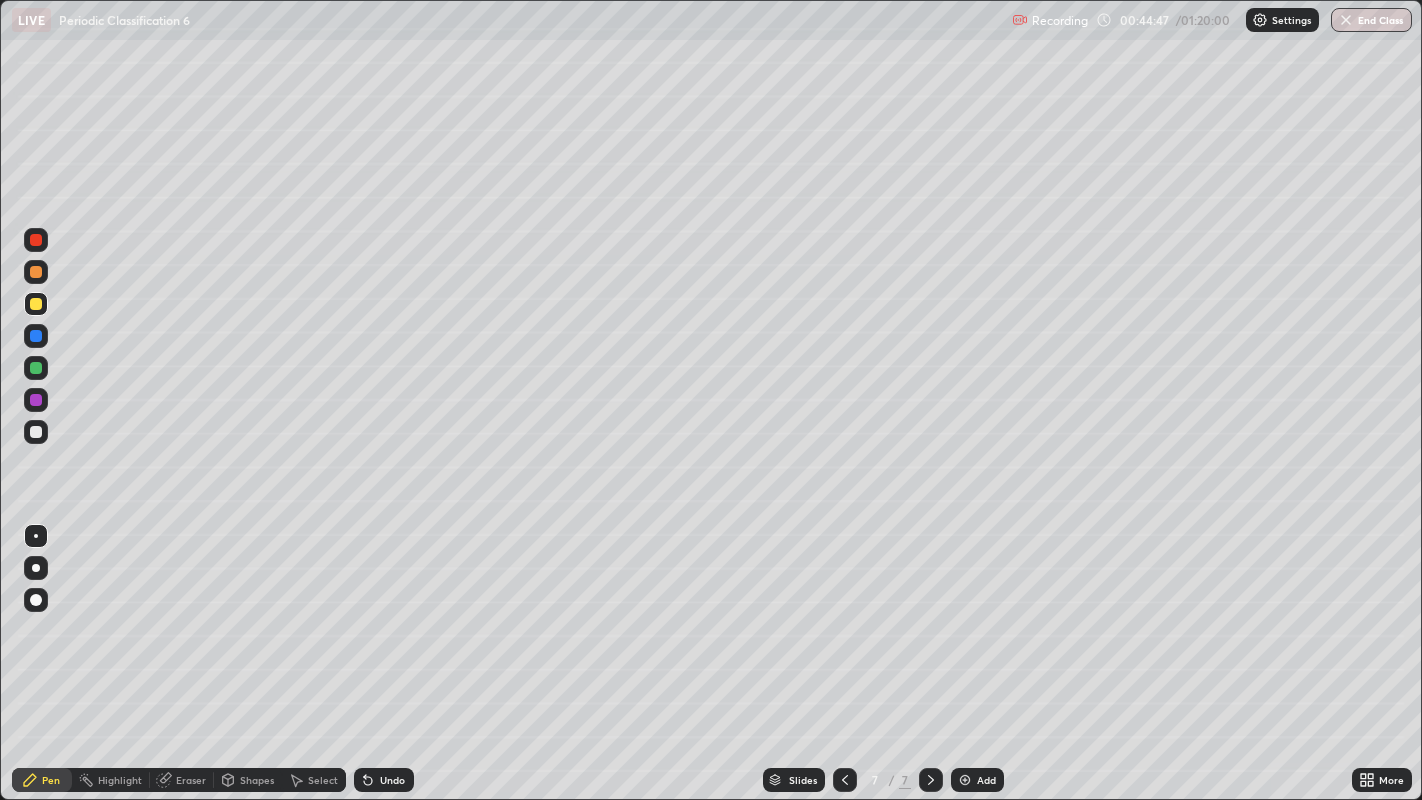 click at bounding box center (36, 400) 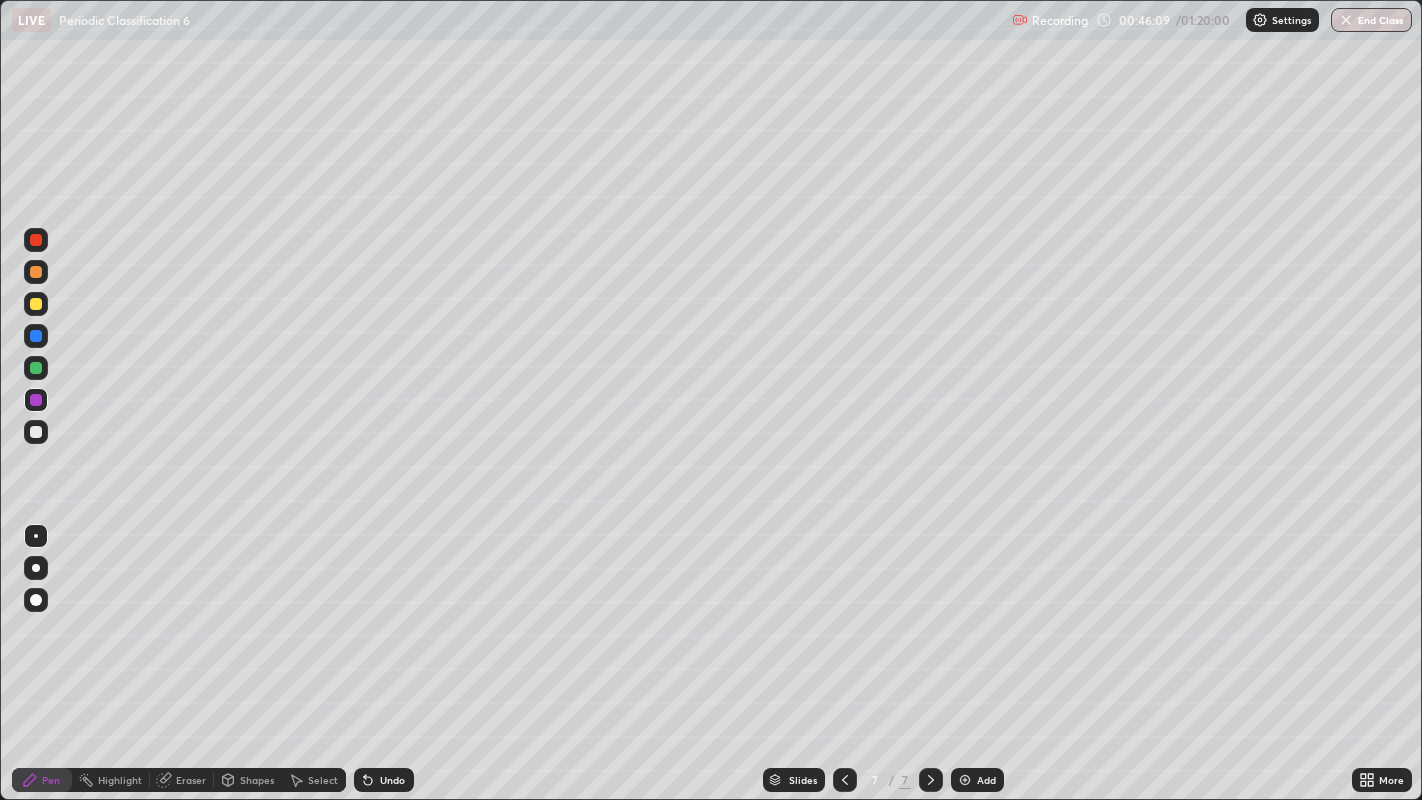 click on "Shapes" at bounding box center (257, 780) 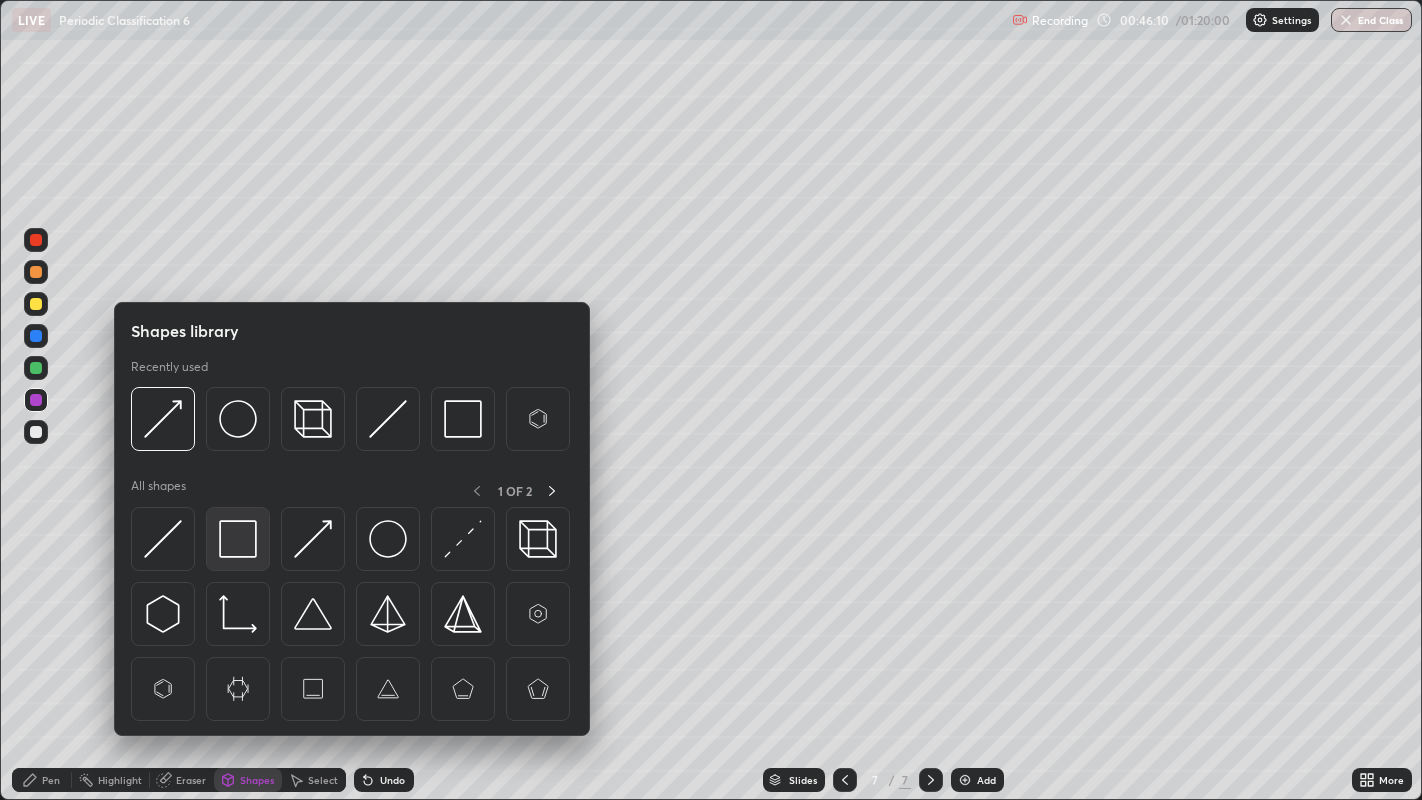 click at bounding box center (238, 539) 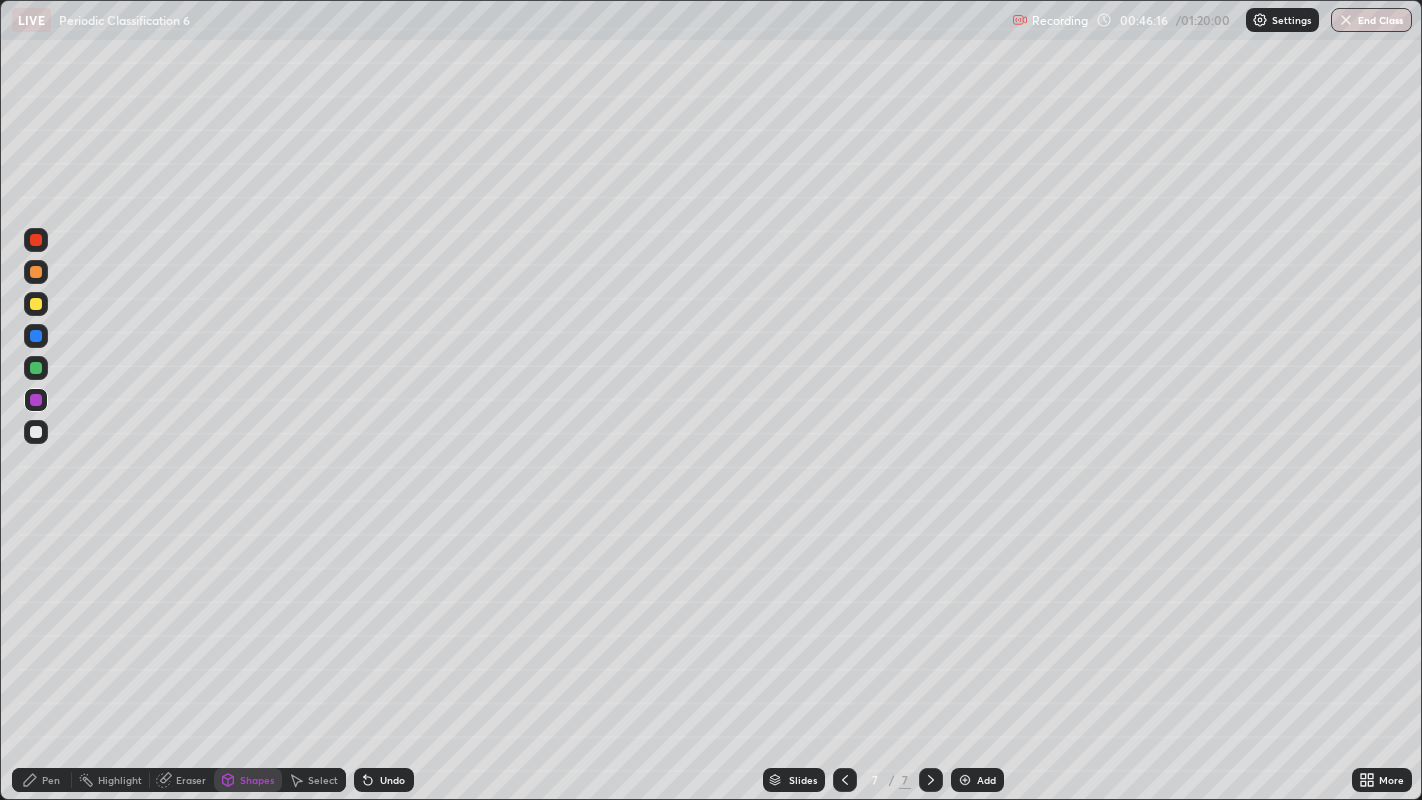 click at bounding box center (36, 432) 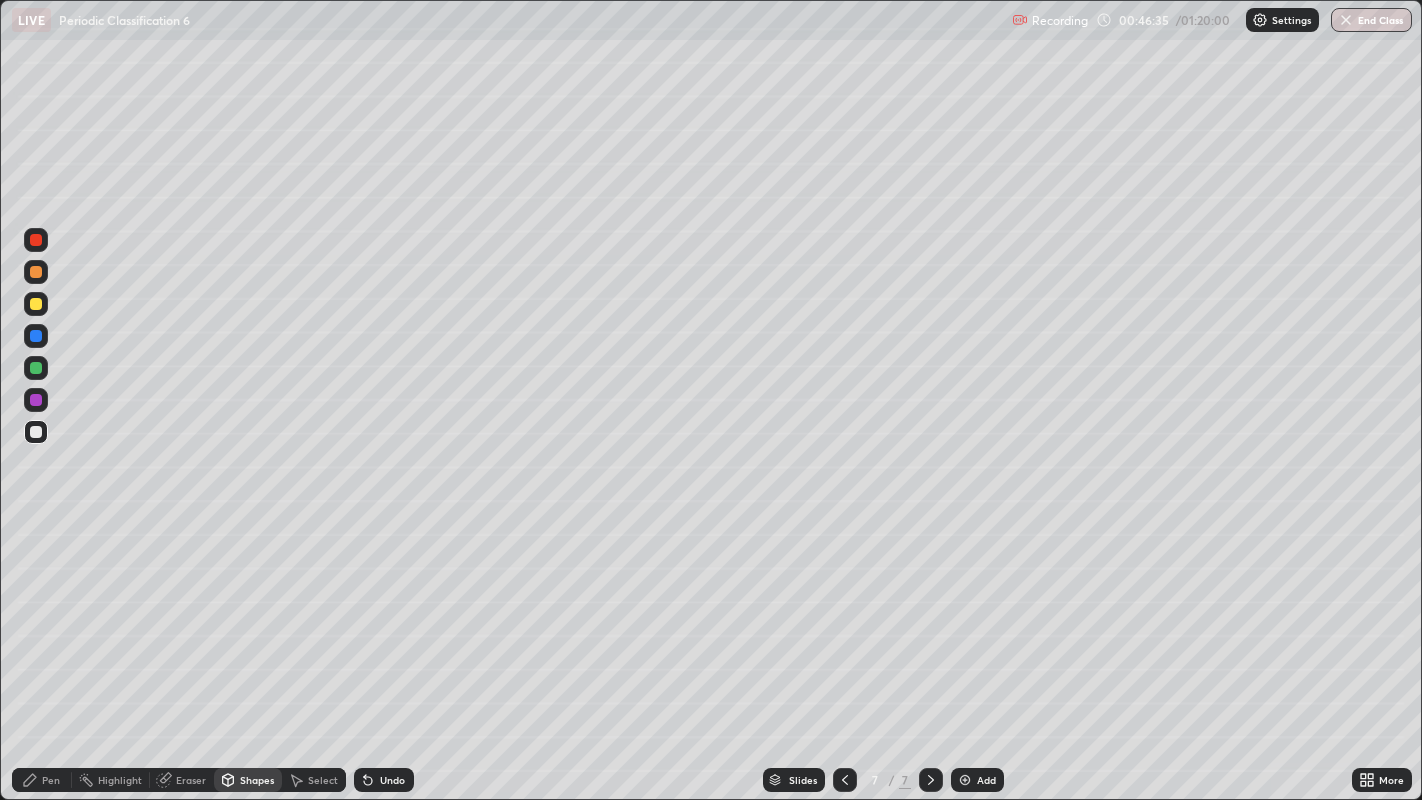 click 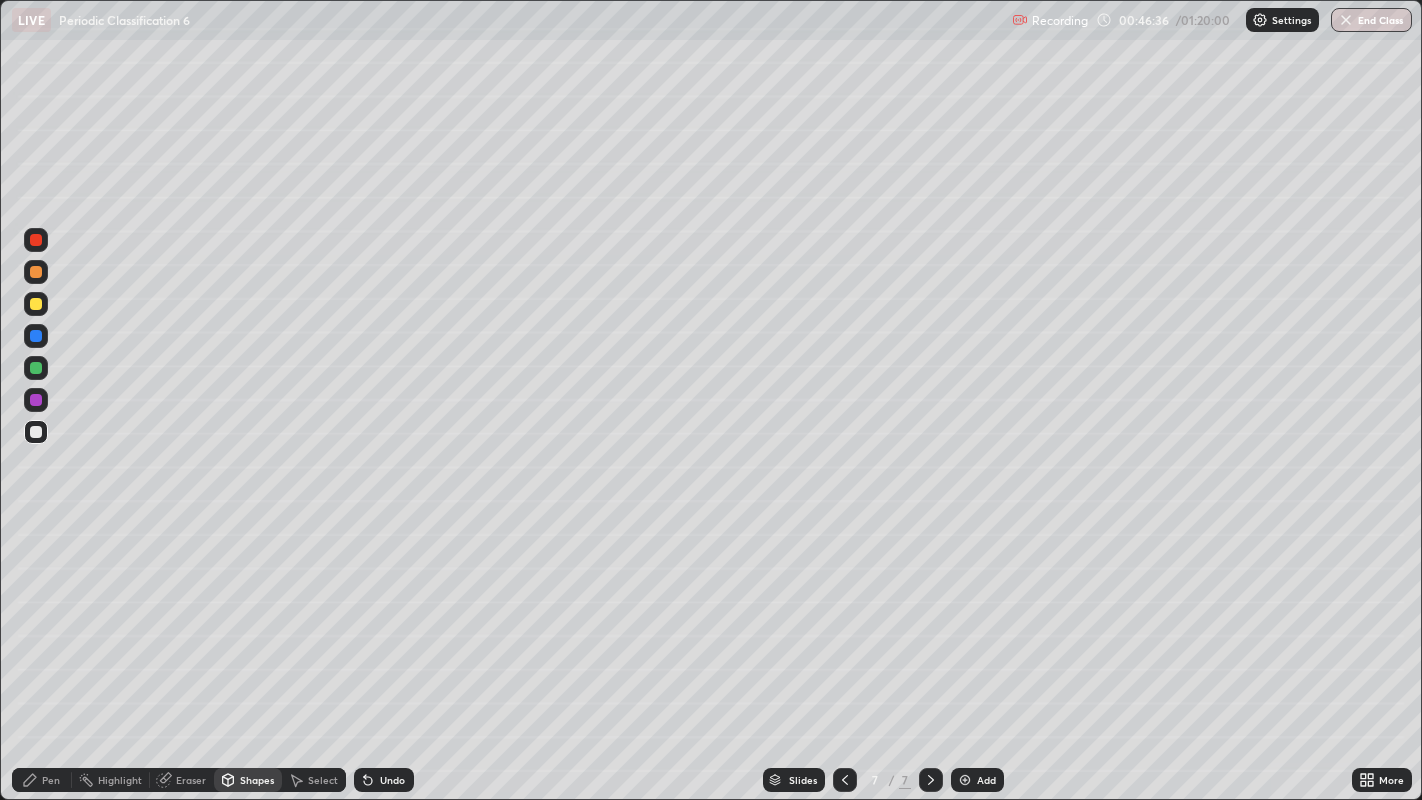 click on "Pen" at bounding box center [51, 780] 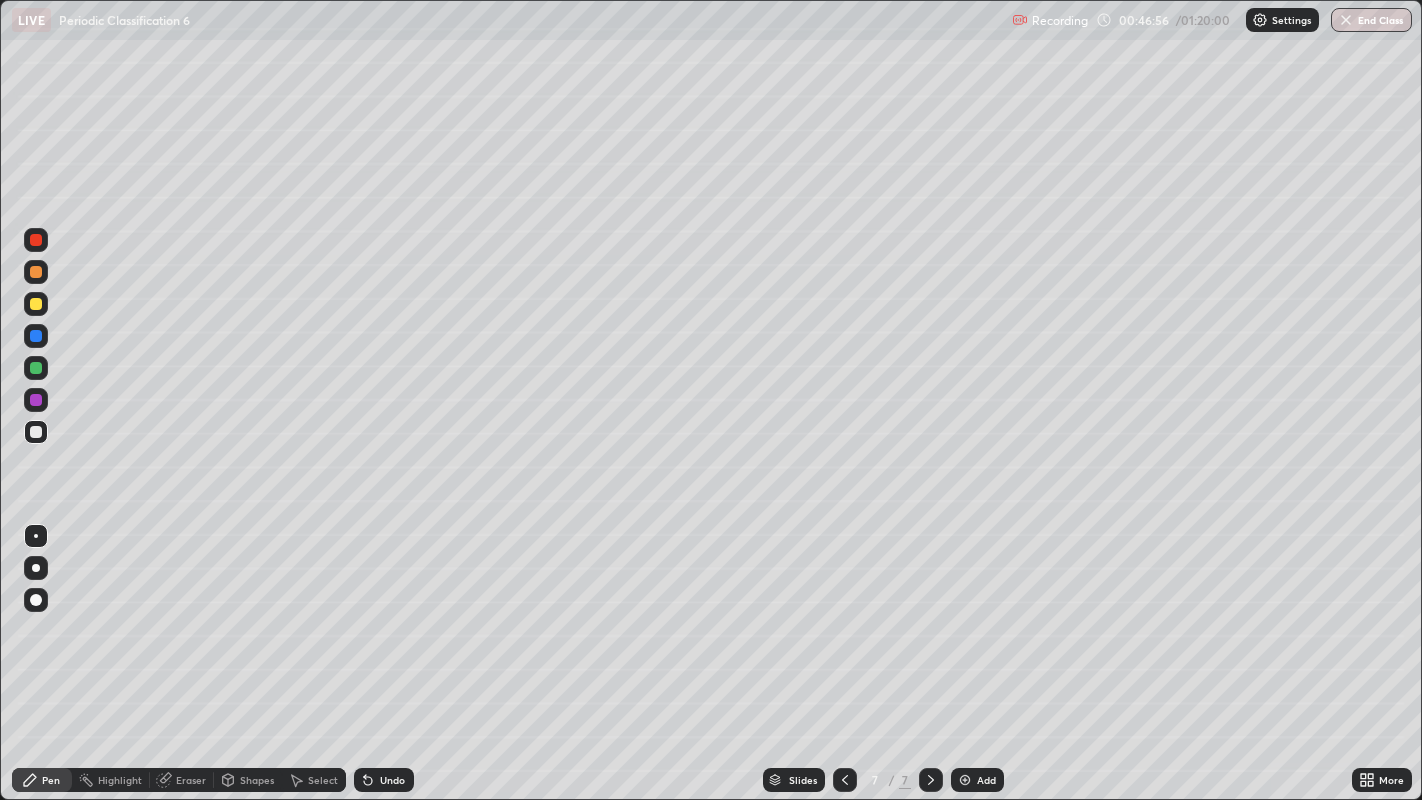 click at bounding box center [36, 304] 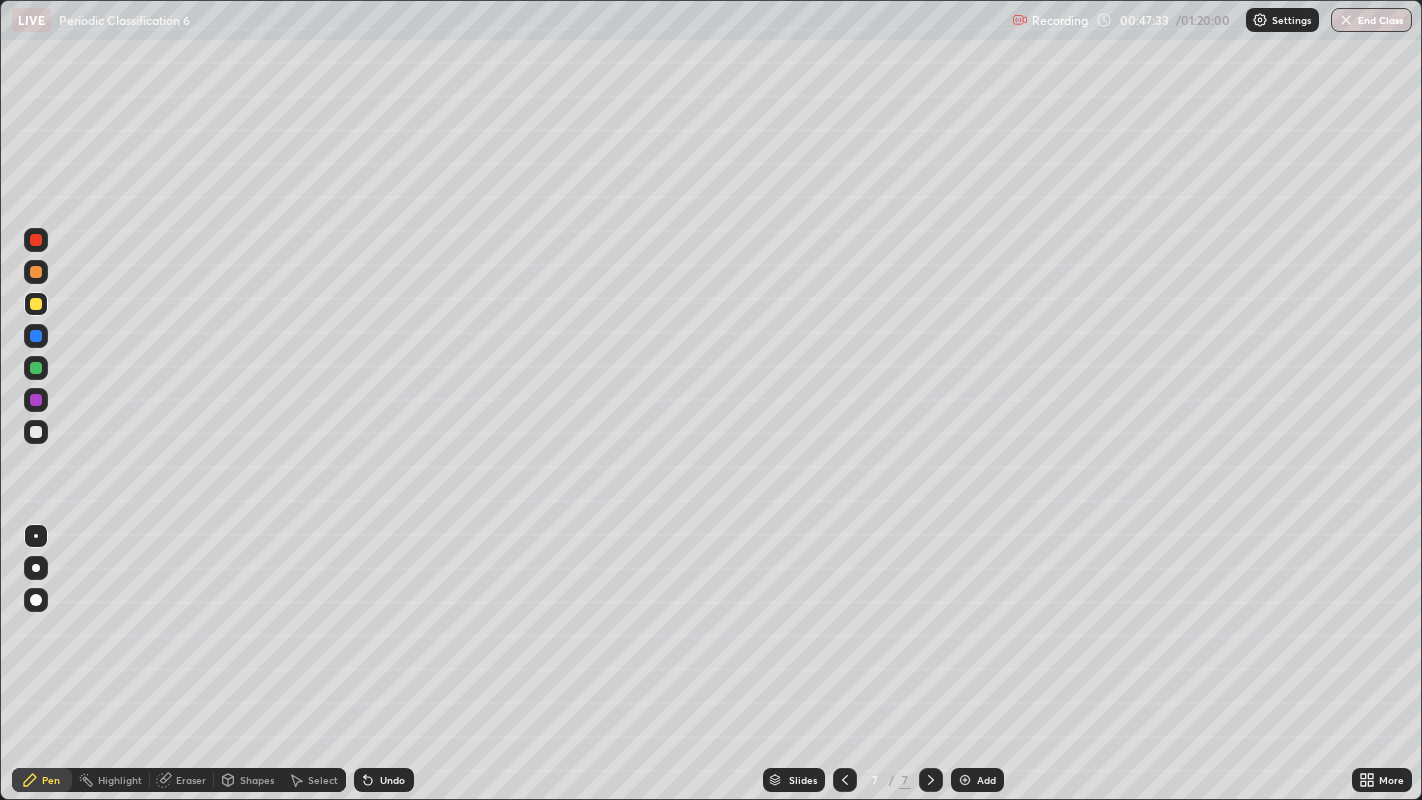 click at bounding box center (36, 240) 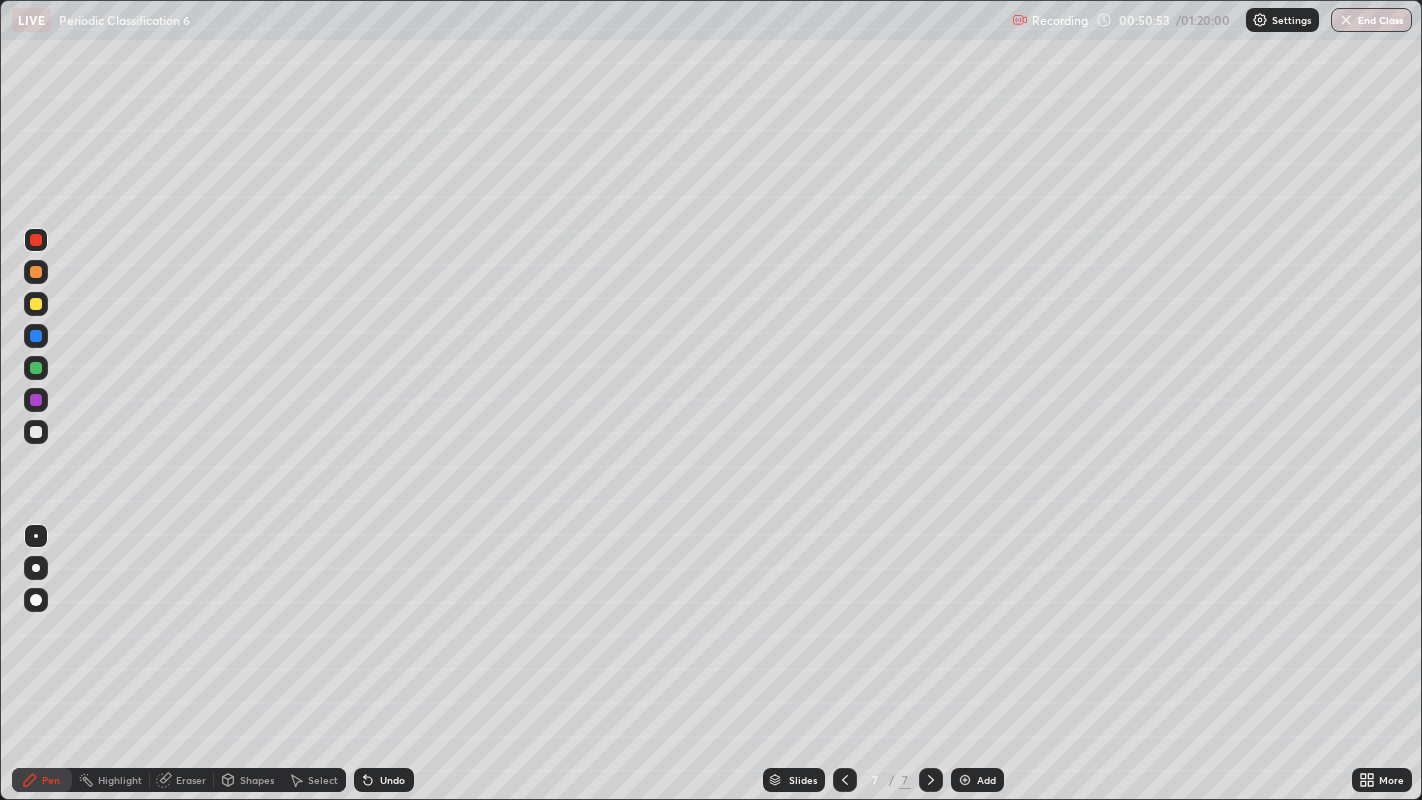 click on "Undo" at bounding box center (384, 780) 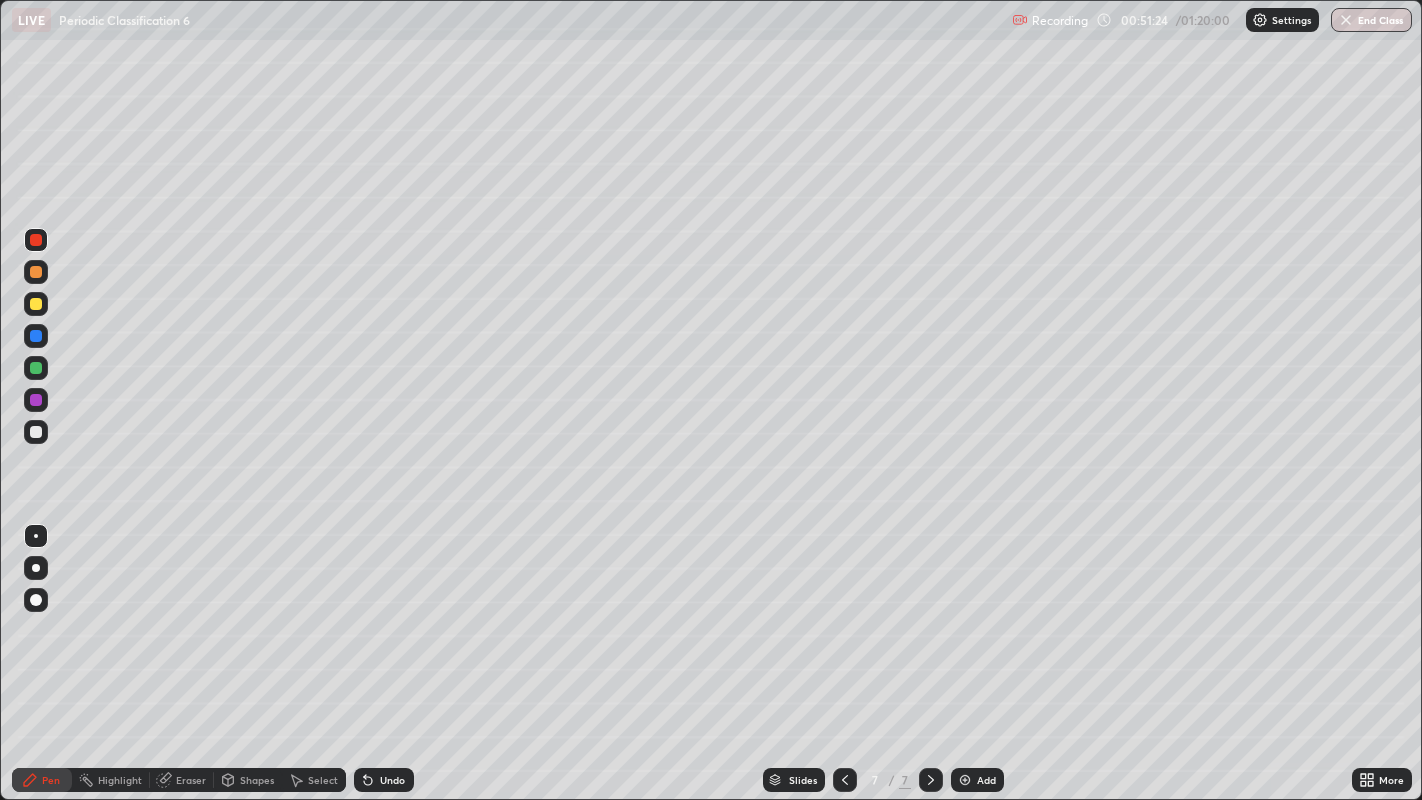 click at bounding box center (36, 304) 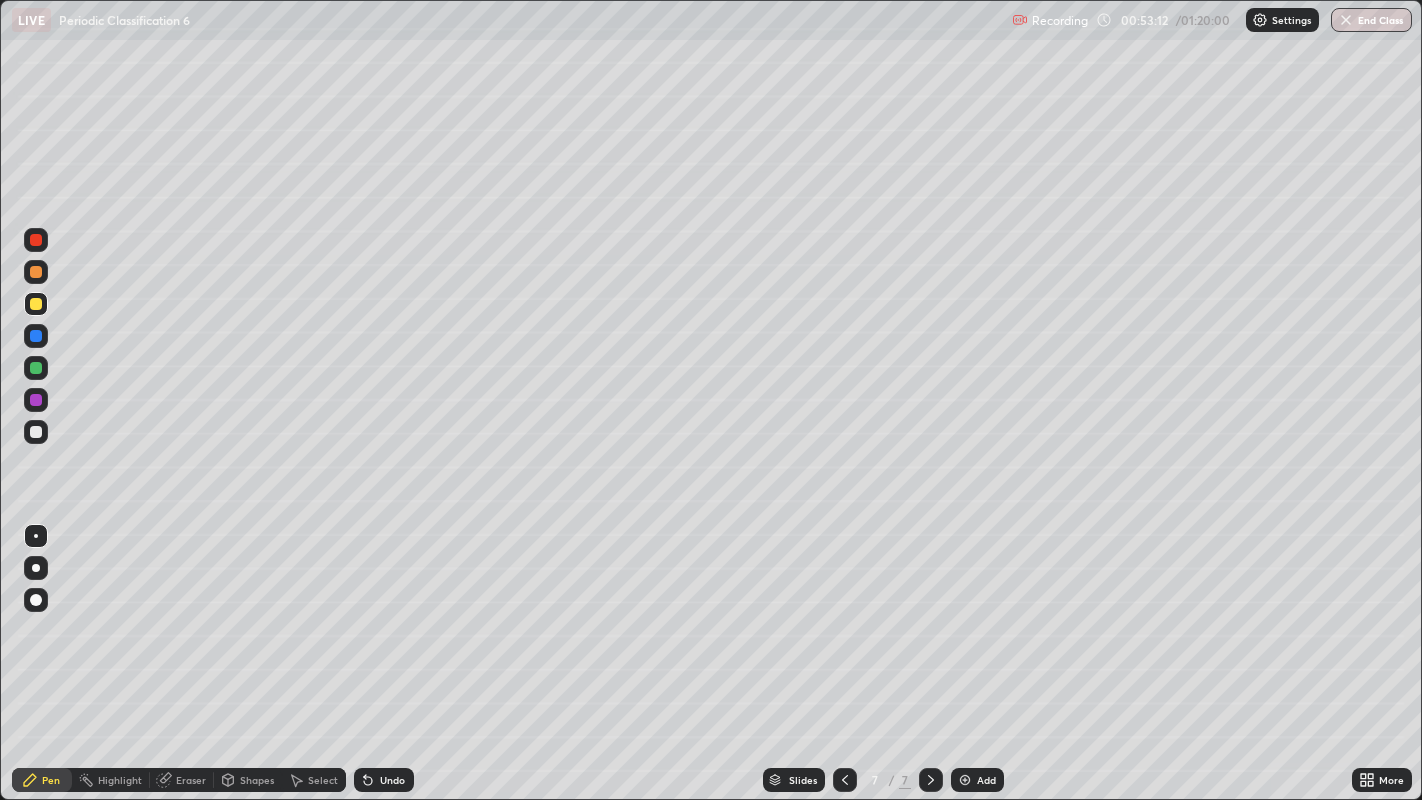 click at bounding box center (965, 780) 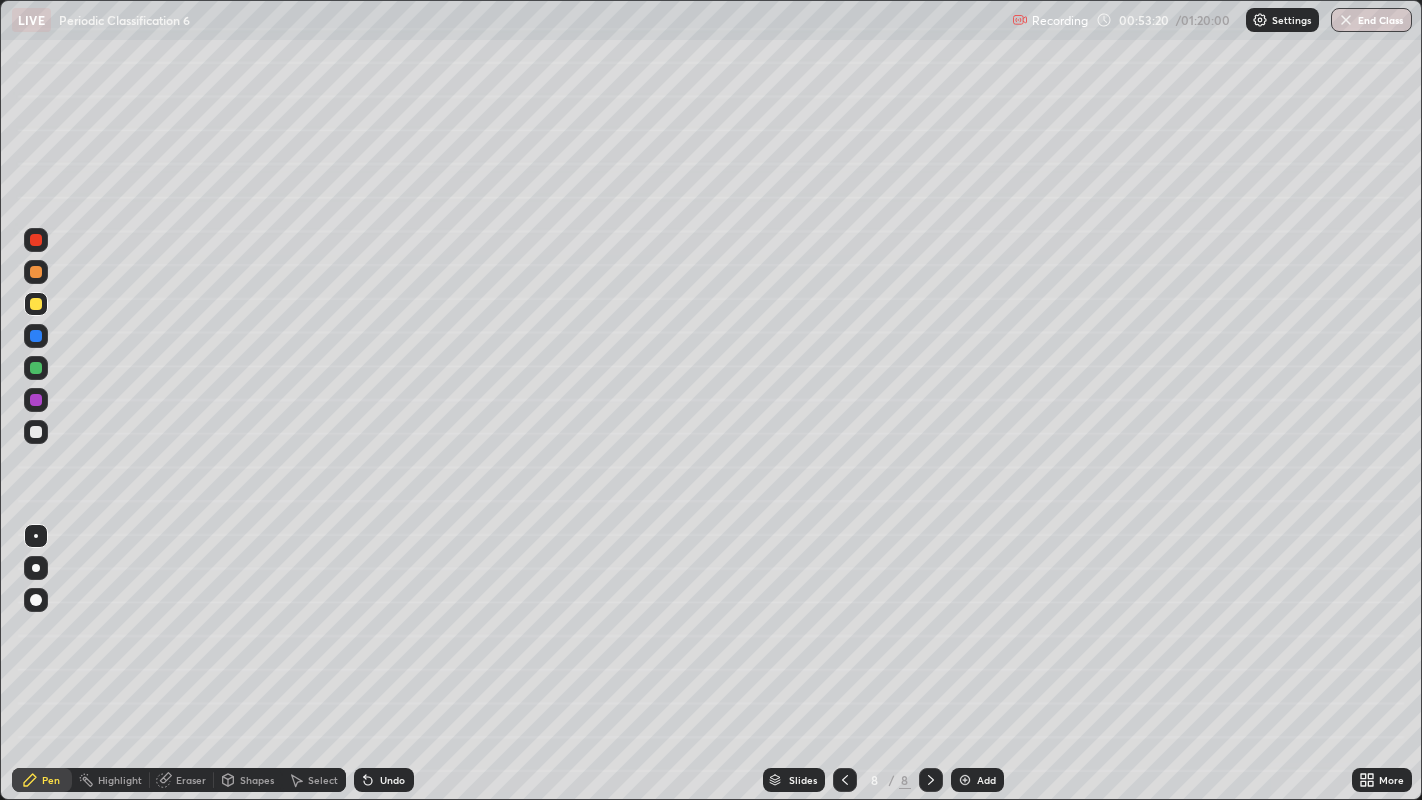 click at bounding box center (36, 240) 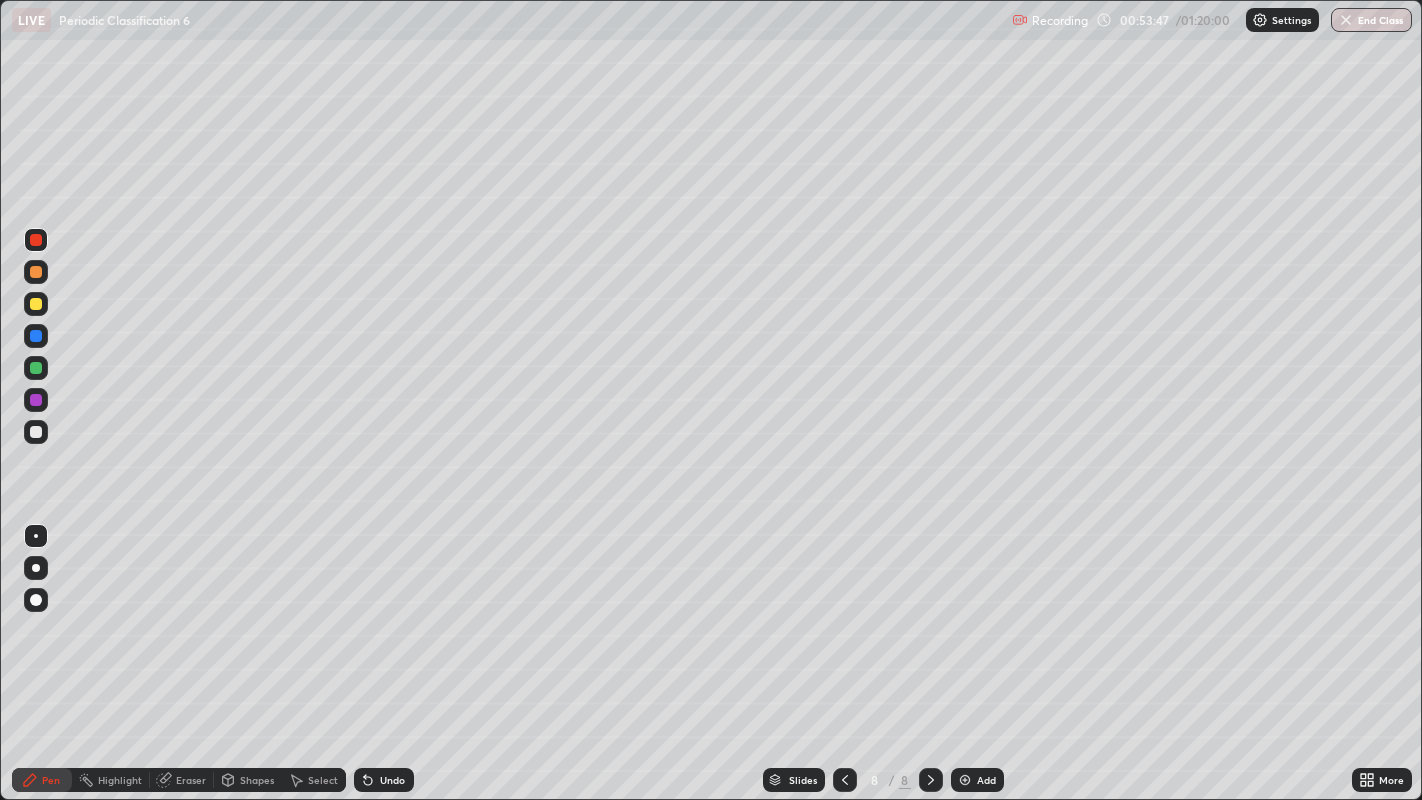 click at bounding box center [36, 432] 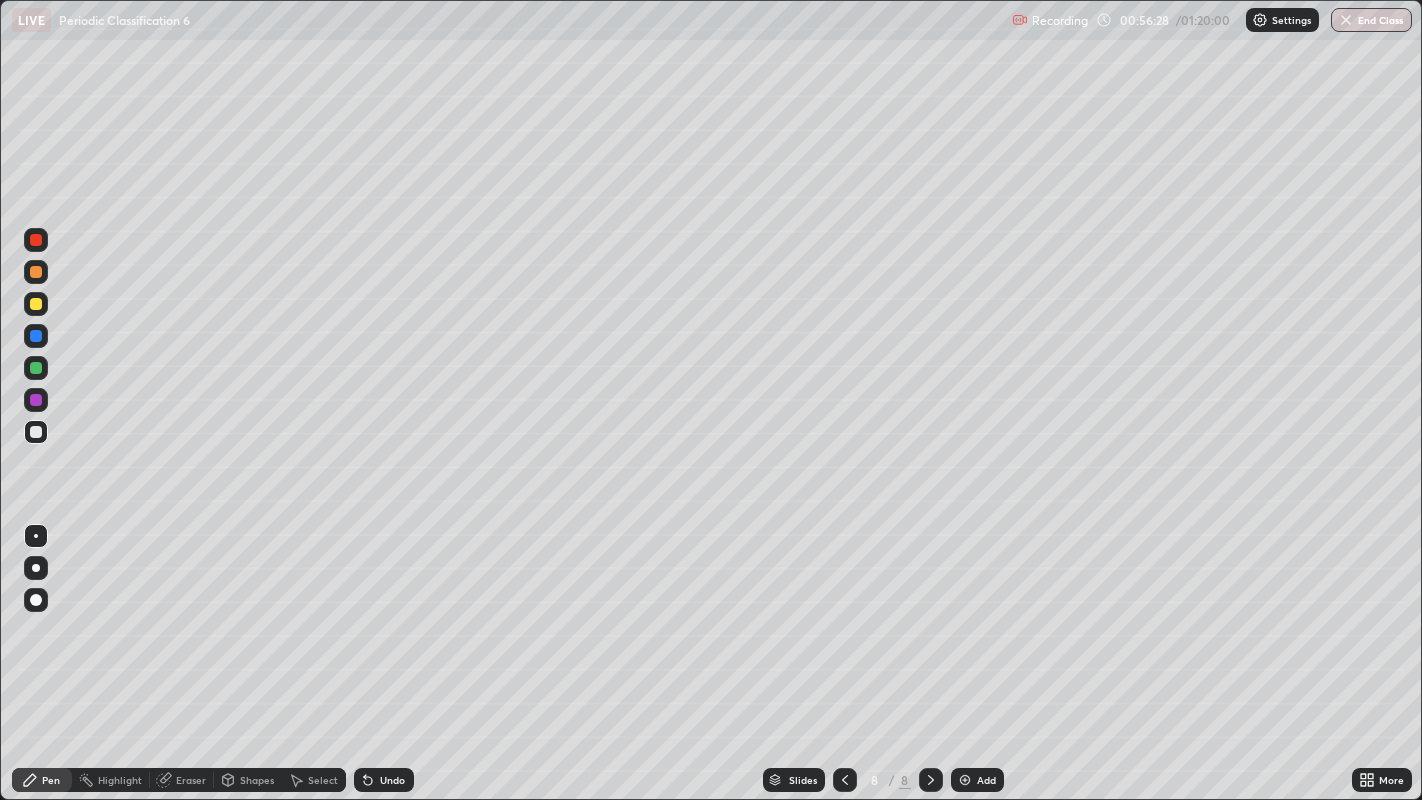 click on "Select" at bounding box center (323, 780) 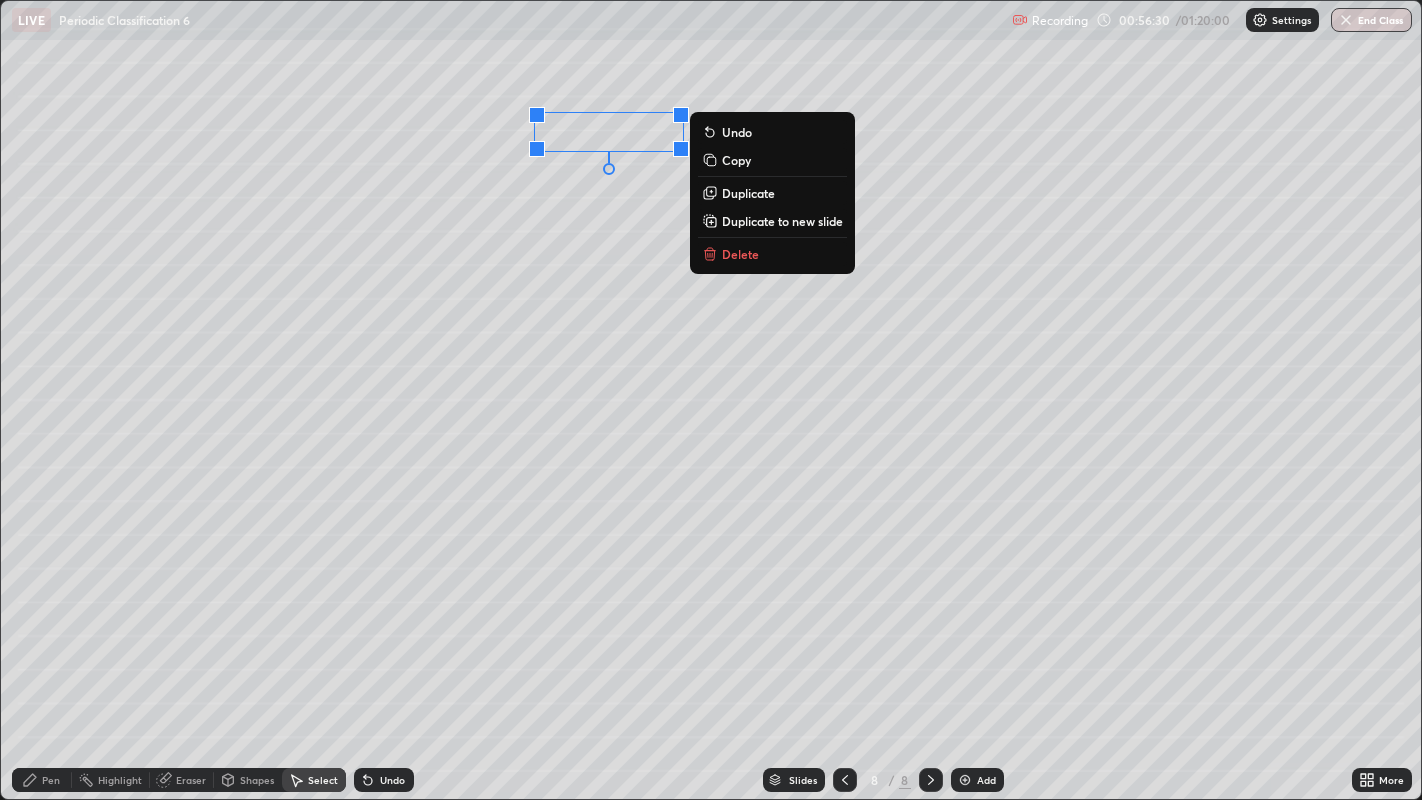 click on "Delete" at bounding box center [772, 254] 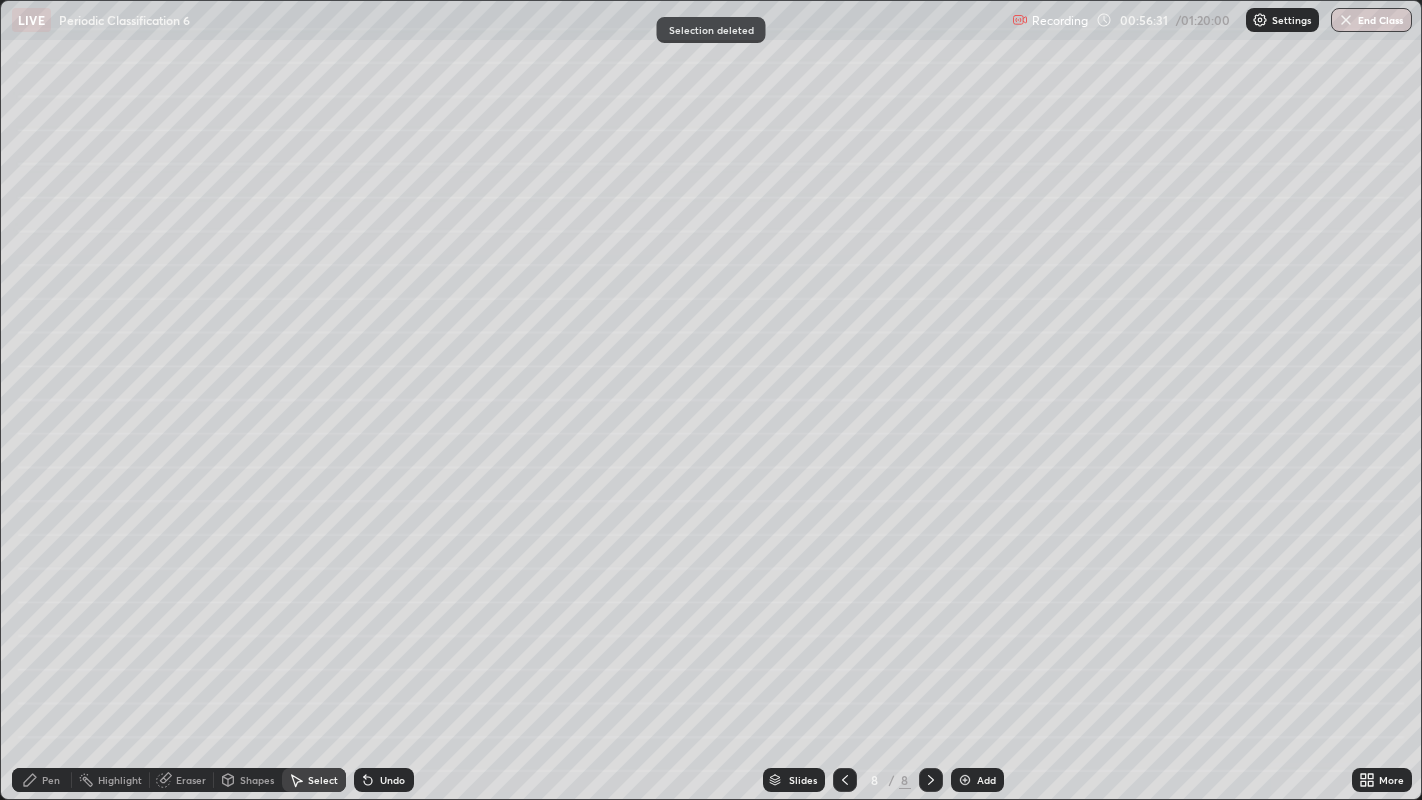 click on "Pen" at bounding box center [51, 780] 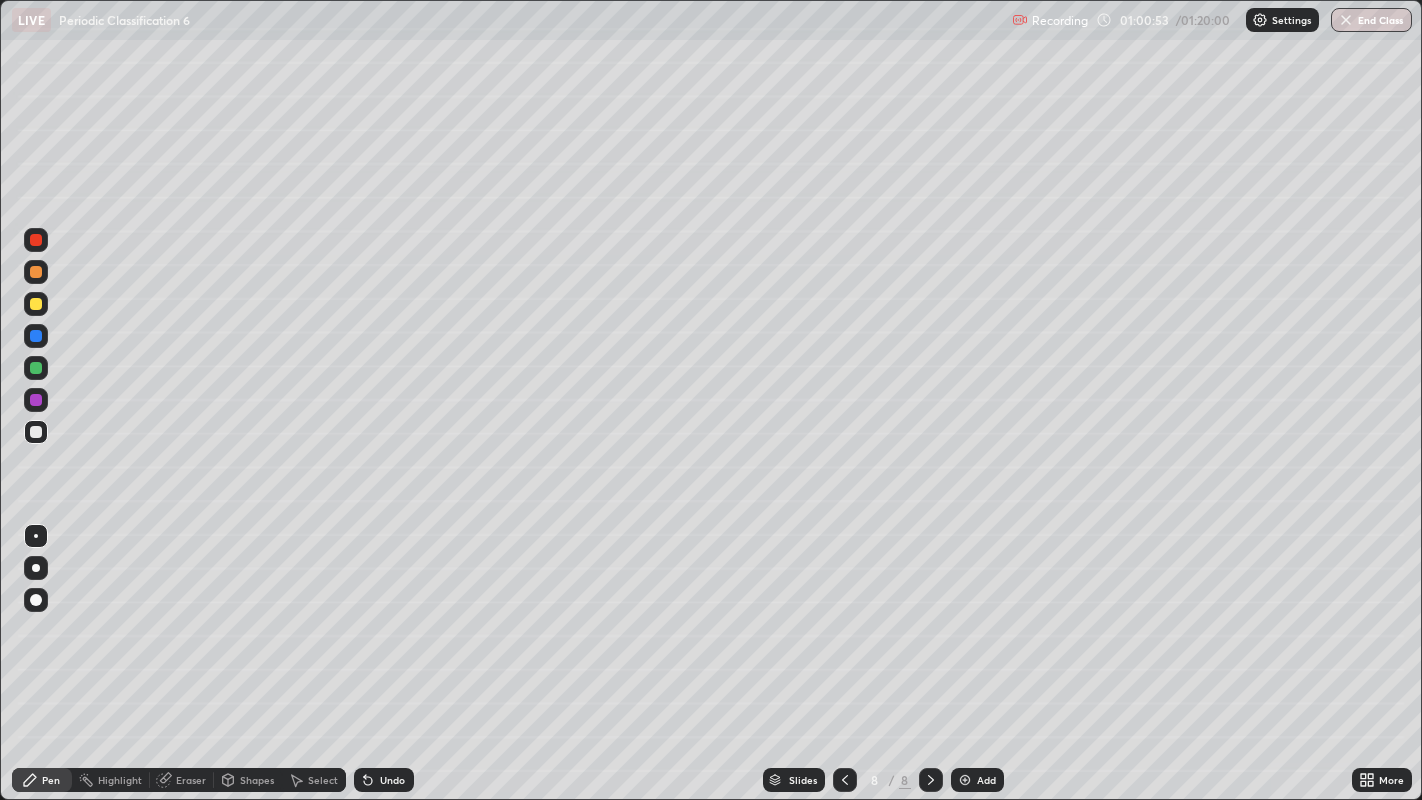 click on "Select" at bounding box center [323, 780] 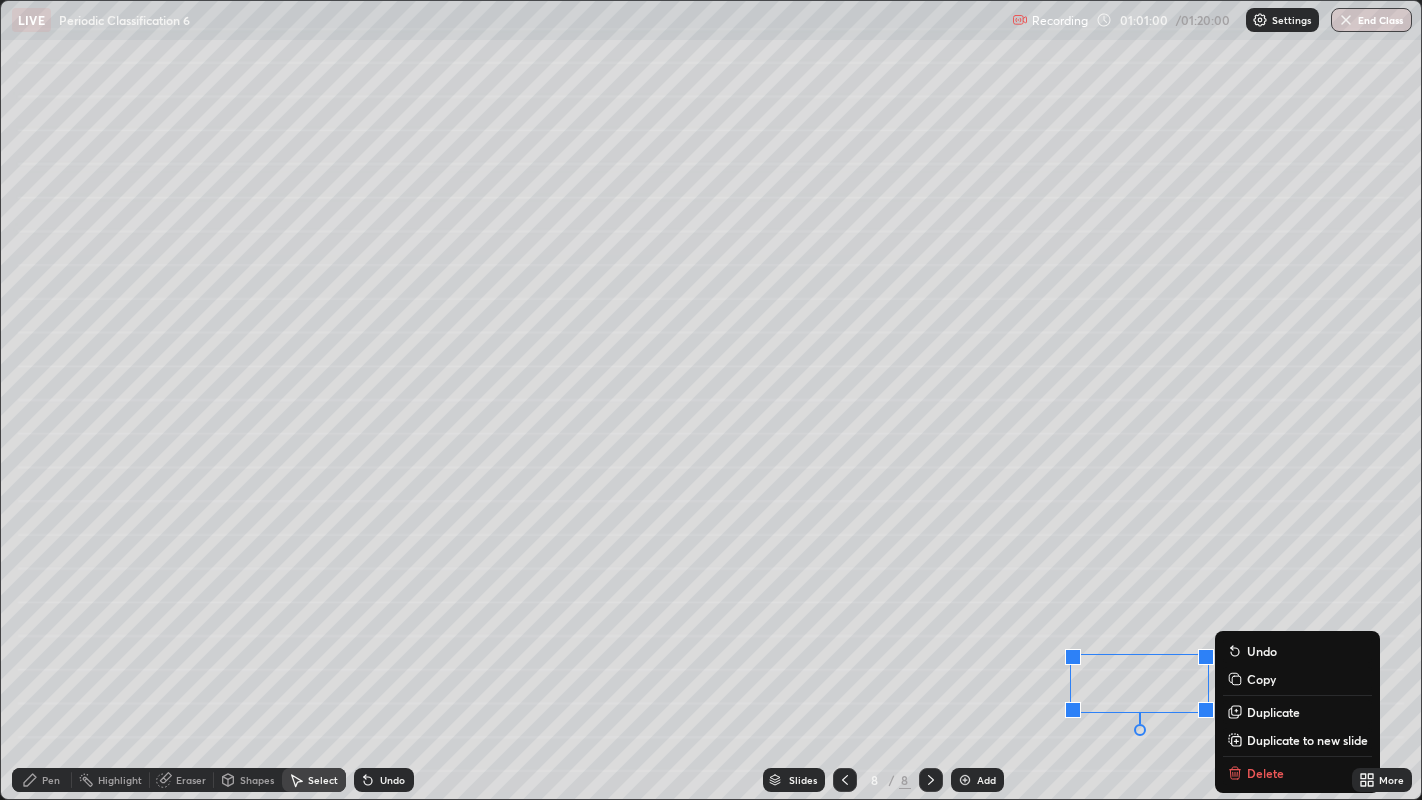 click on "Pen" at bounding box center [42, 780] 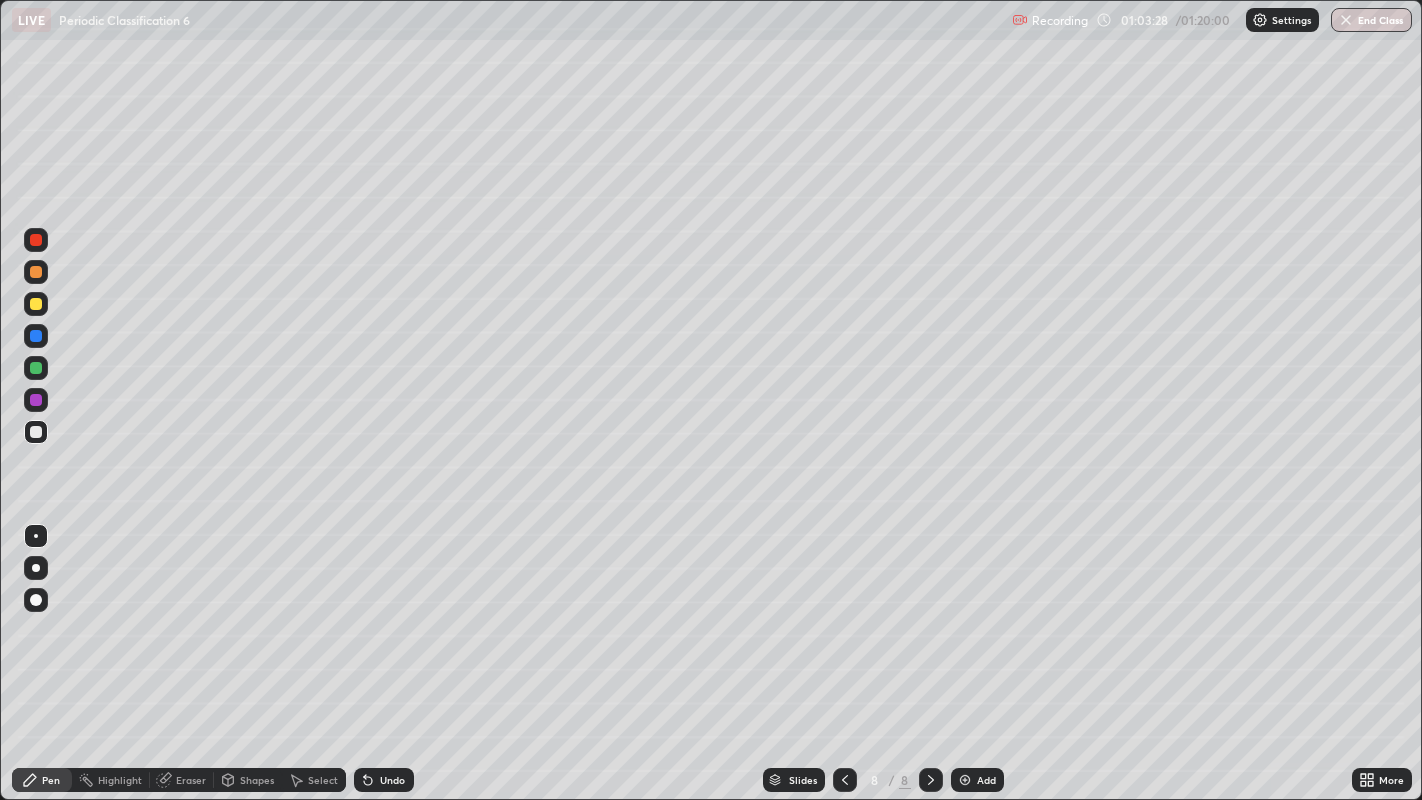 click on "Add" at bounding box center (977, 780) 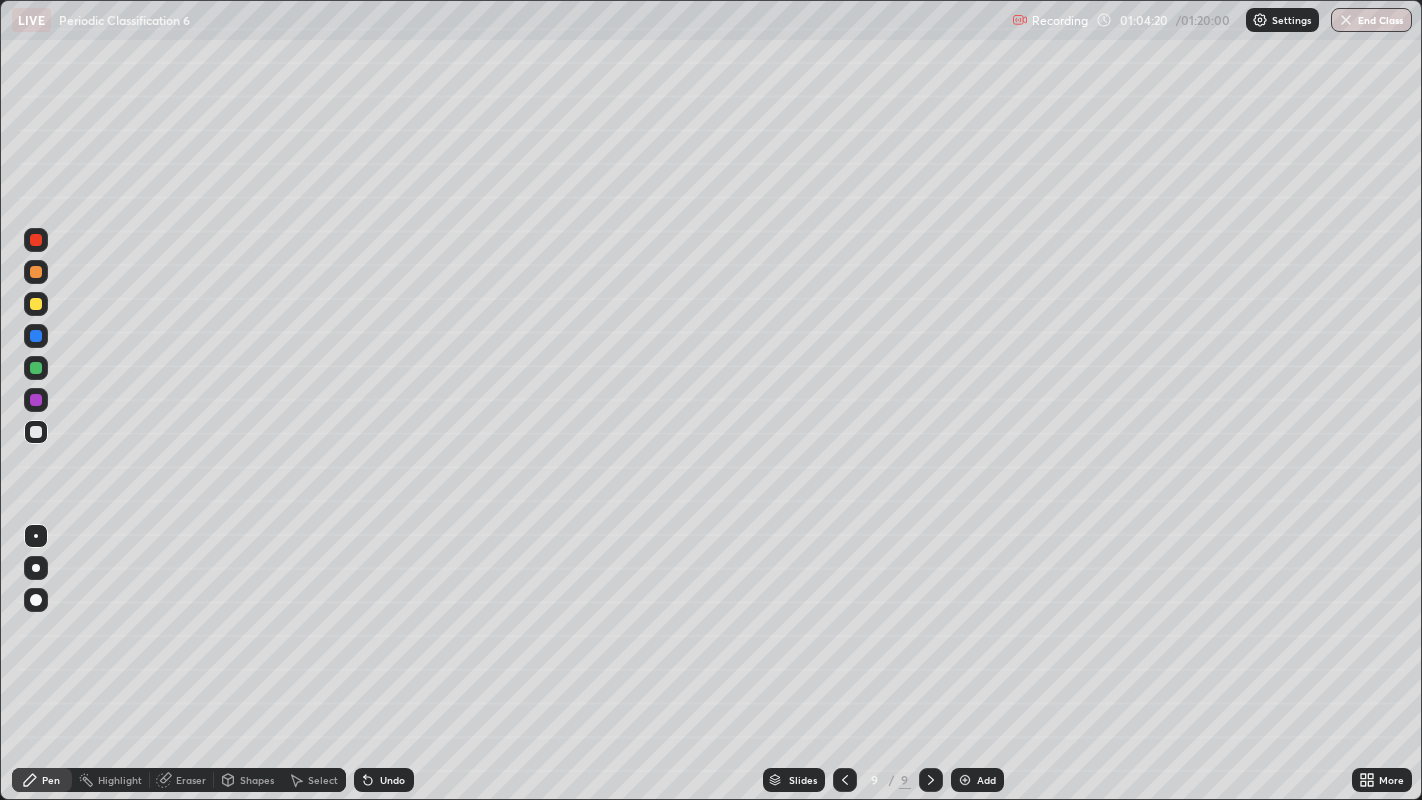 click at bounding box center [36, 240] 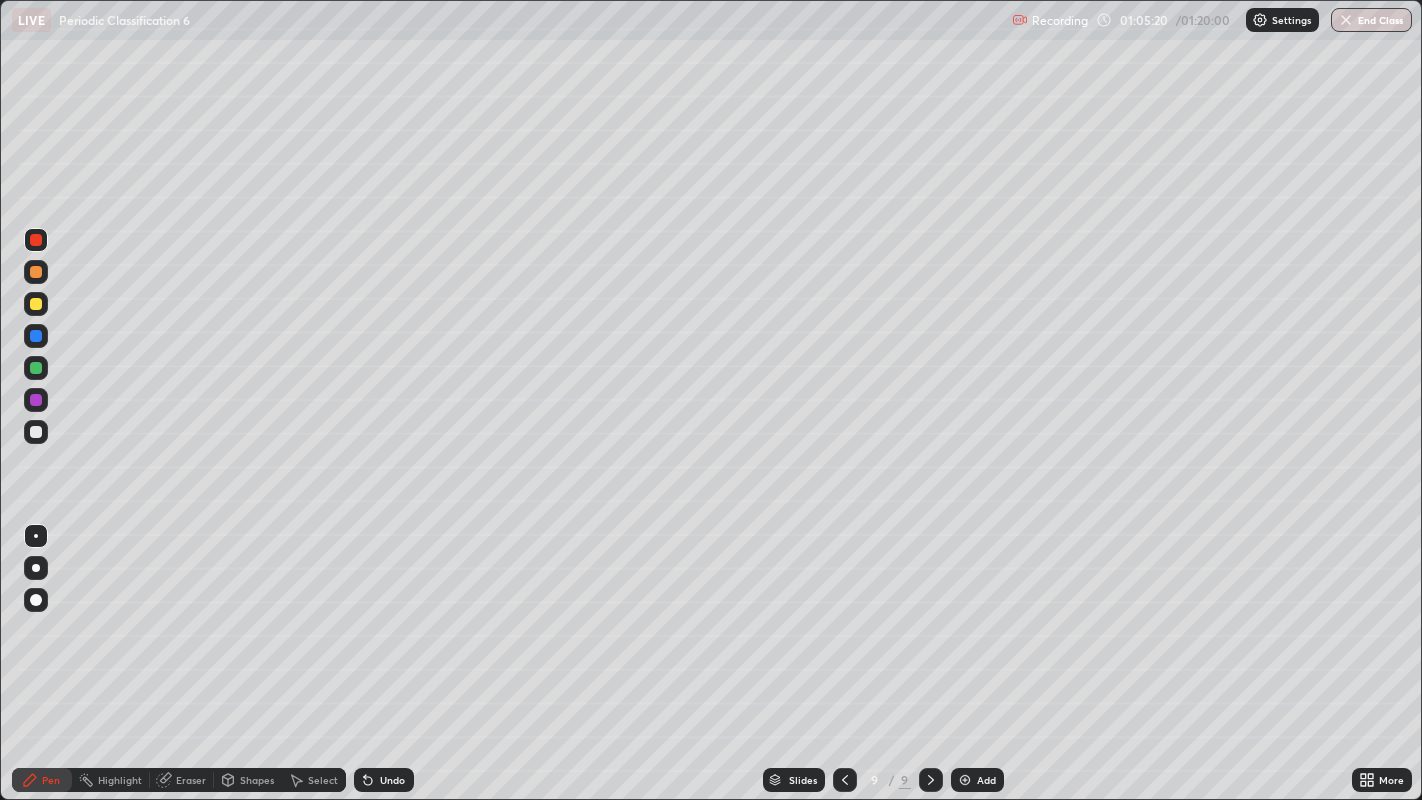 click at bounding box center (36, 240) 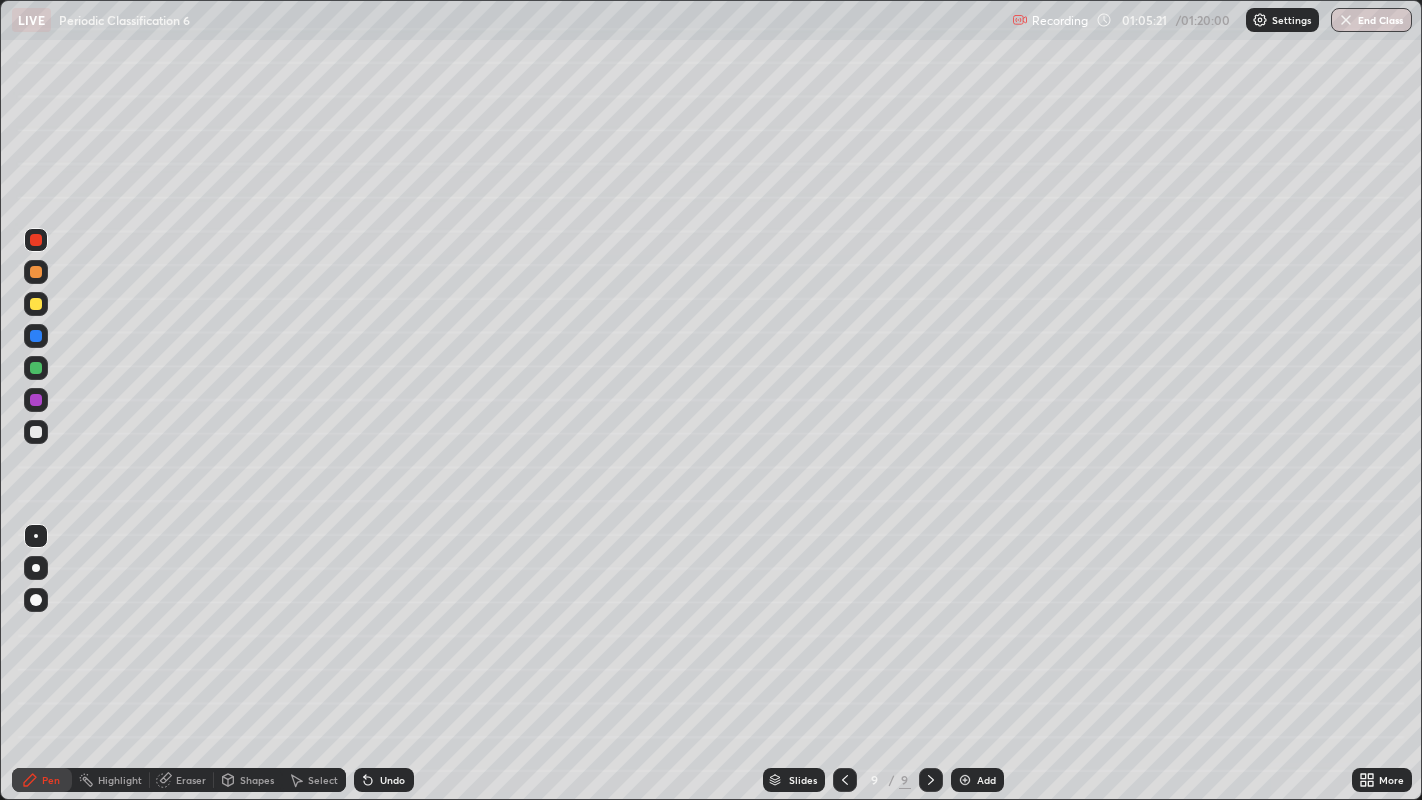 click at bounding box center [36, 304] 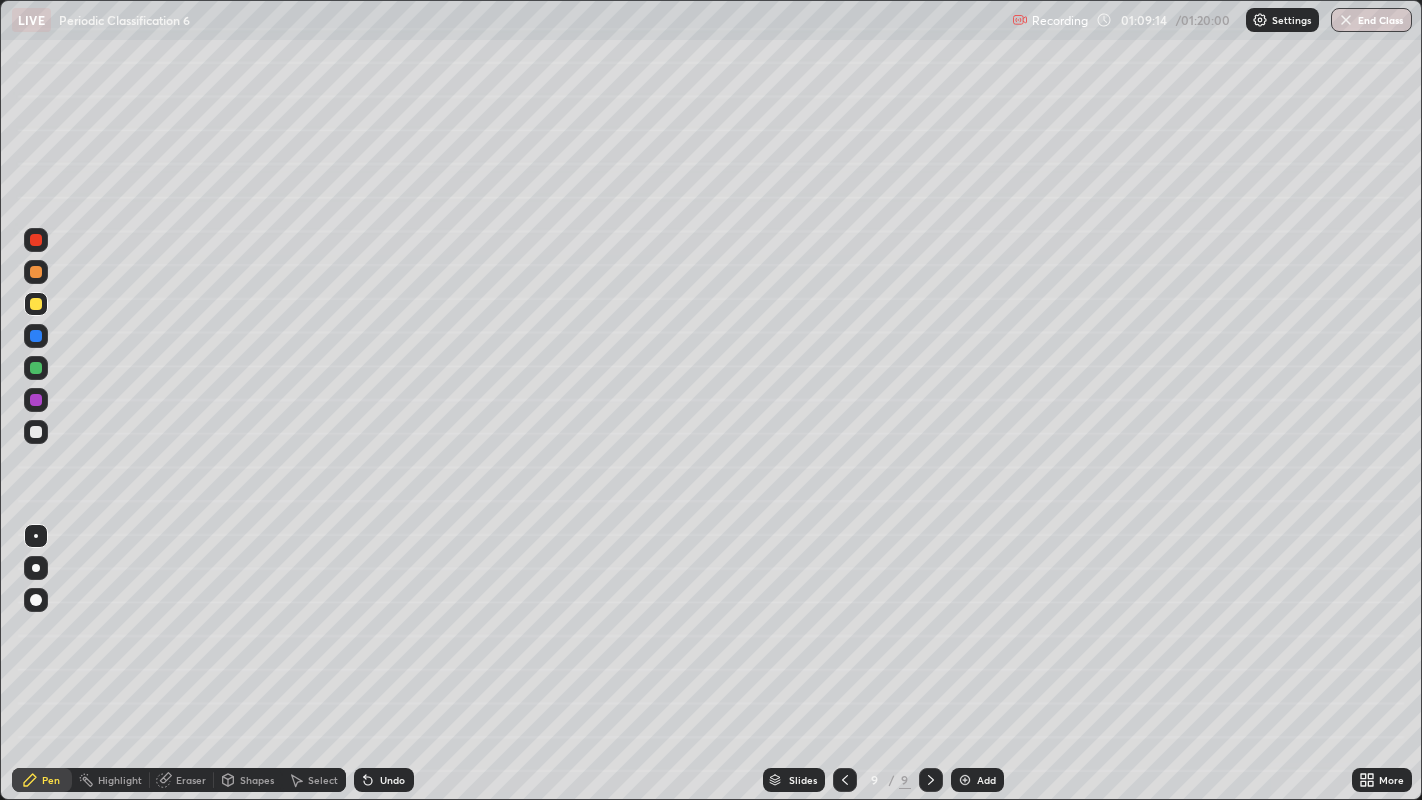click at bounding box center [36, 432] 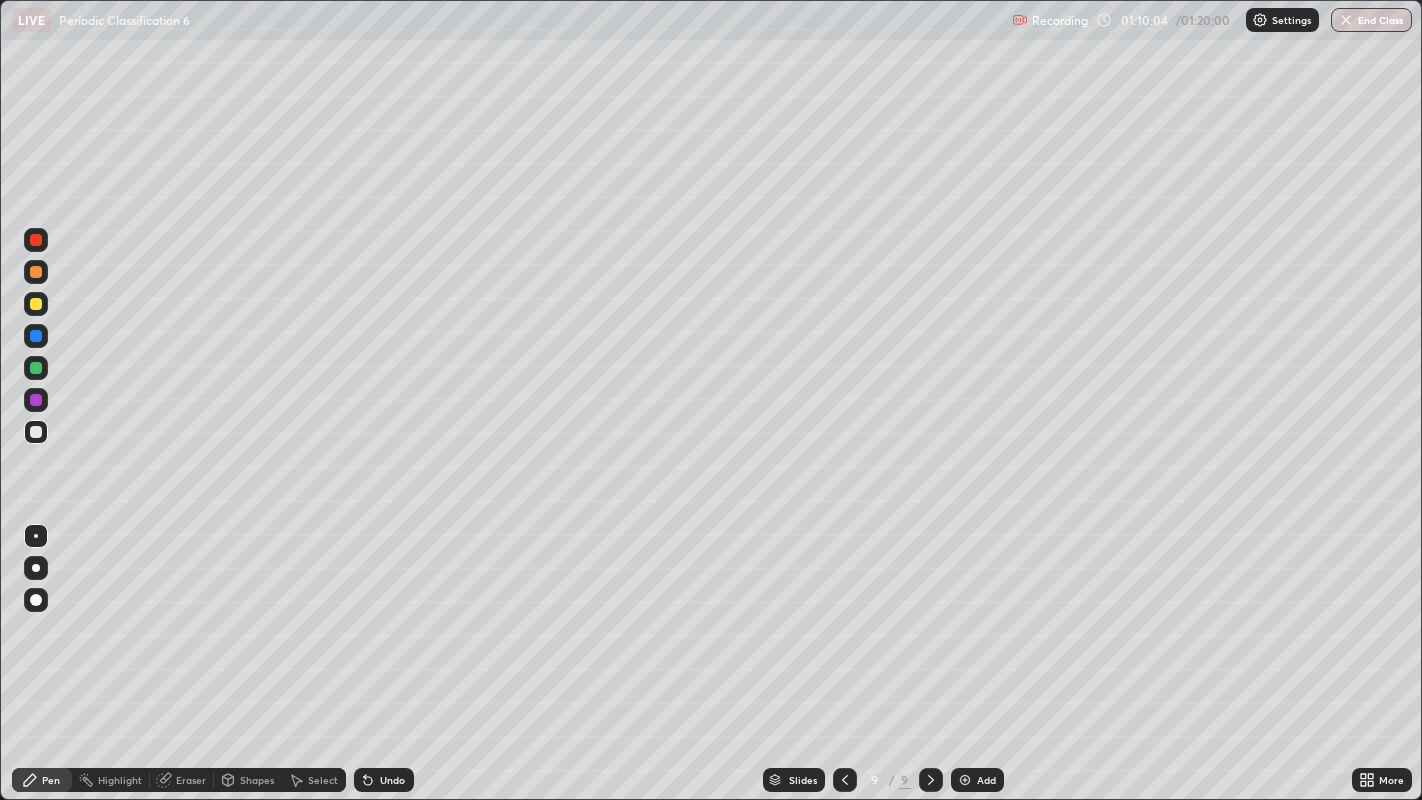 click on "Select" at bounding box center (323, 780) 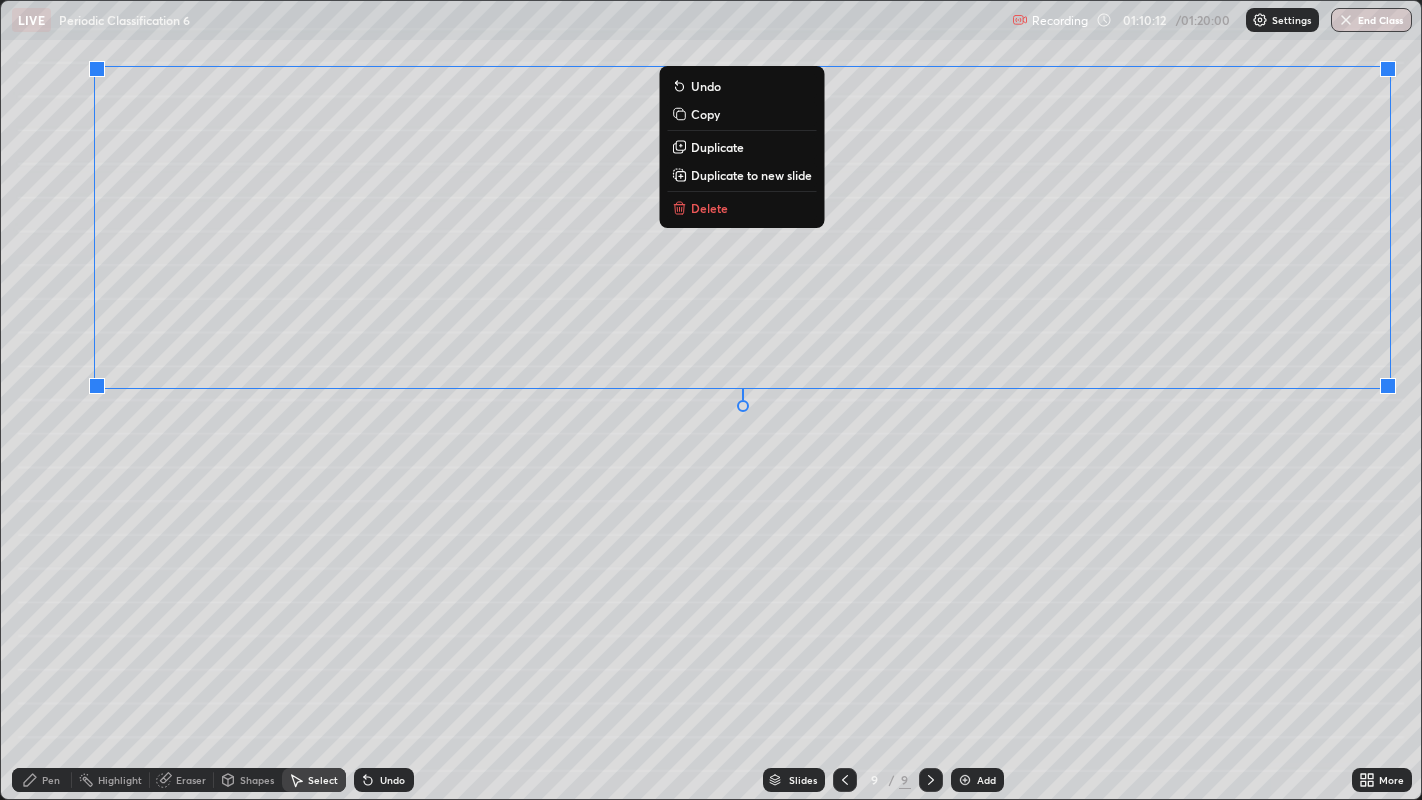 click on "0 ° Undo Copy Duplicate Duplicate to new slide Delete" at bounding box center (711, 400) 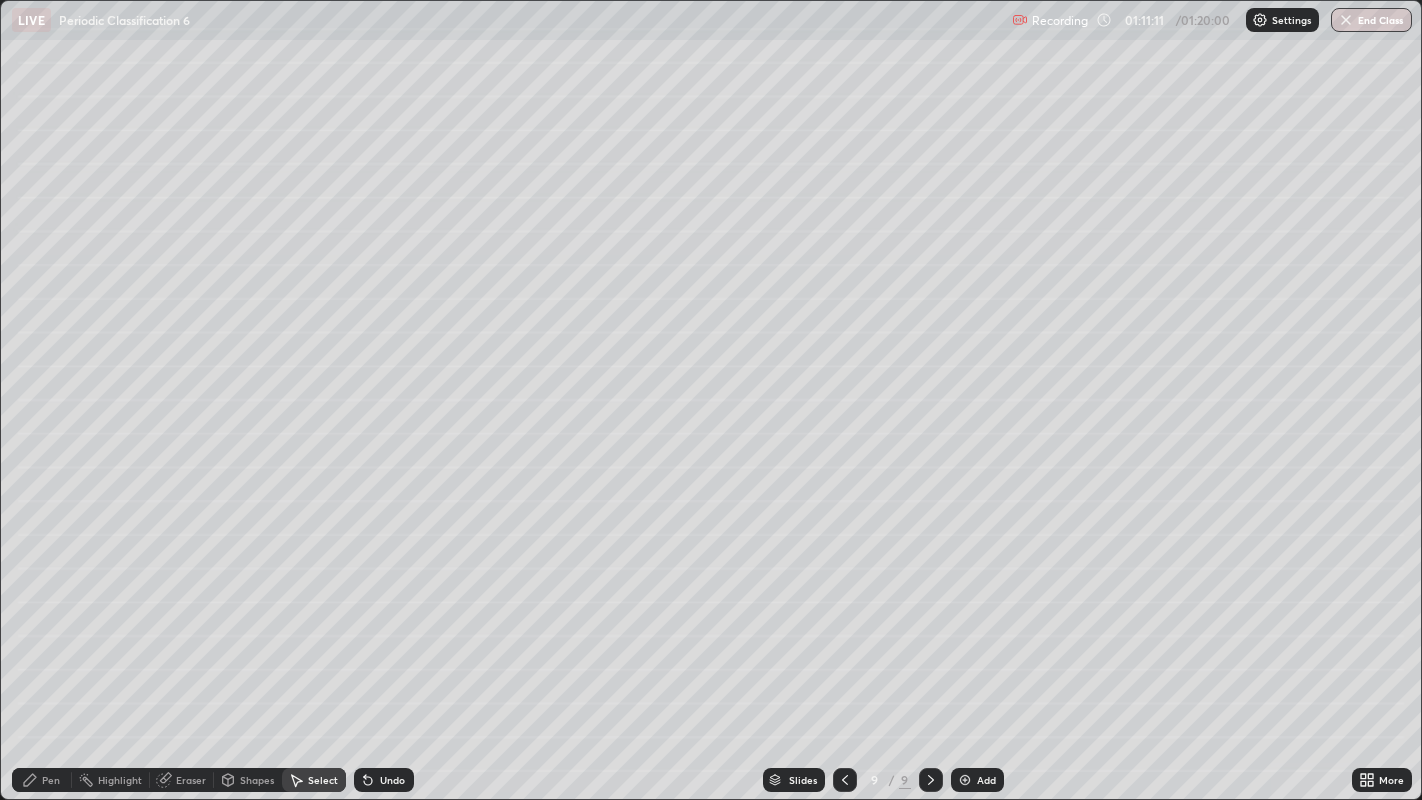 click on "Pen" at bounding box center [42, 780] 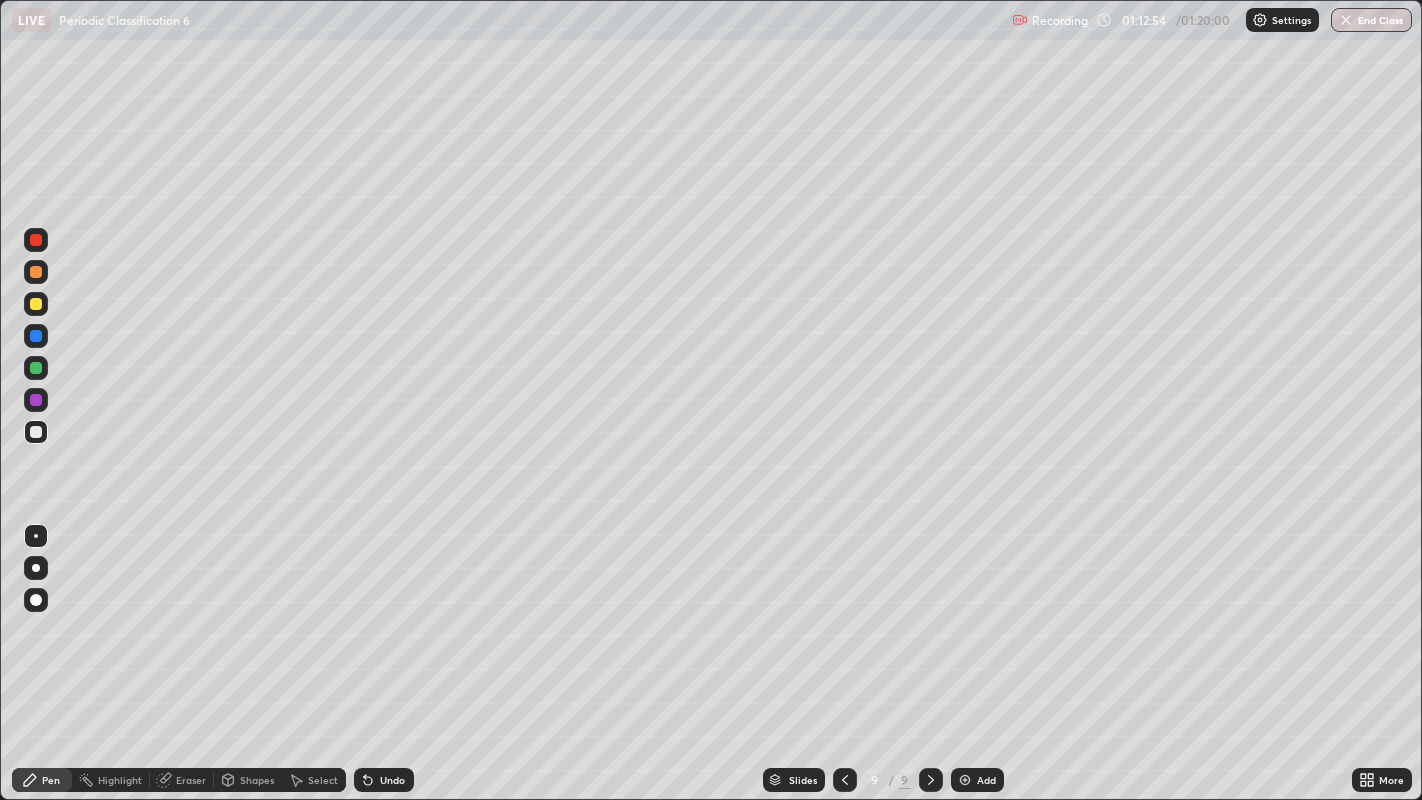 click at bounding box center [36, 304] 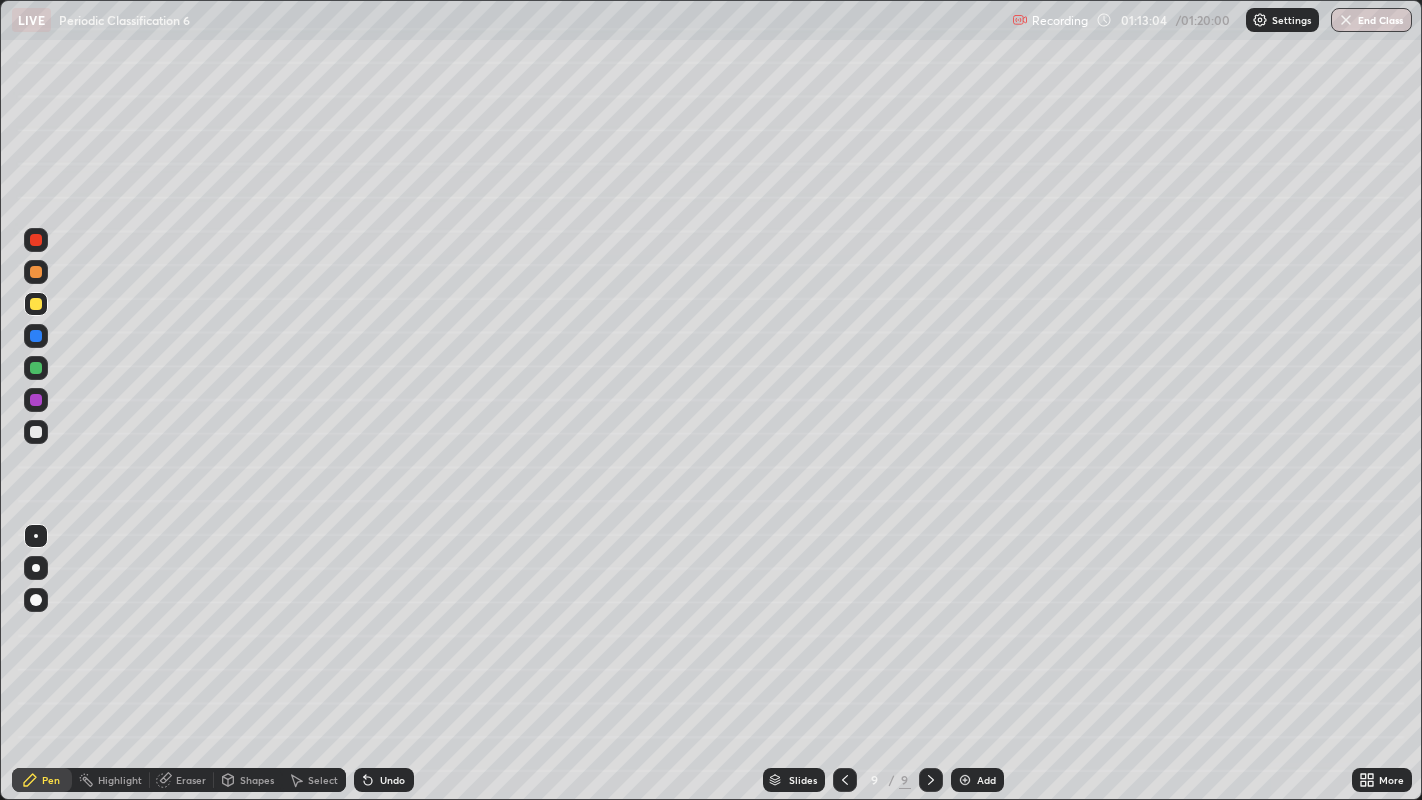 click on "Undo" at bounding box center (392, 780) 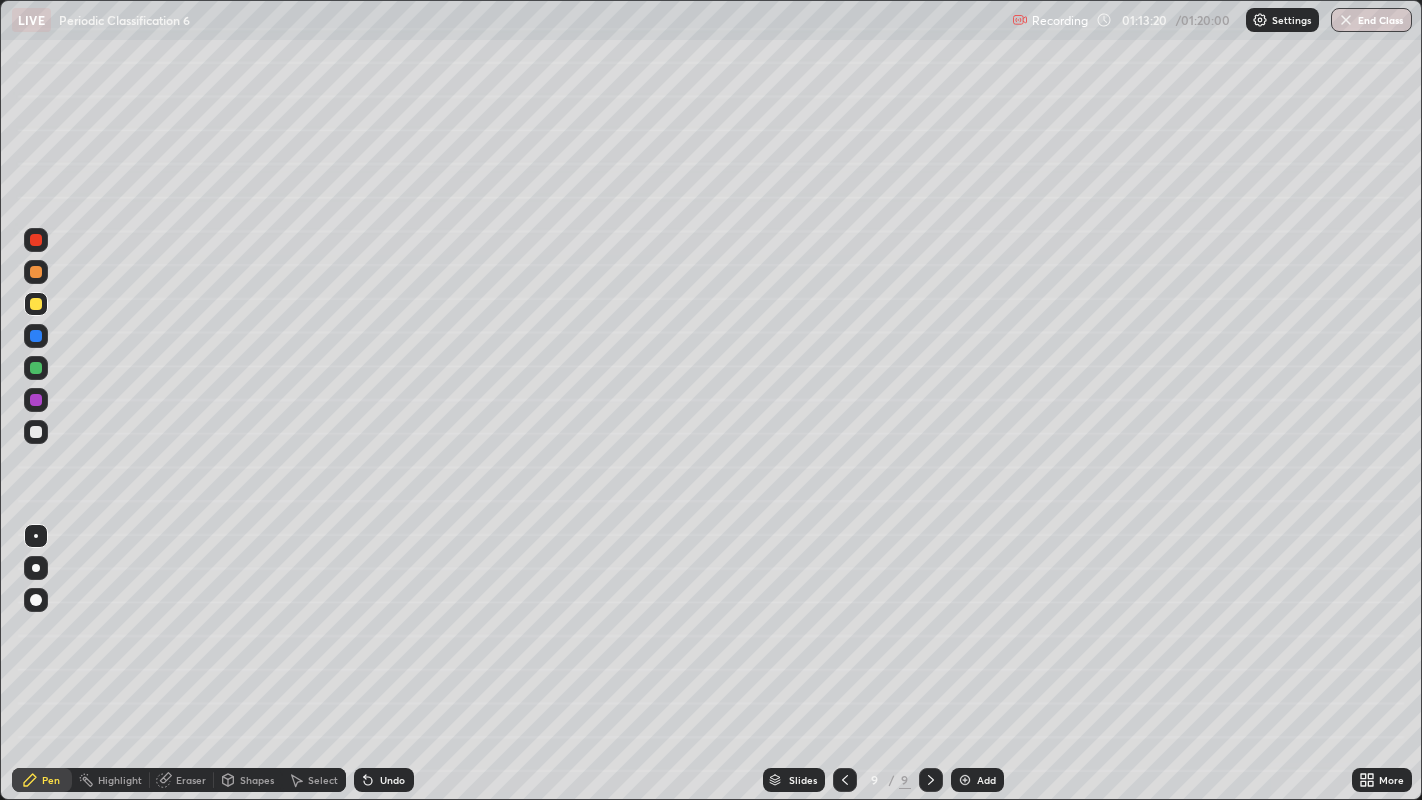 click on "Undo" at bounding box center [392, 780] 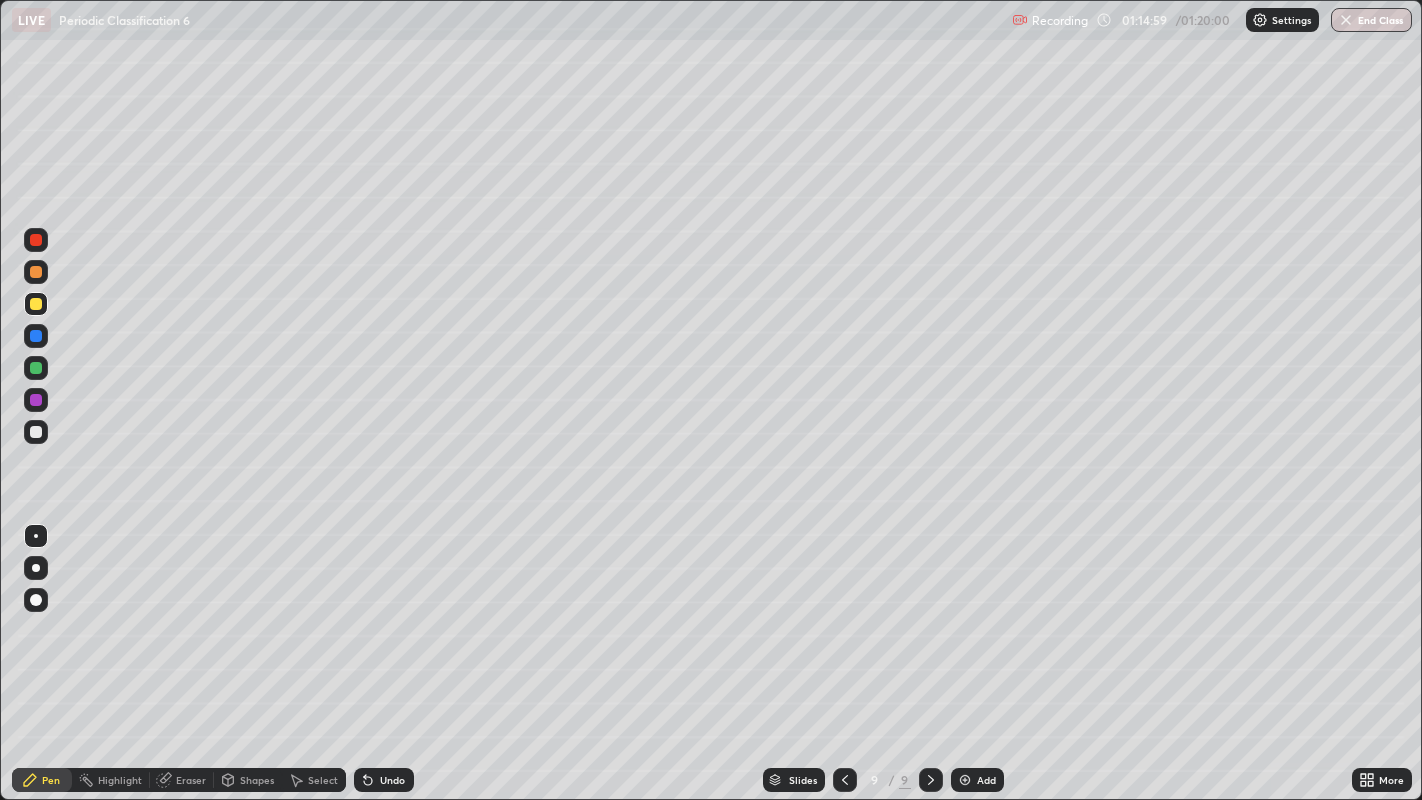 click on "End Class" at bounding box center (1371, 20) 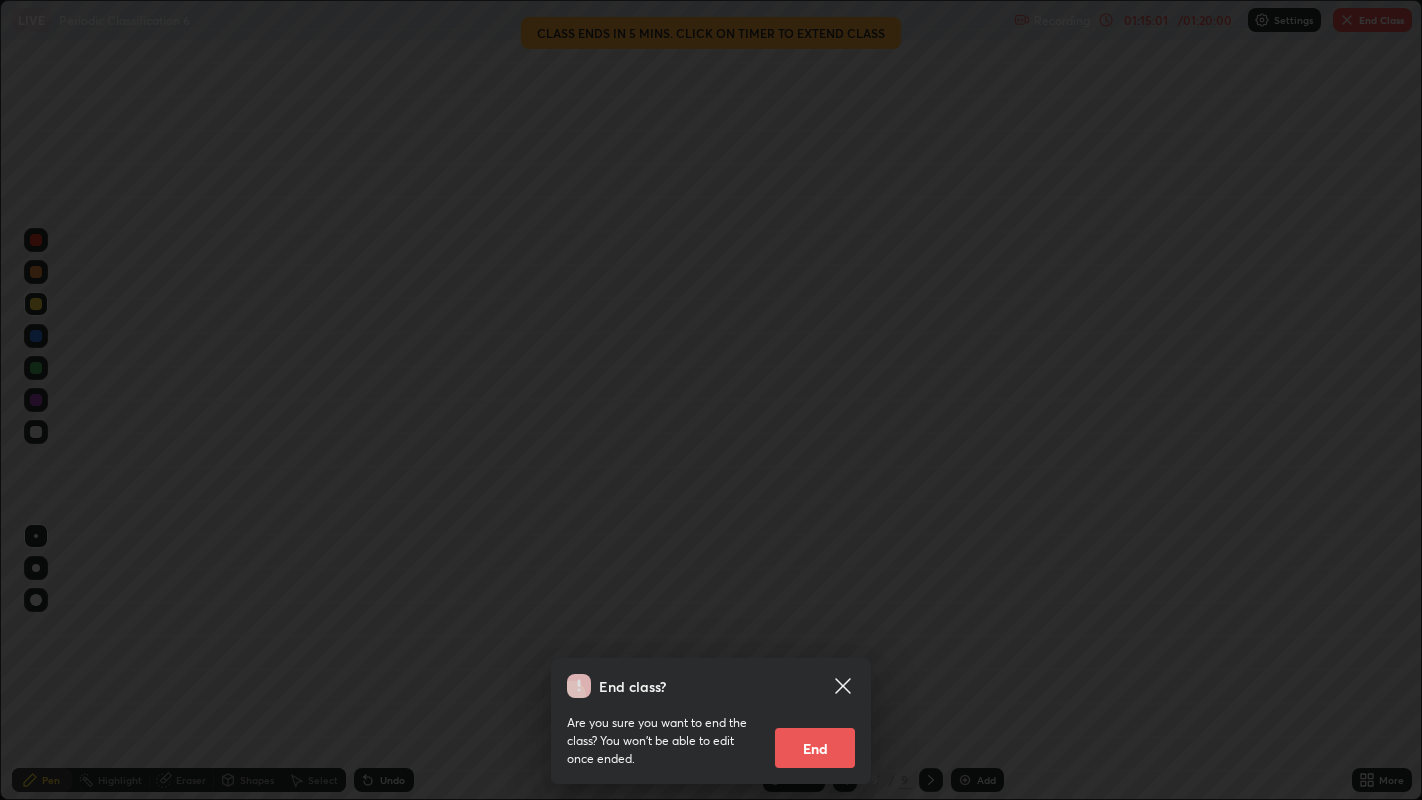 click on "End" at bounding box center (815, 748) 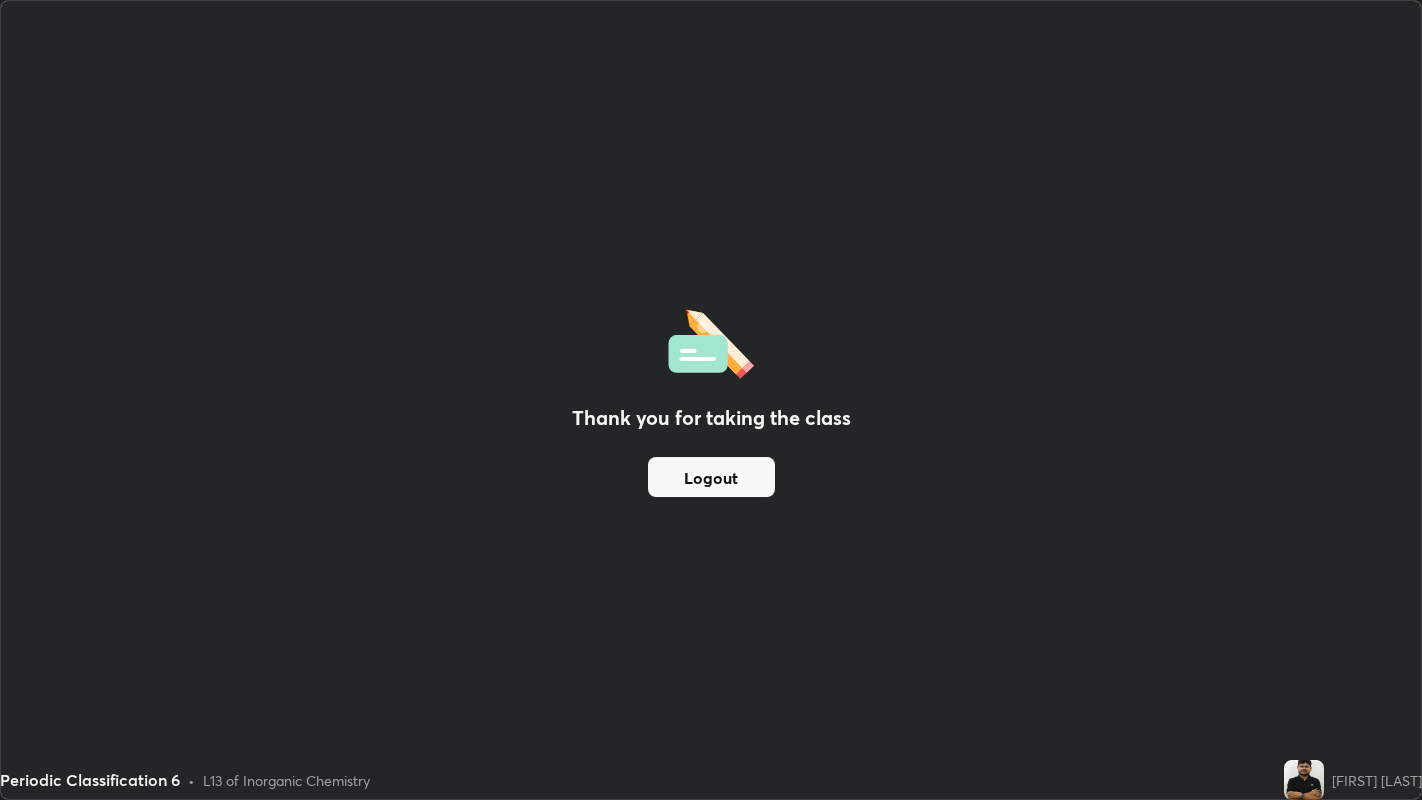 click on "Thank you for taking the class Logout" at bounding box center [711, 400] 